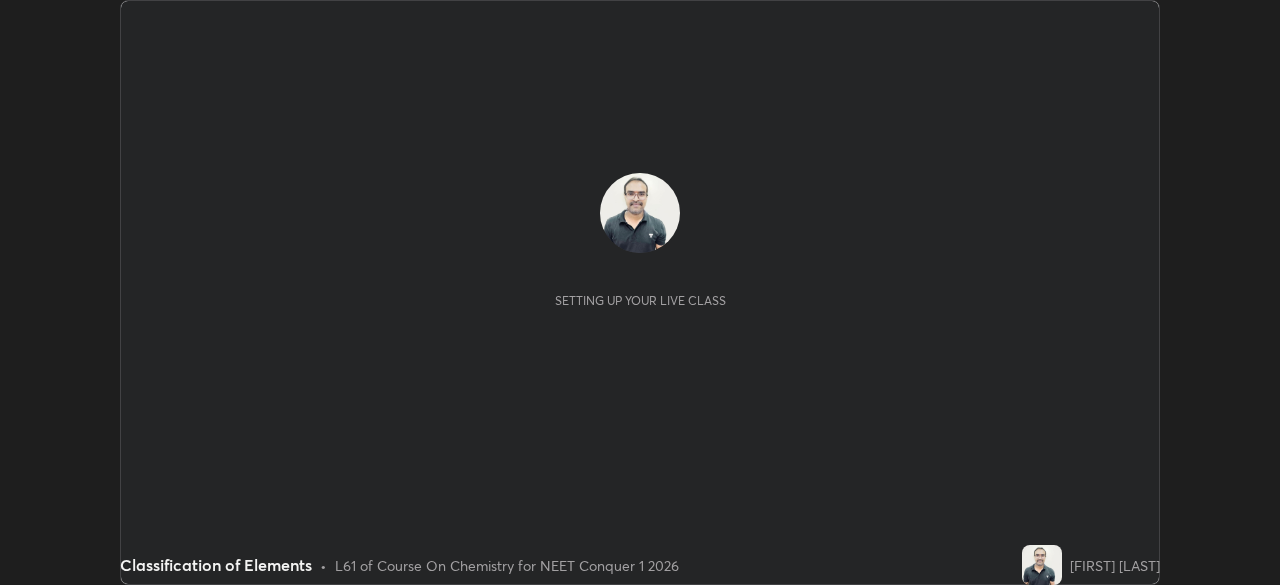 scroll, scrollTop: 0, scrollLeft: 0, axis: both 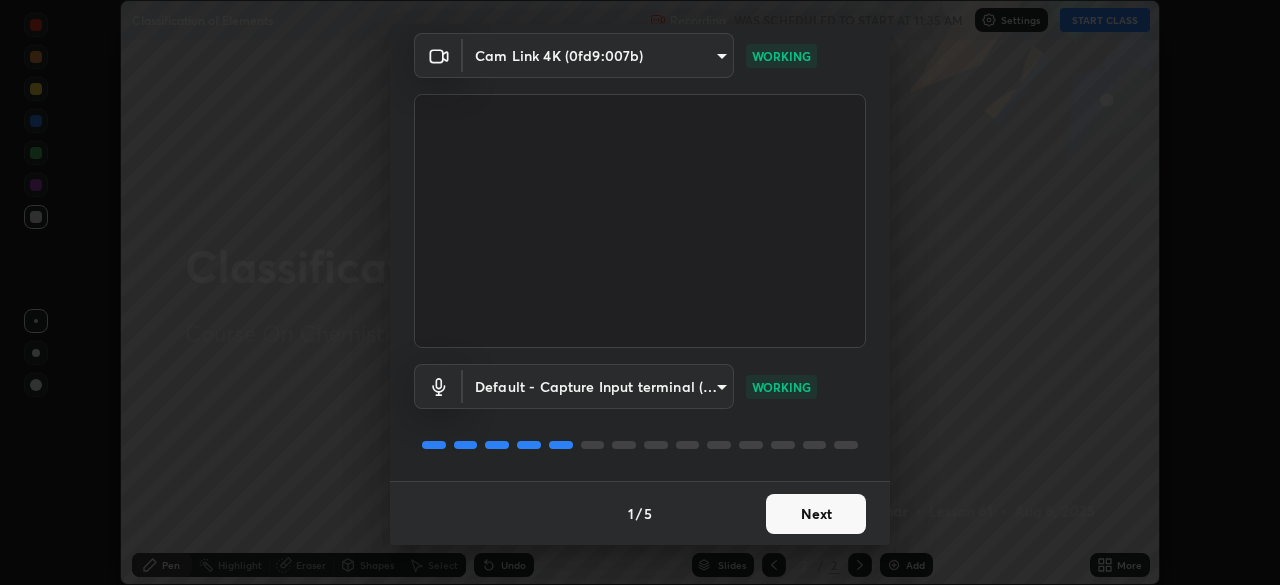 click on "Next" at bounding box center [816, 514] 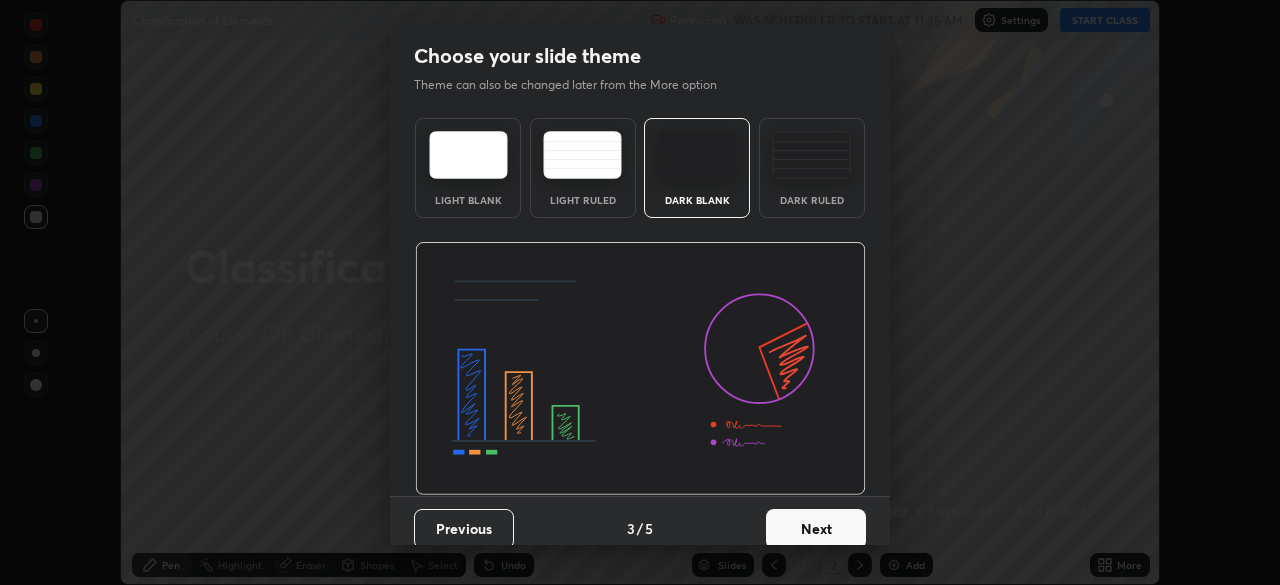 click on "Next" at bounding box center [816, 529] 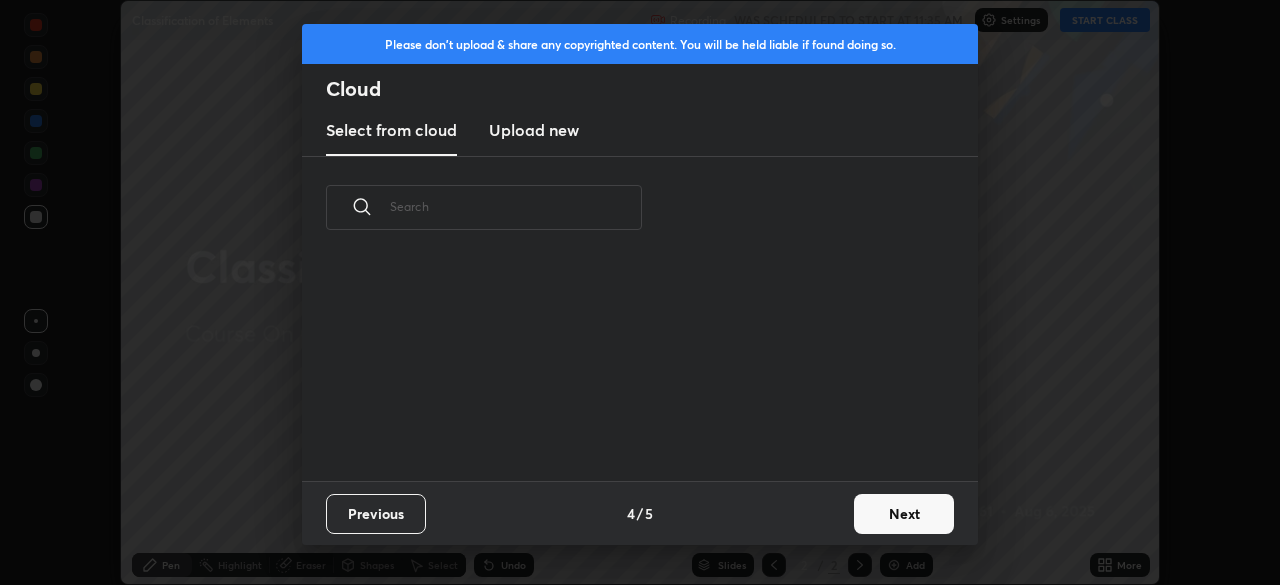 click on "Next" at bounding box center [904, 514] 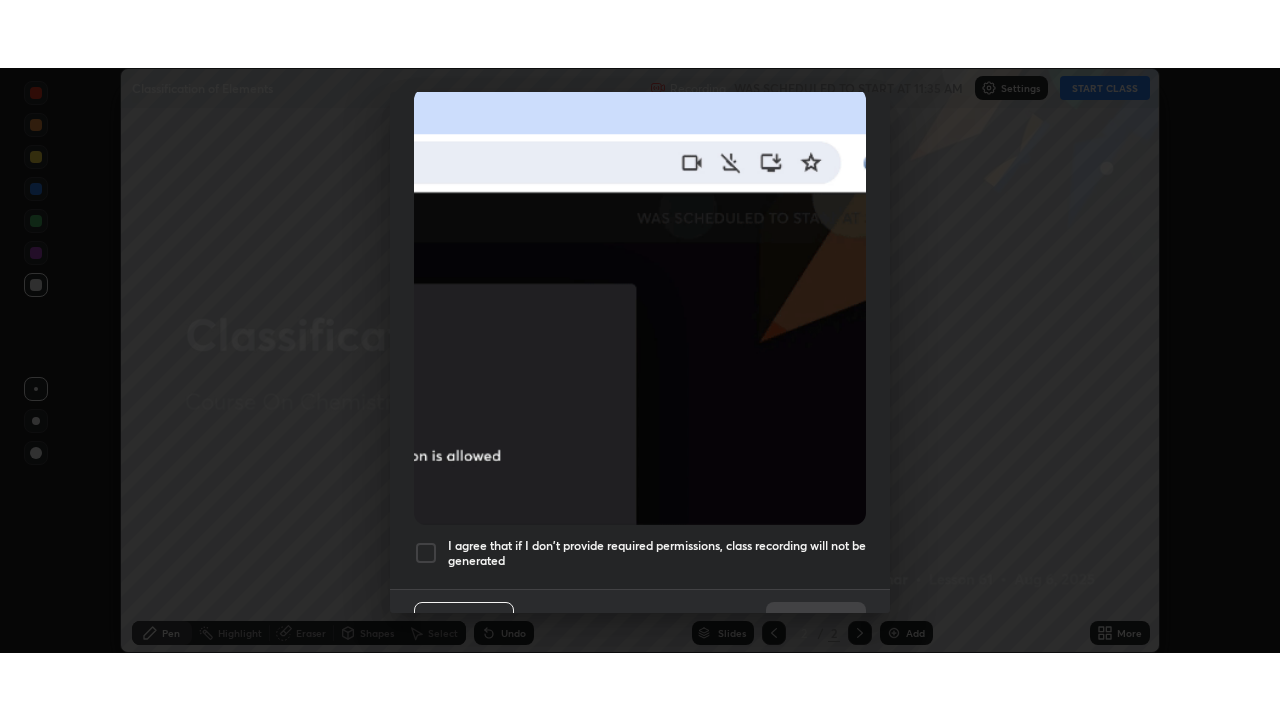 scroll, scrollTop: 479, scrollLeft: 0, axis: vertical 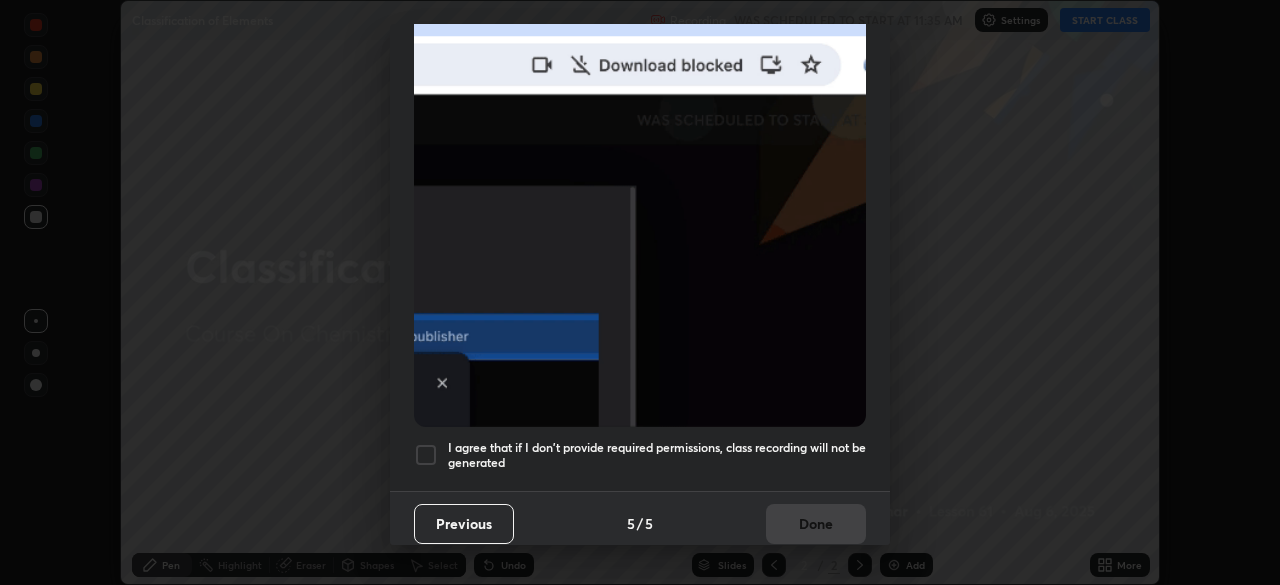 click at bounding box center (426, 455) 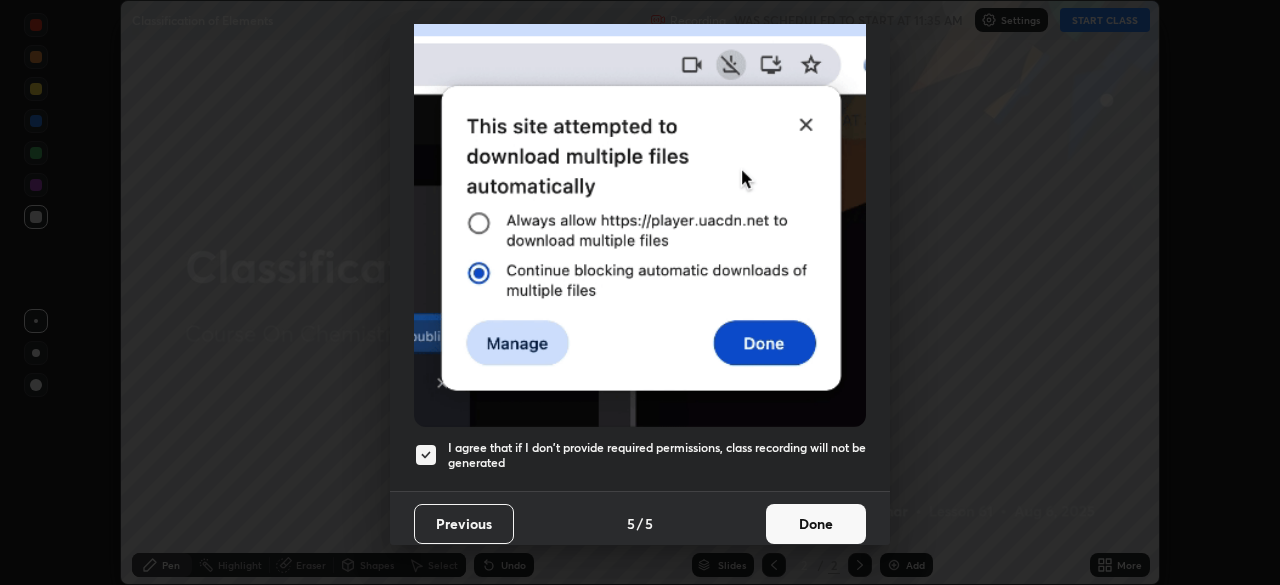 click on "Done" at bounding box center [816, 524] 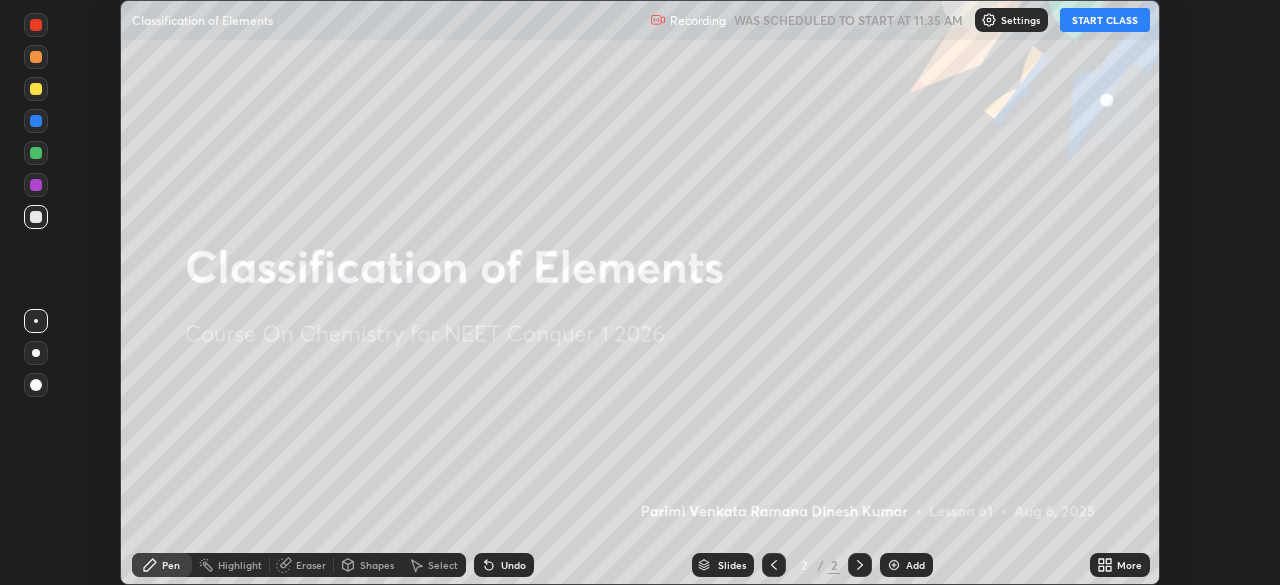 click on "START CLASS" at bounding box center (1105, 20) 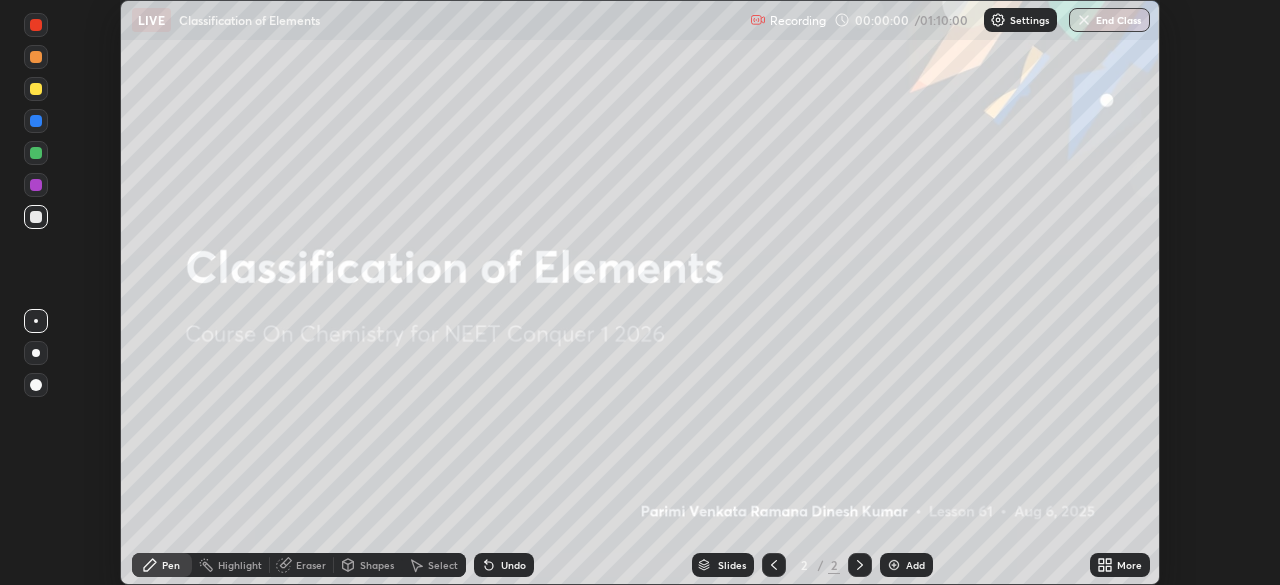 click 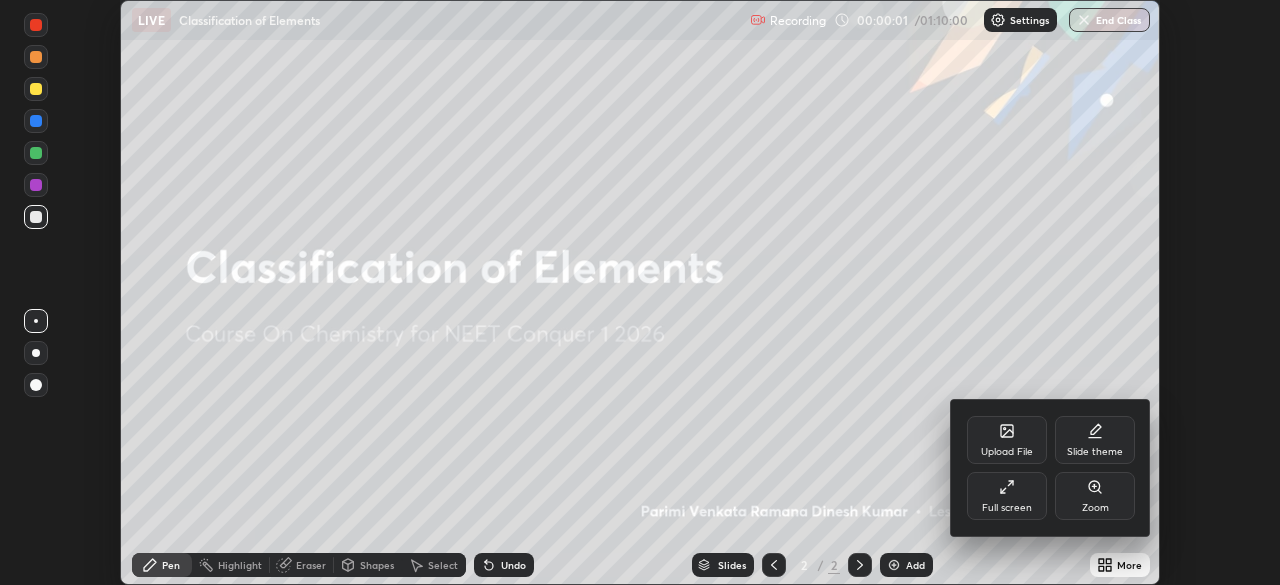 click on "Full screen" at bounding box center [1007, 508] 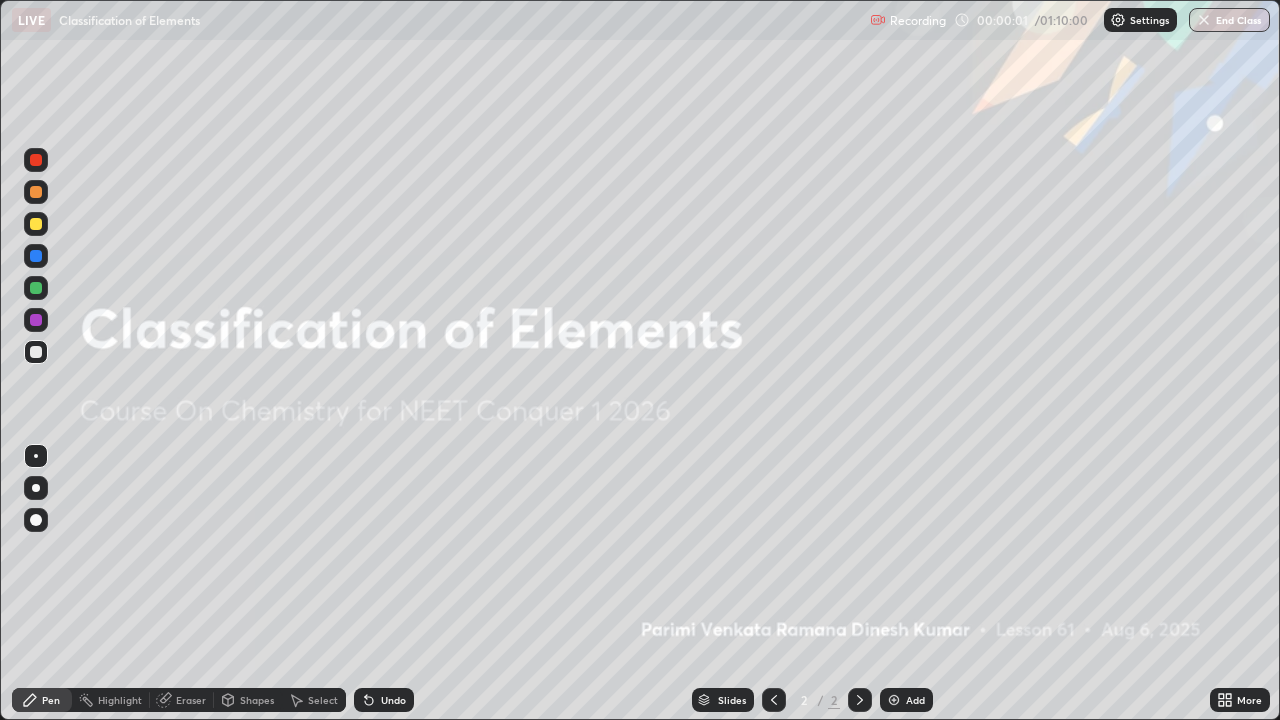scroll, scrollTop: 99280, scrollLeft: 98720, axis: both 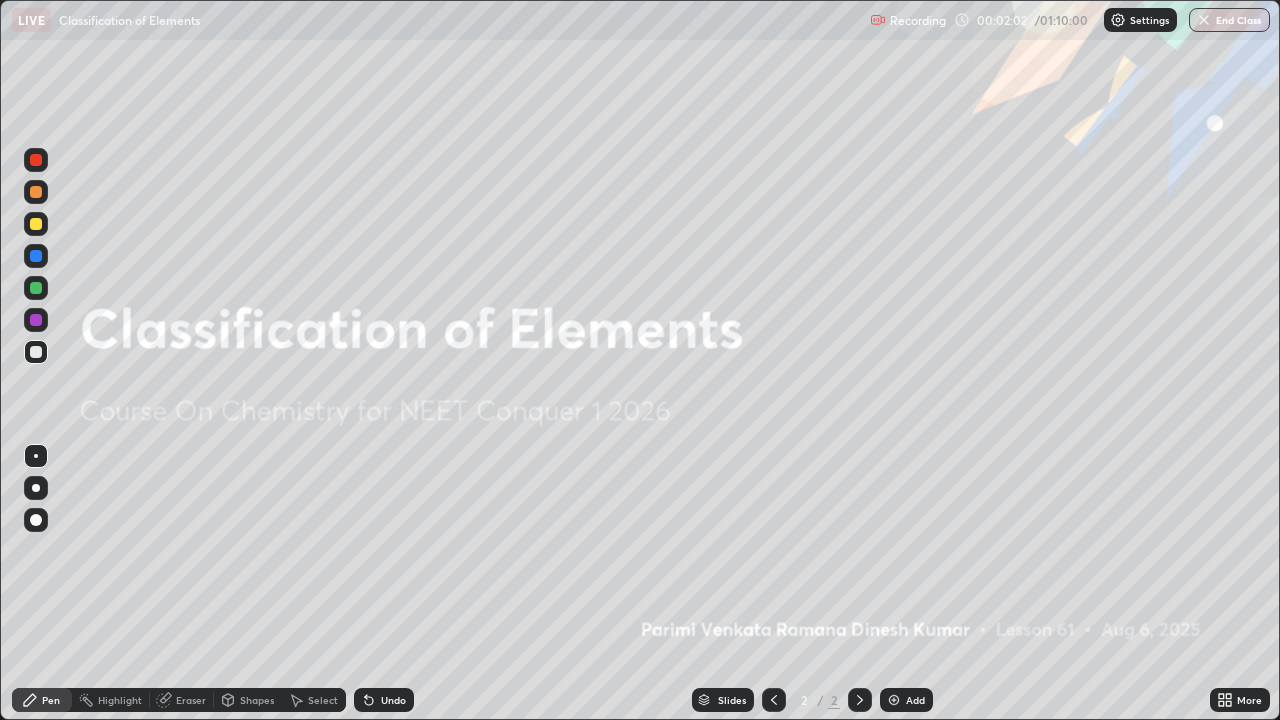 click on "Add" at bounding box center (915, 700) 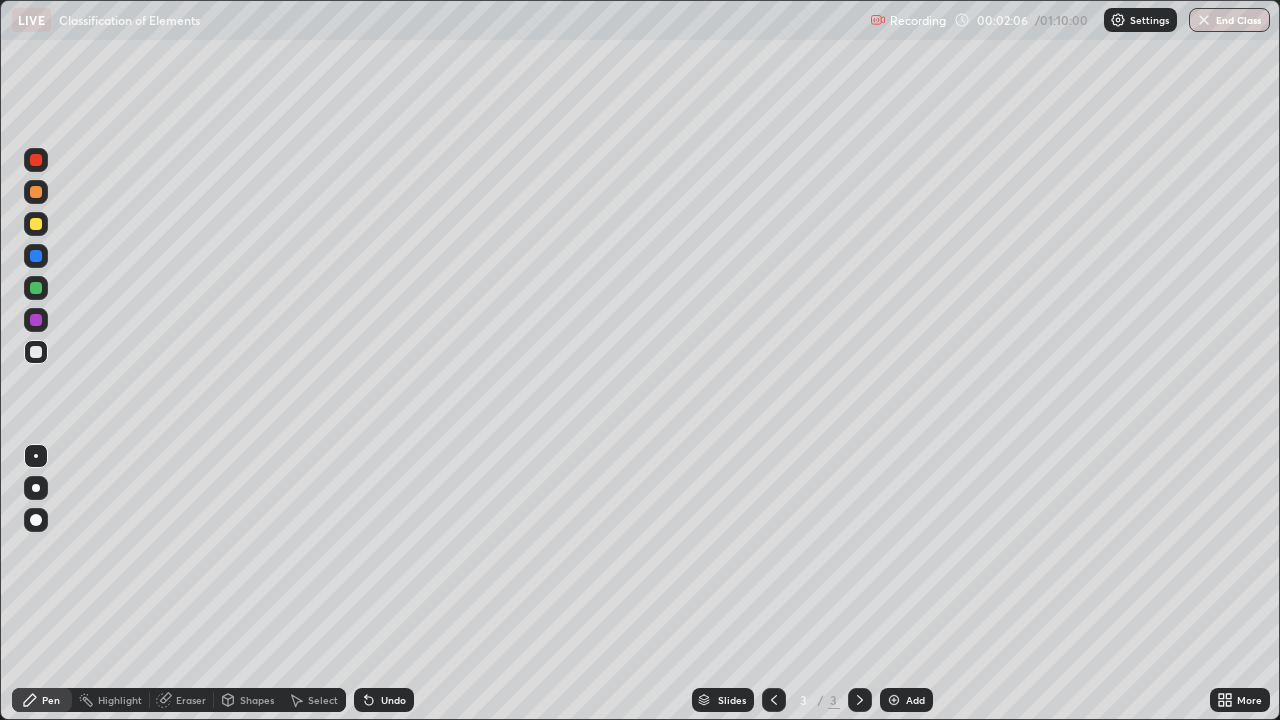click at bounding box center (36, 288) 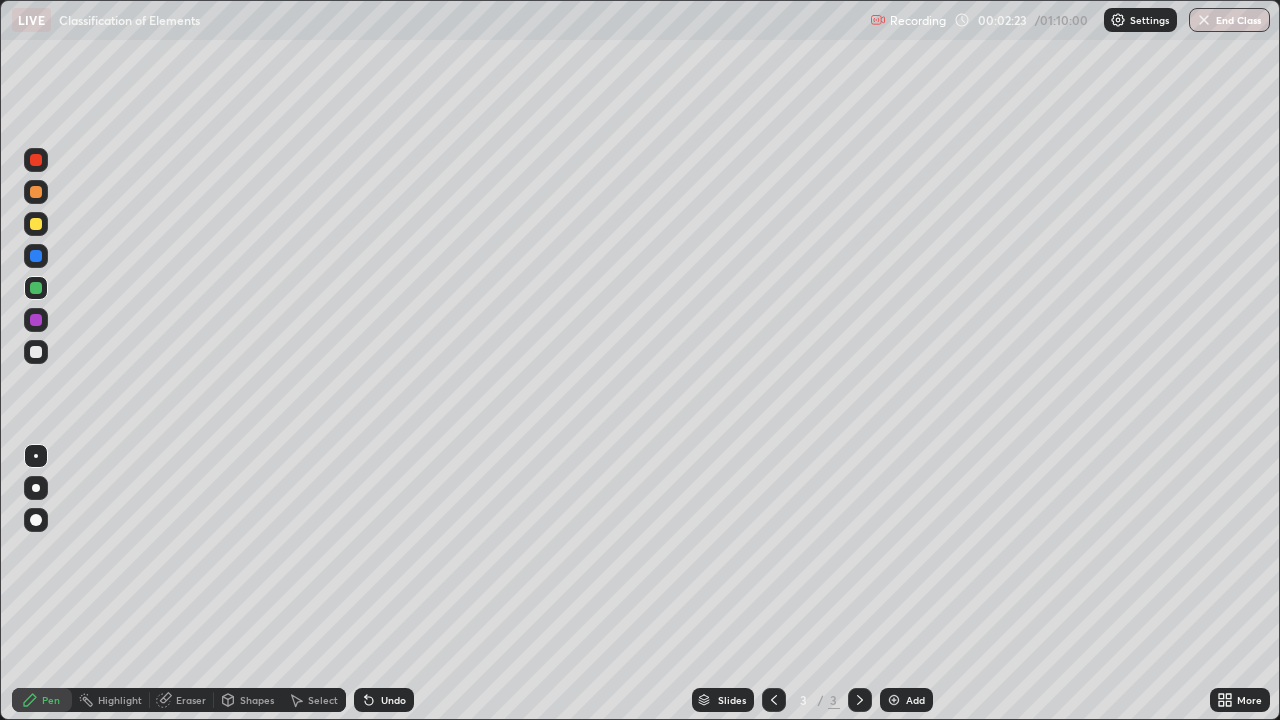 click at bounding box center [36, 488] 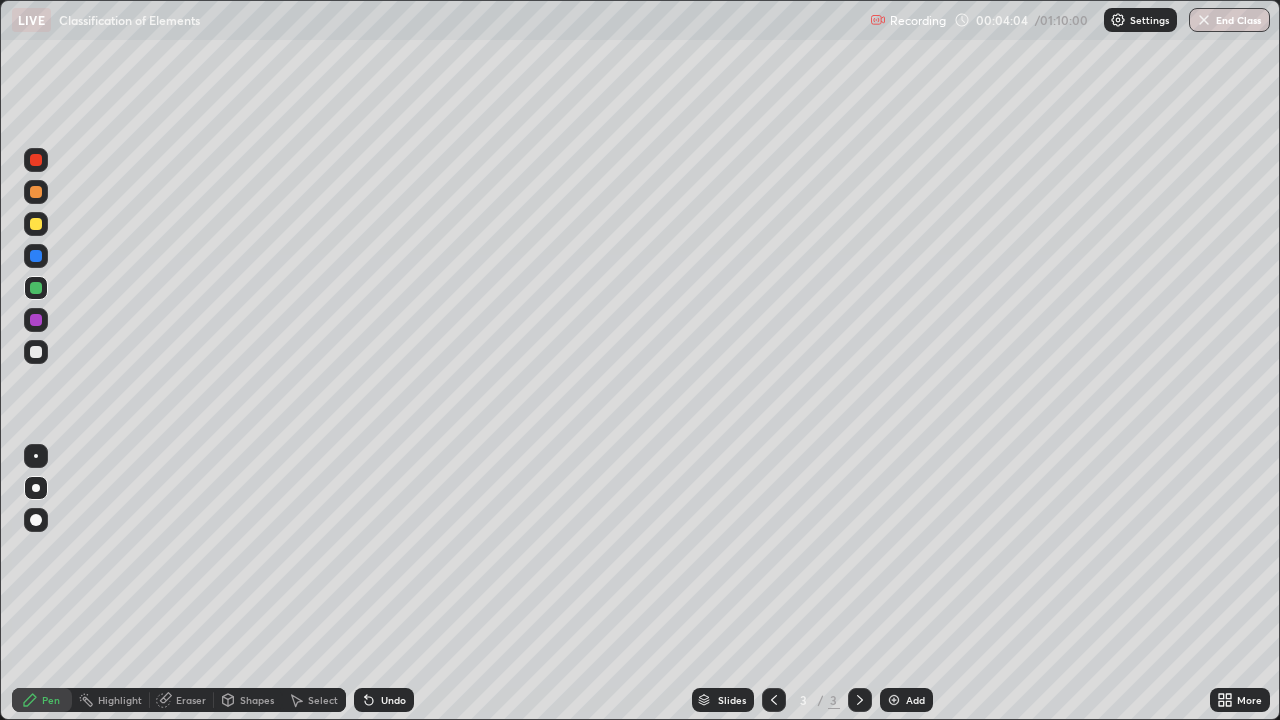 click on "Eraser" at bounding box center [191, 700] 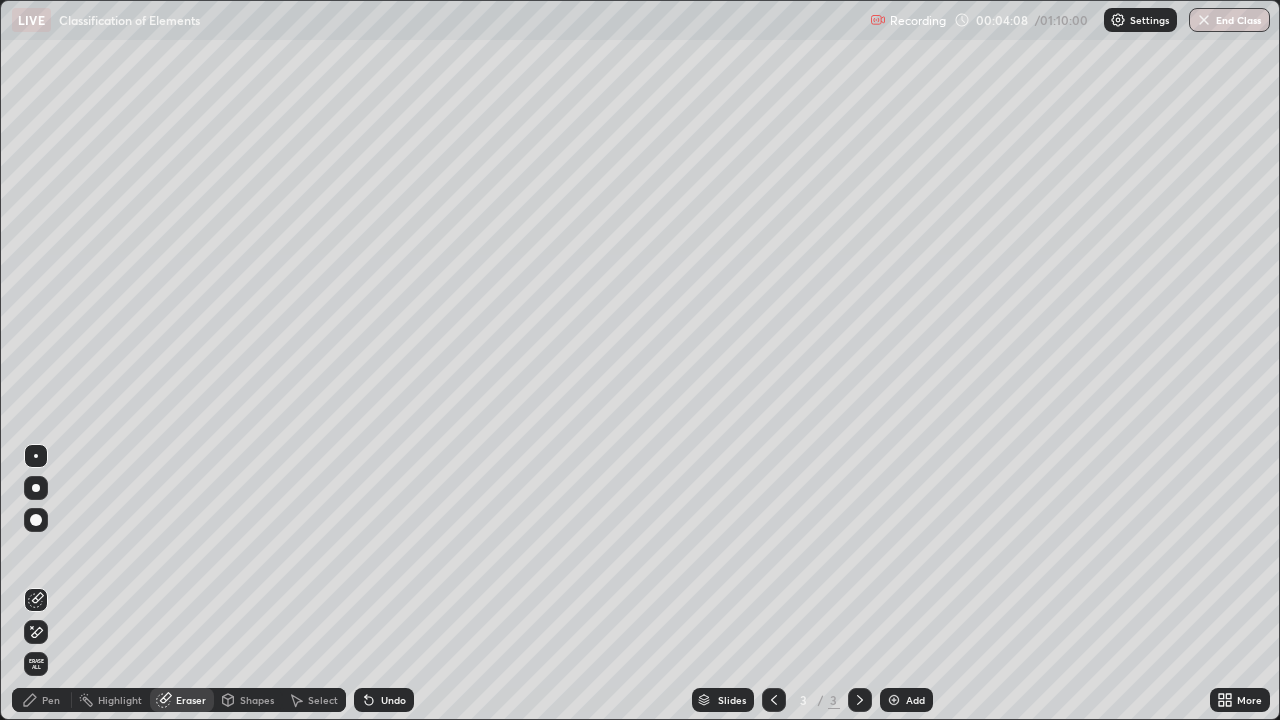 click on "Pen" at bounding box center (51, 700) 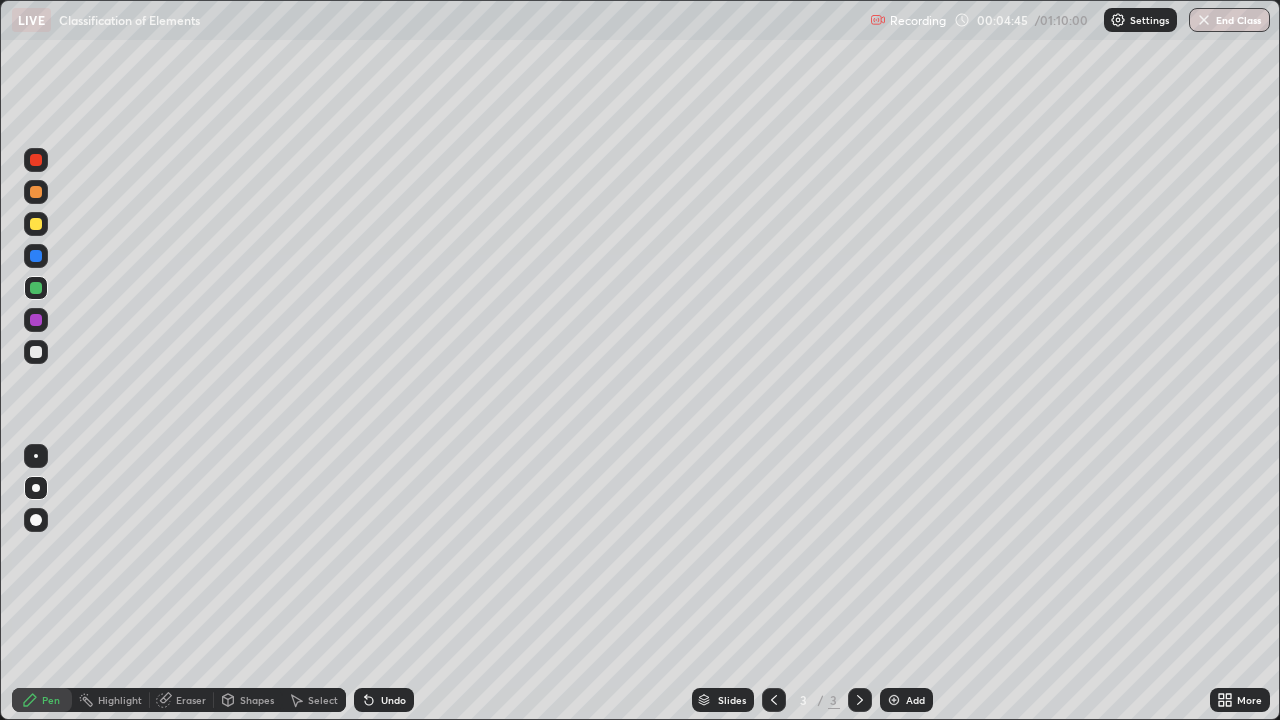 click at bounding box center (36, 320) 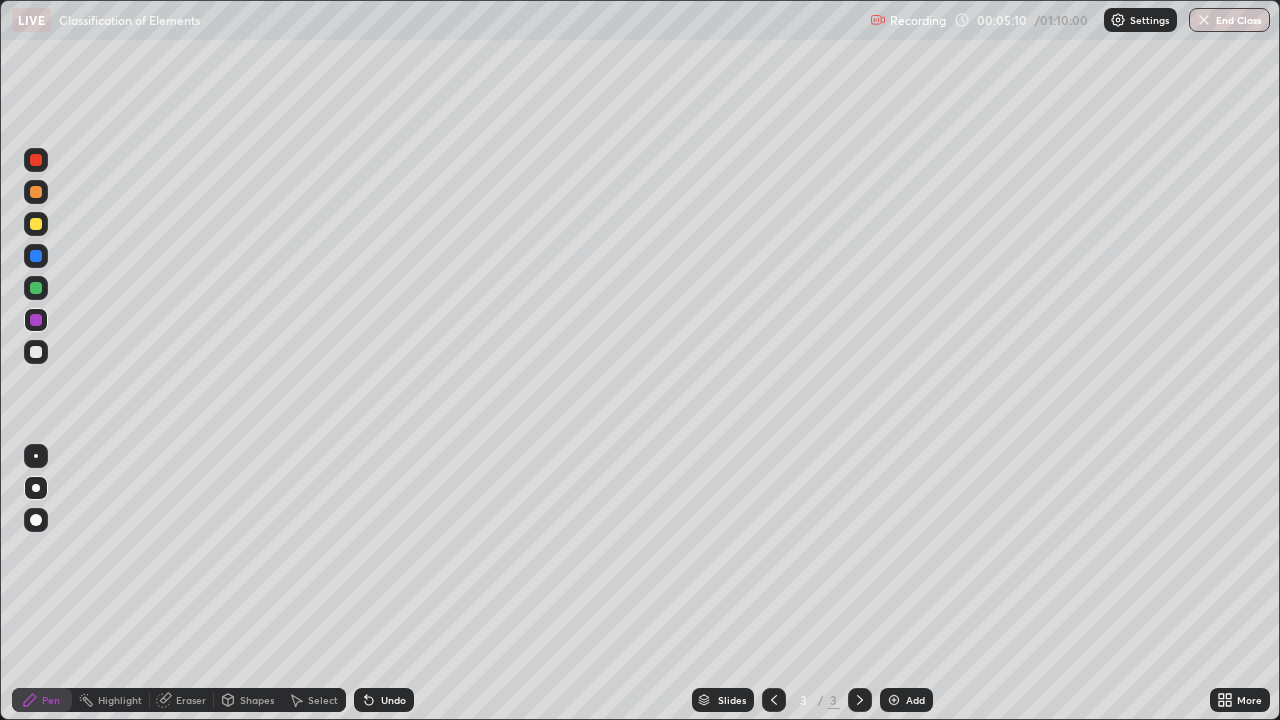 click on "Undo" at bounding box center (393, 700) 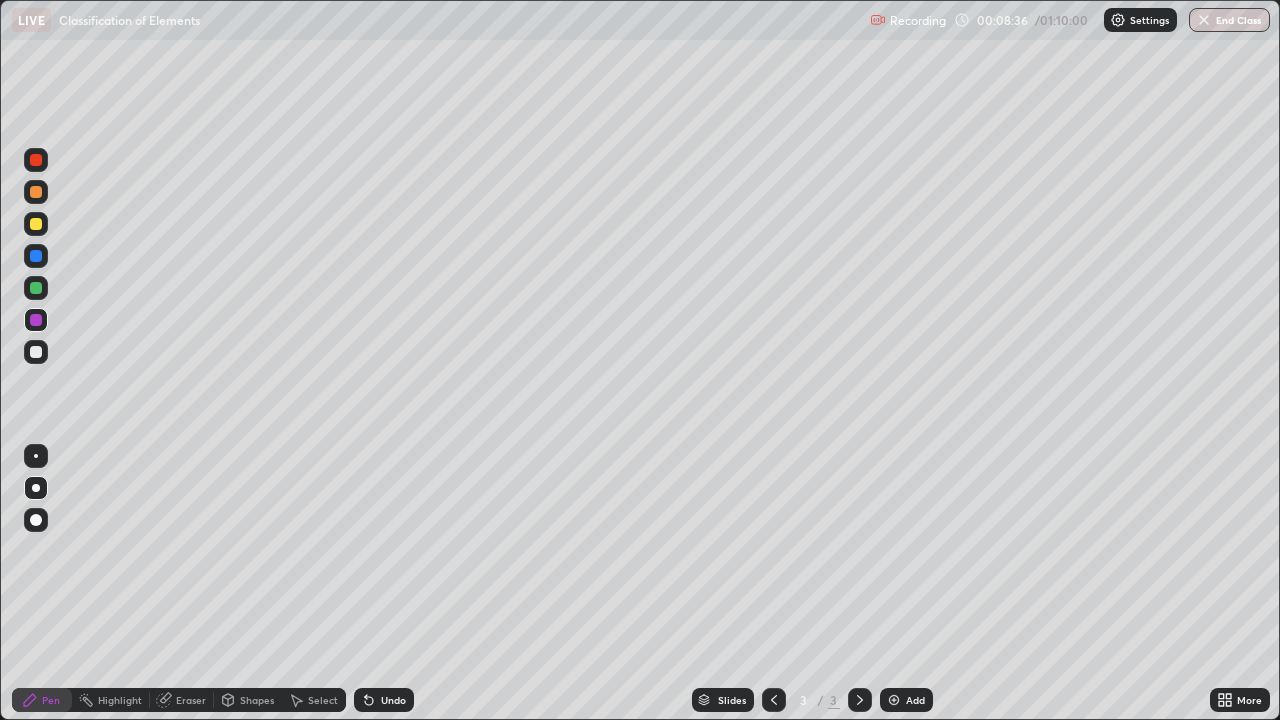 click on "Add" at bounding box center (915, 700) 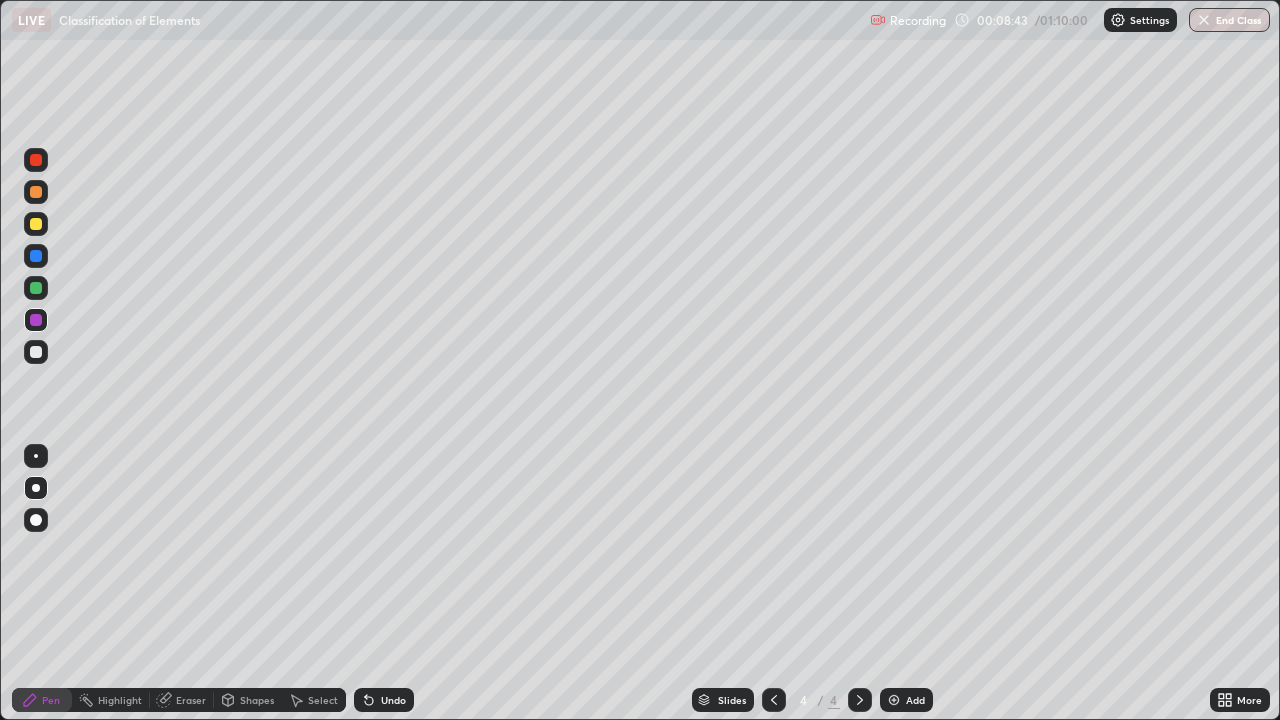 click at bounding box center (36, 224) 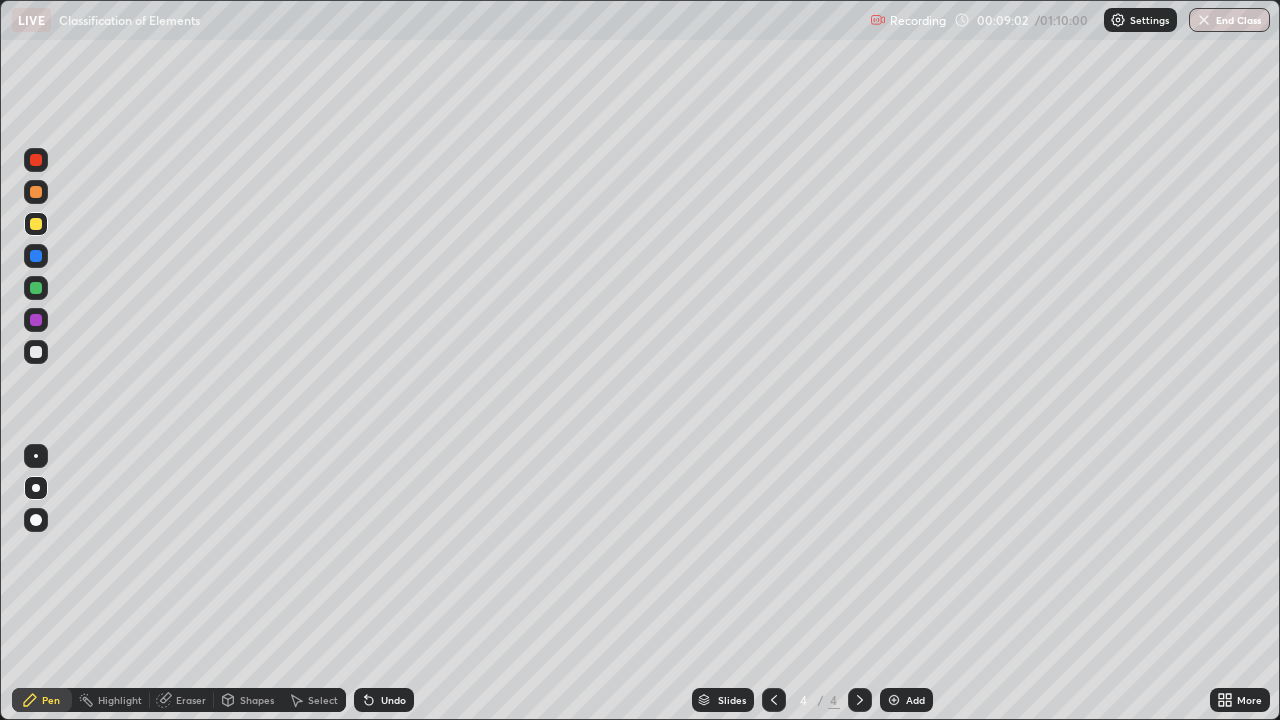 click at bounding box center (36, 352) 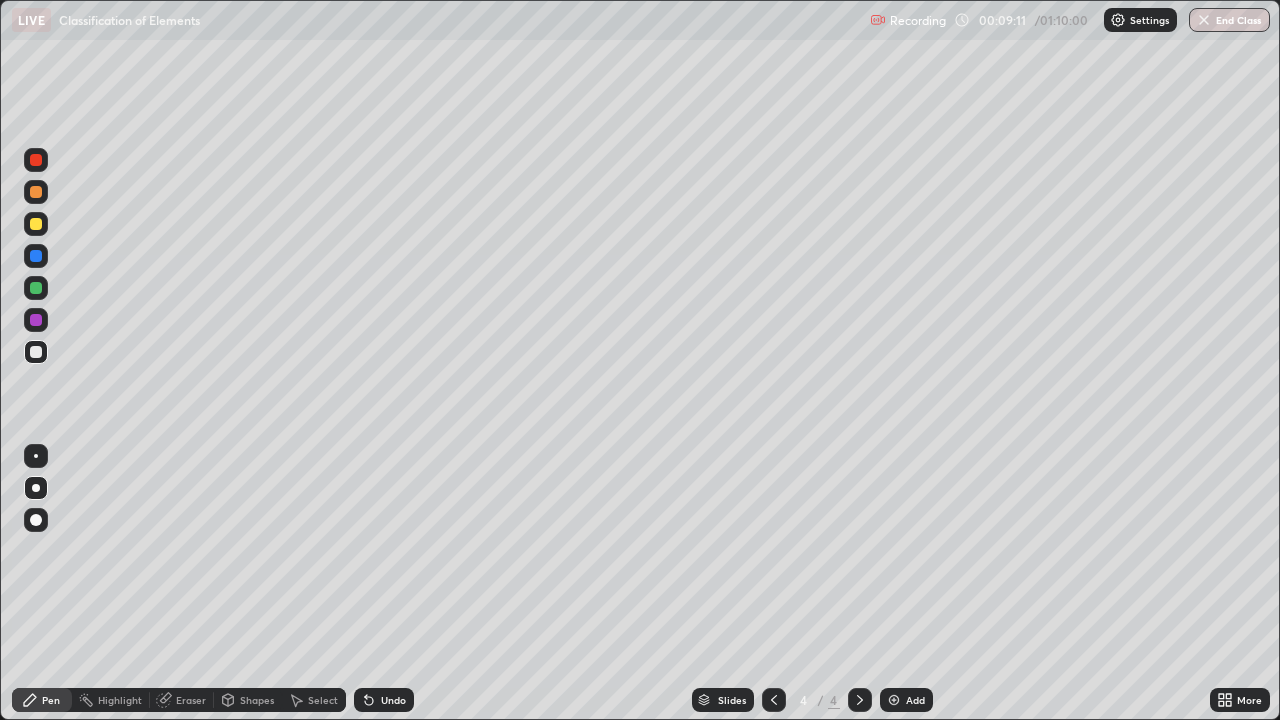 click on "Undo" at bounding box center [384, 700] 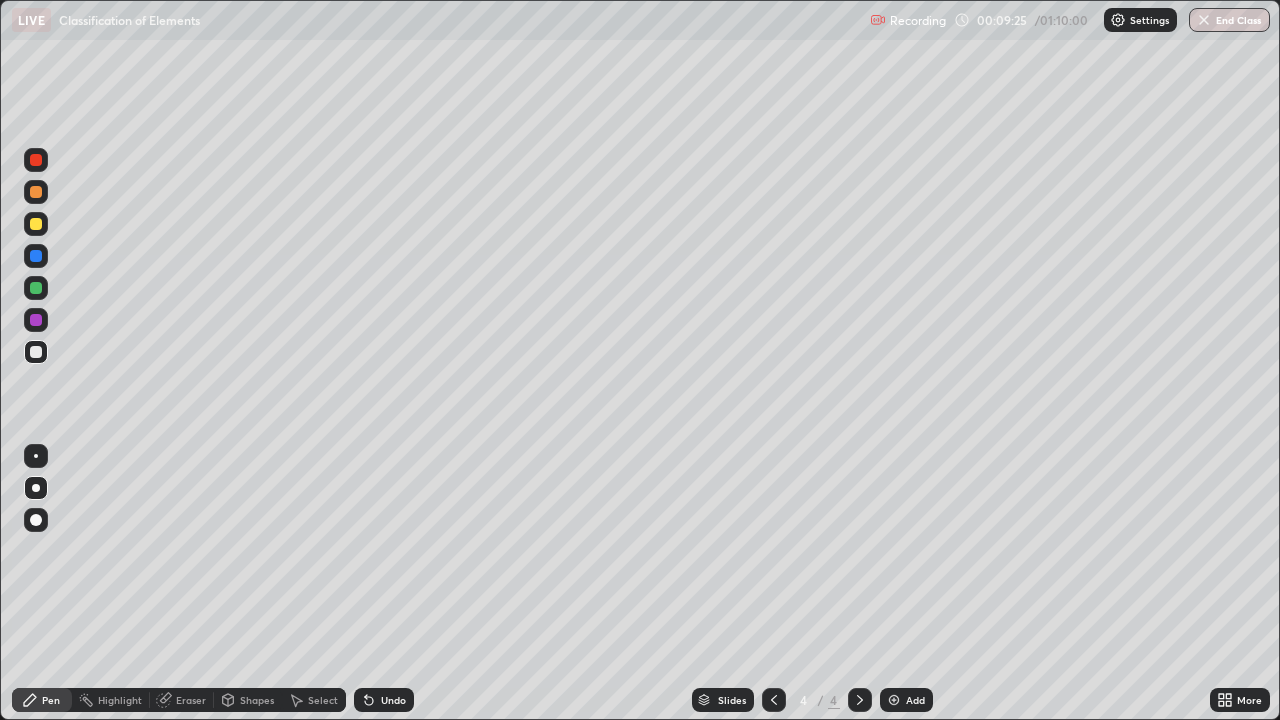 click at bounding box center (36, 320) 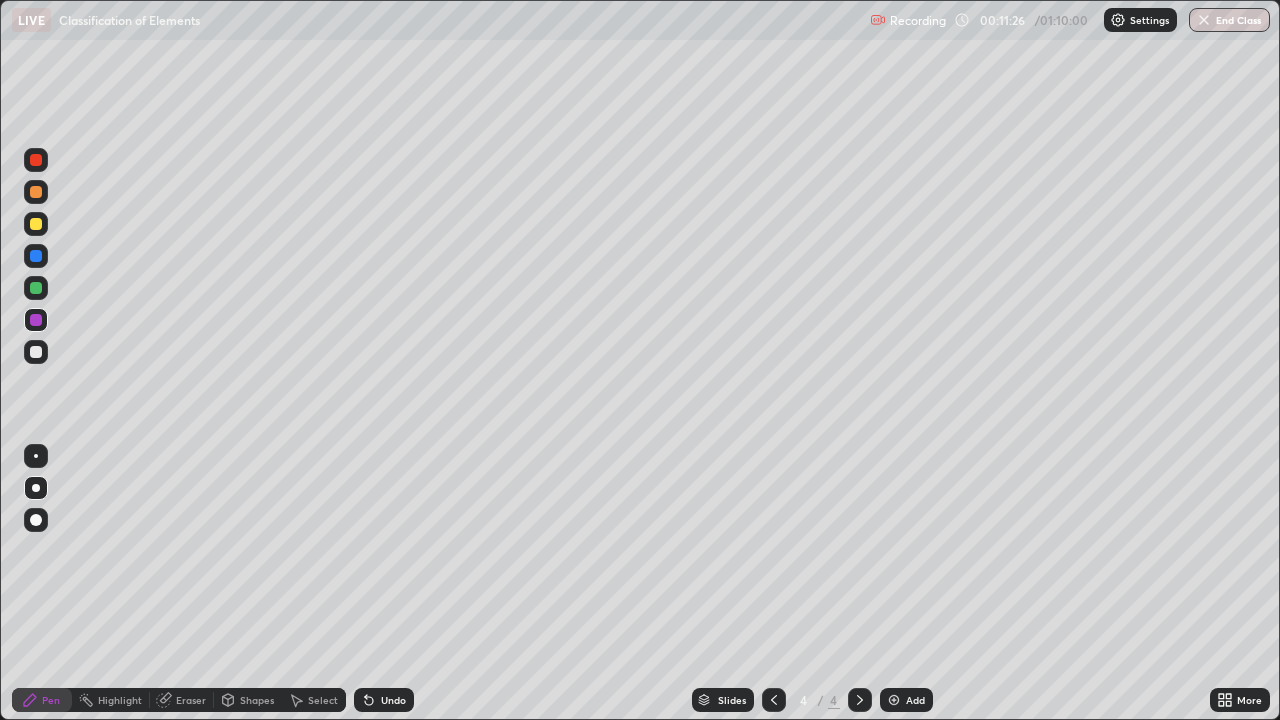click at bounding box center (36, 288) 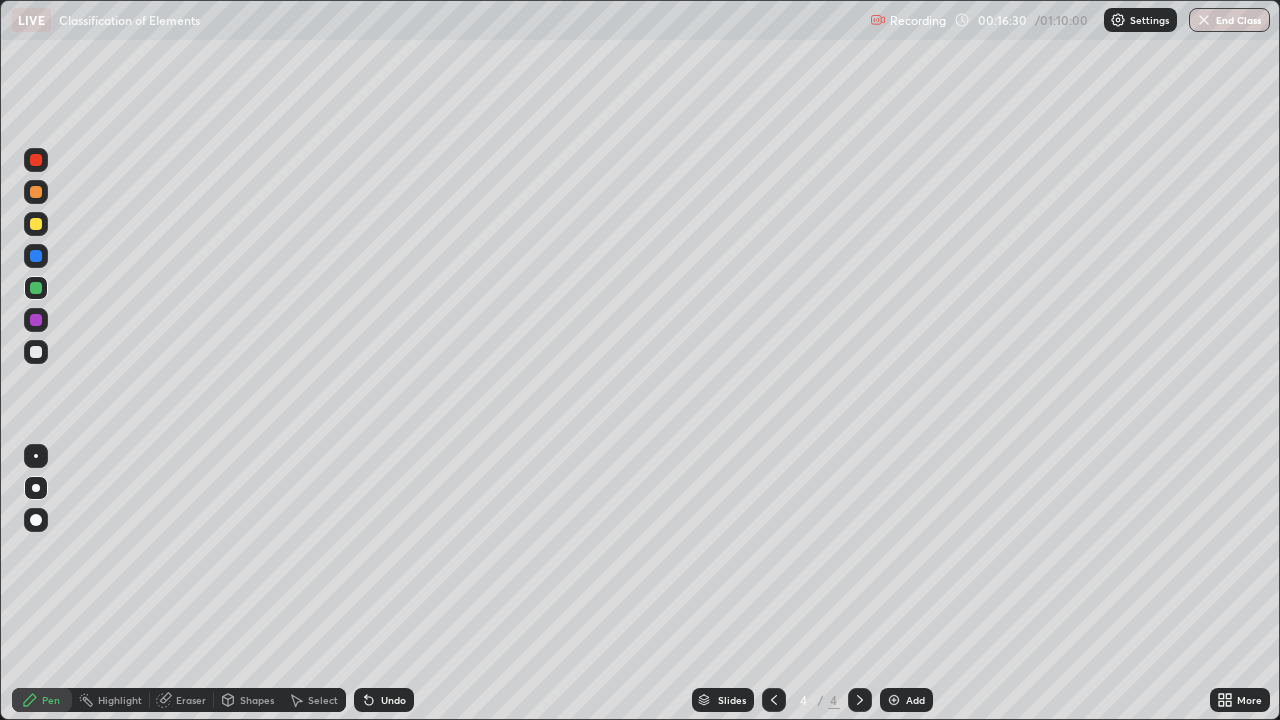 click 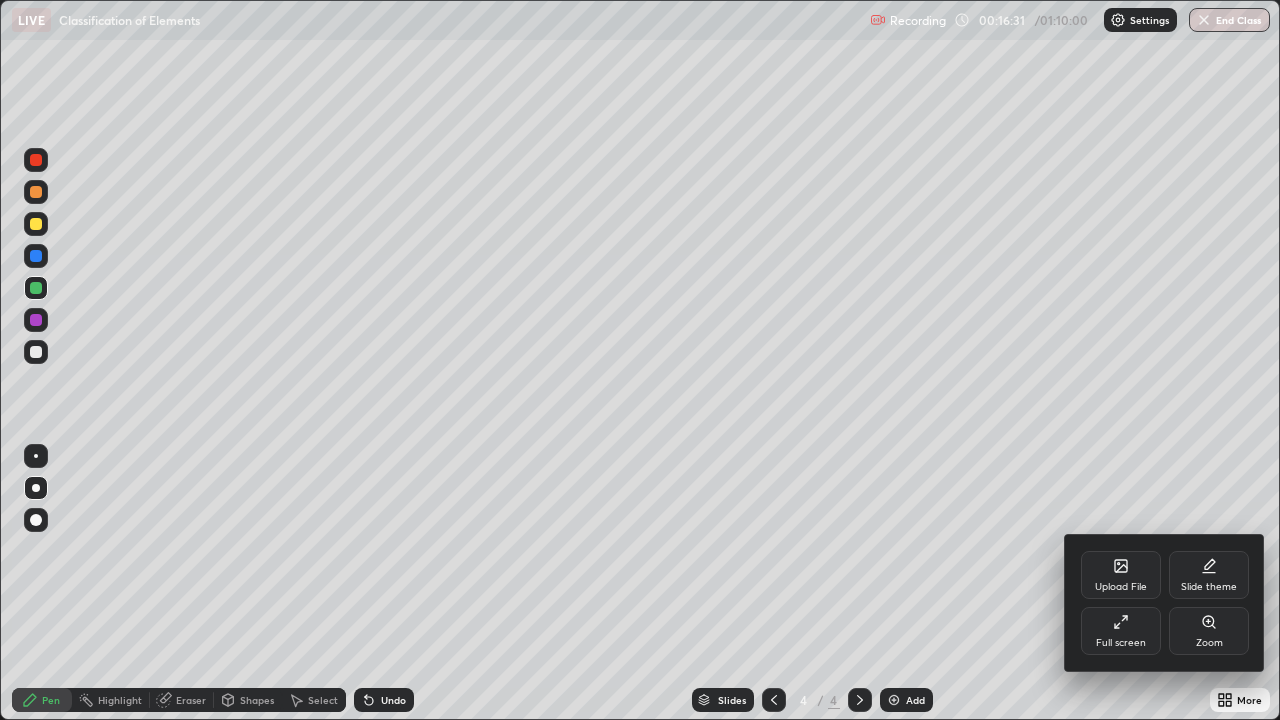 click on "Upload File" at bounding box center [1121, 587] 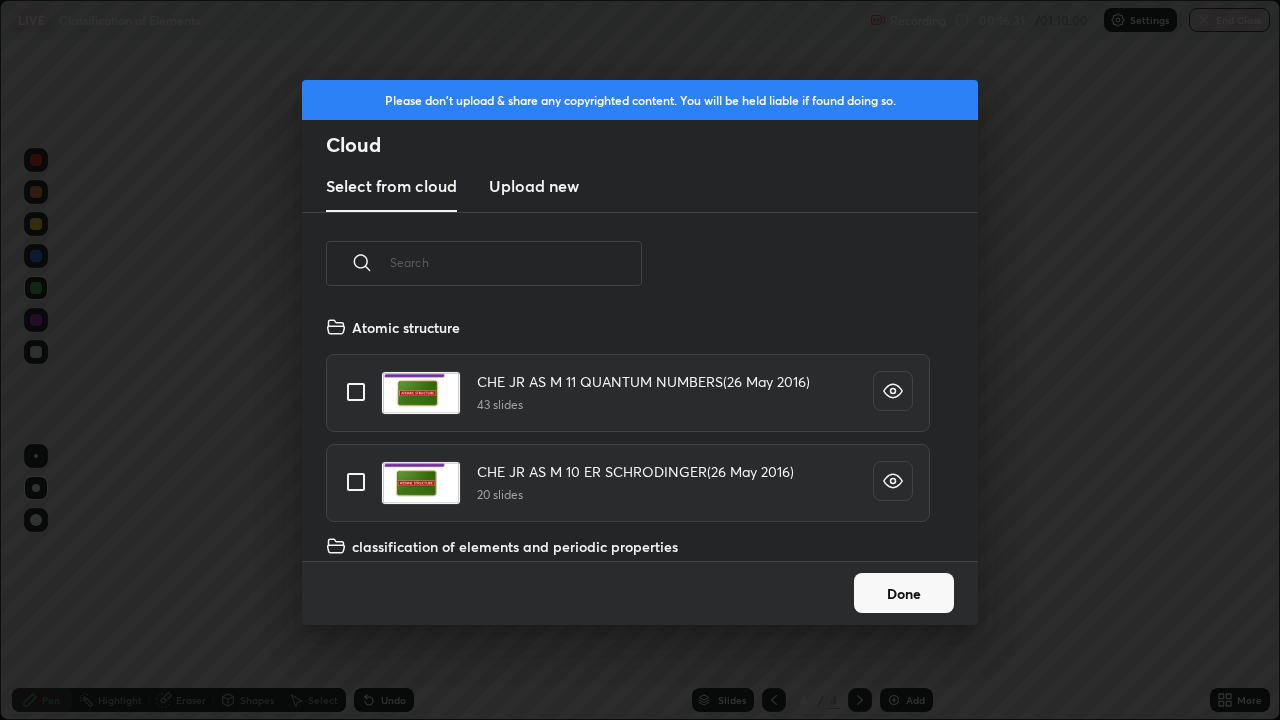 scroll, scrollTop: 7, scrollLeft: 11, axis: both 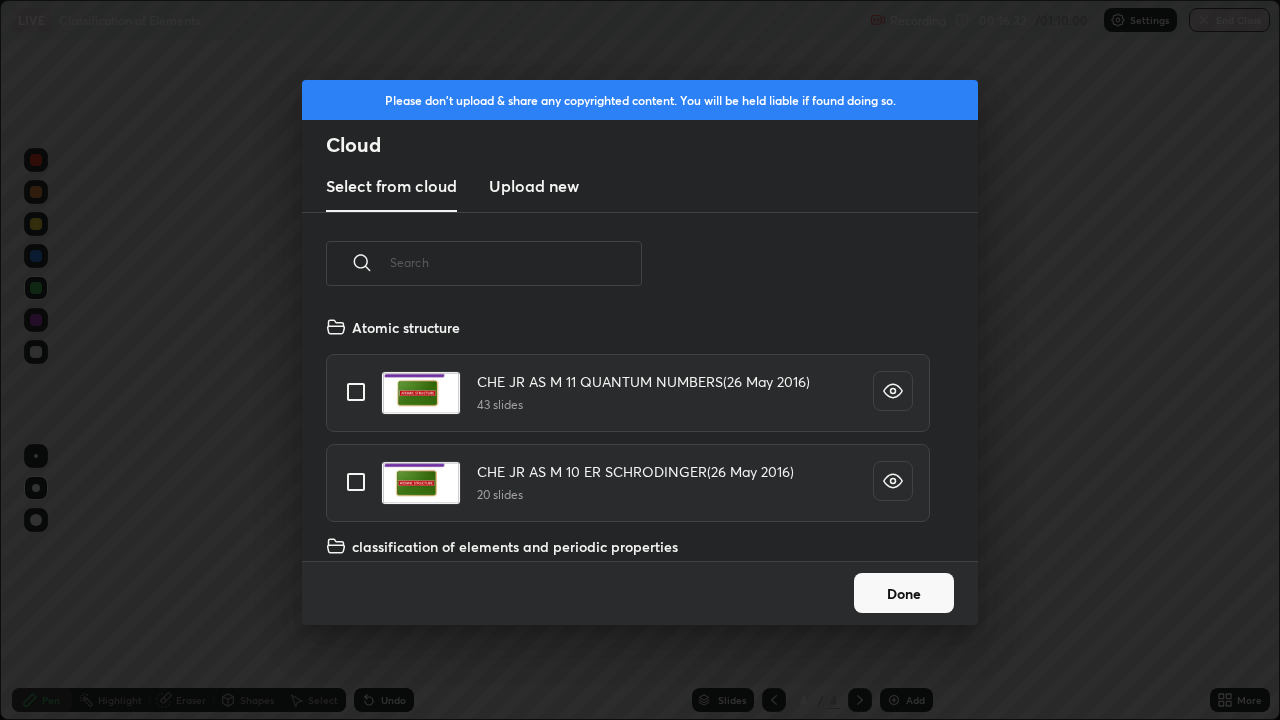 click on "Upload new" at bounding box center [534, 186] 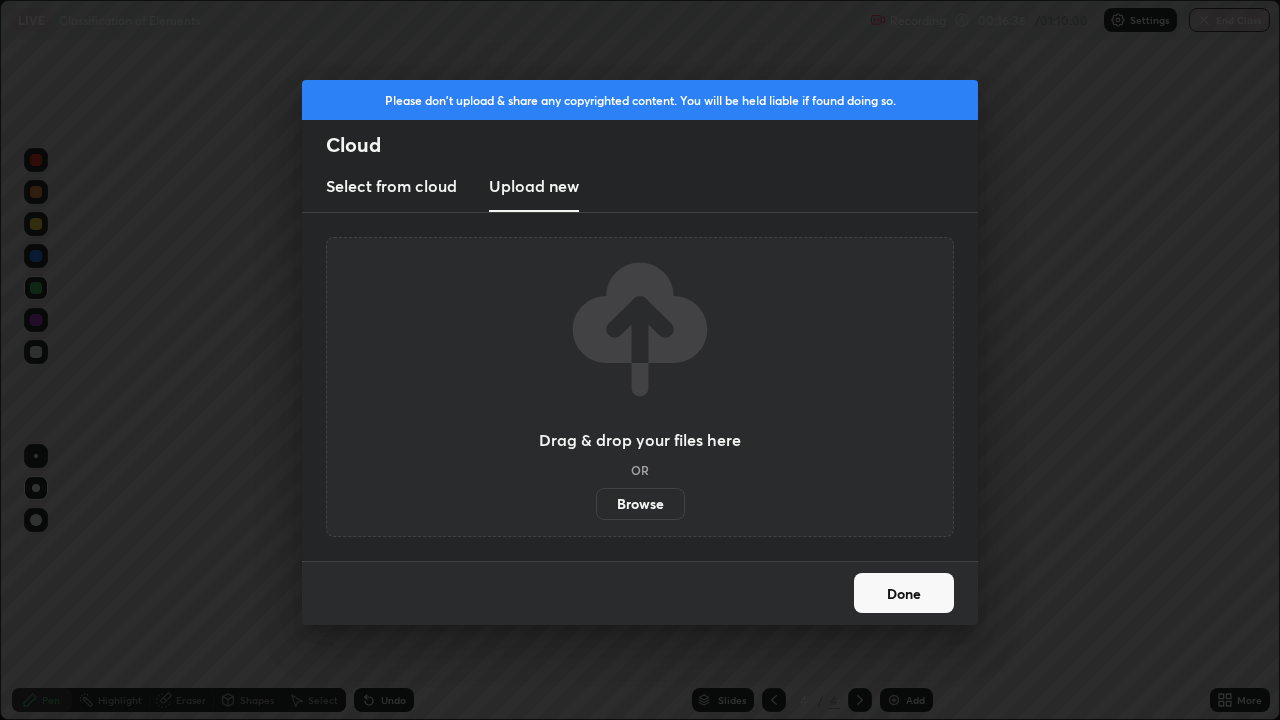 click on "Select from cloud" at bounding box center [391, 186] 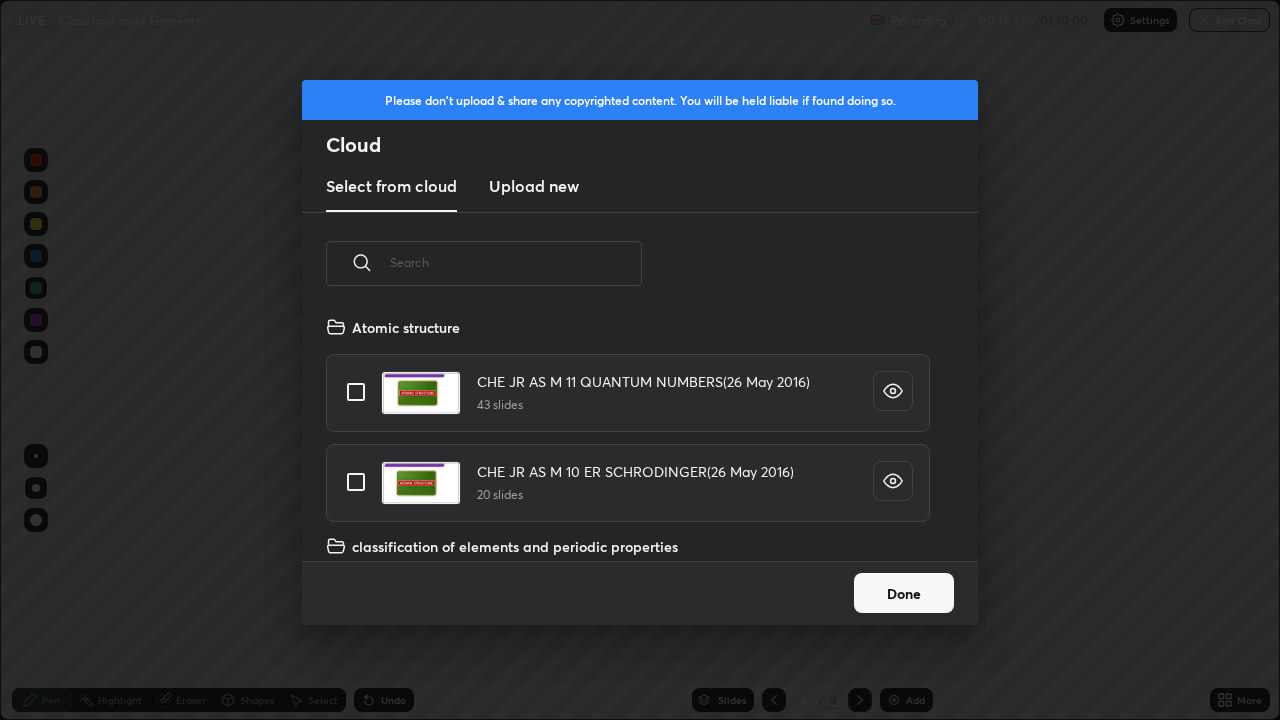 scroll, scrollTop: 7, scrollLeft: 11, axis: both 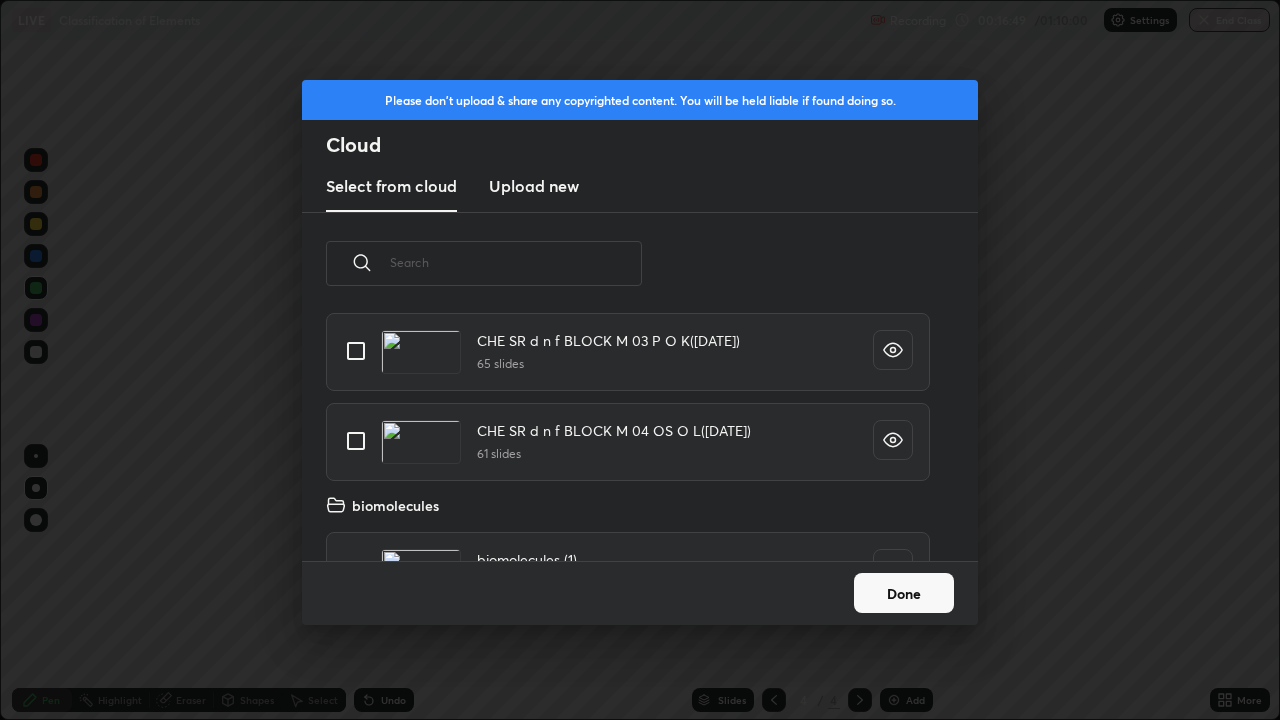click on "Upload new" at bounding box center [534, 186] 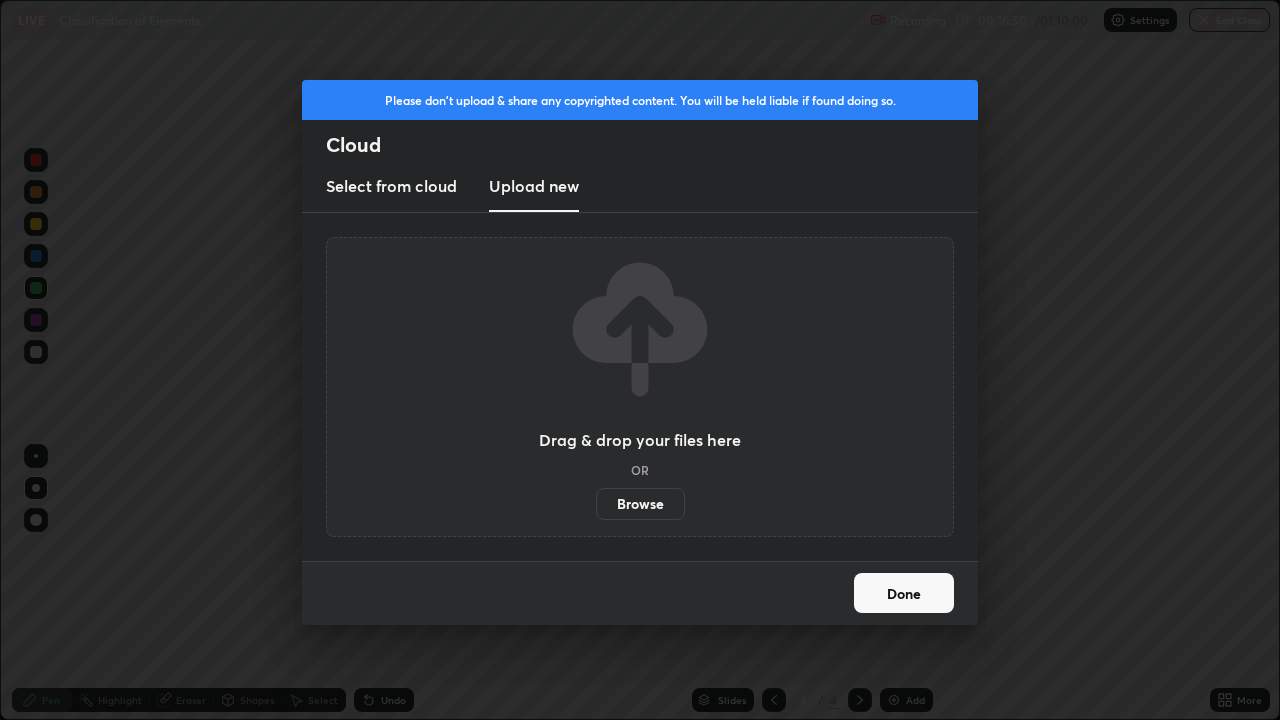 click on "Browse" at bounding box center [640, 504] 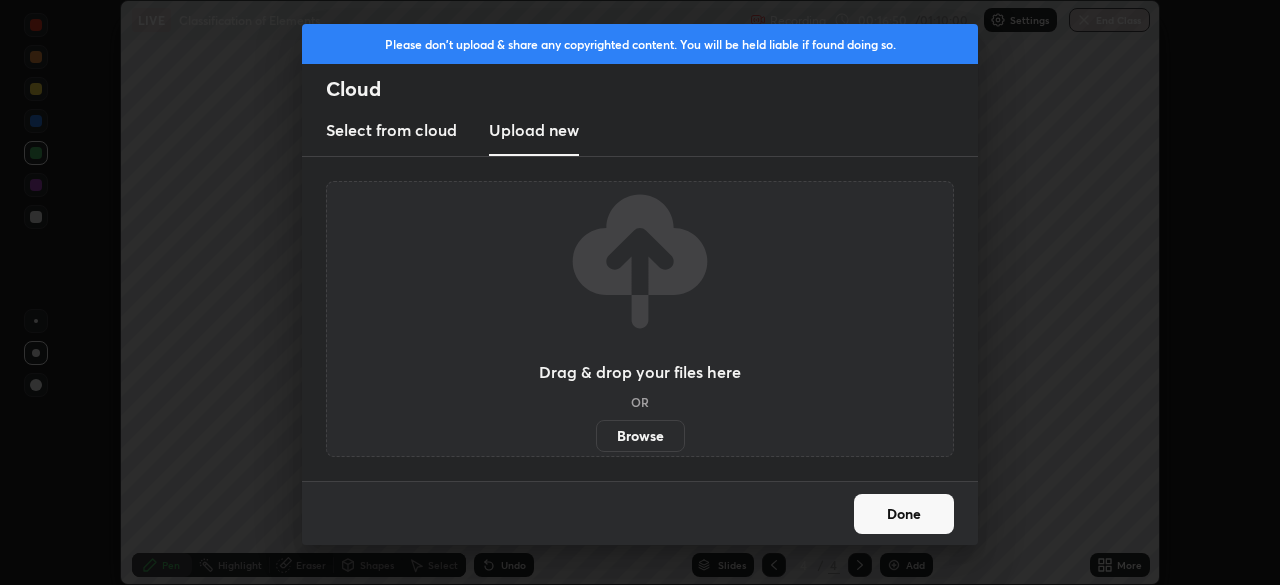 scroll, scrollTop: 585, scrollLeft: 1280, axis: both 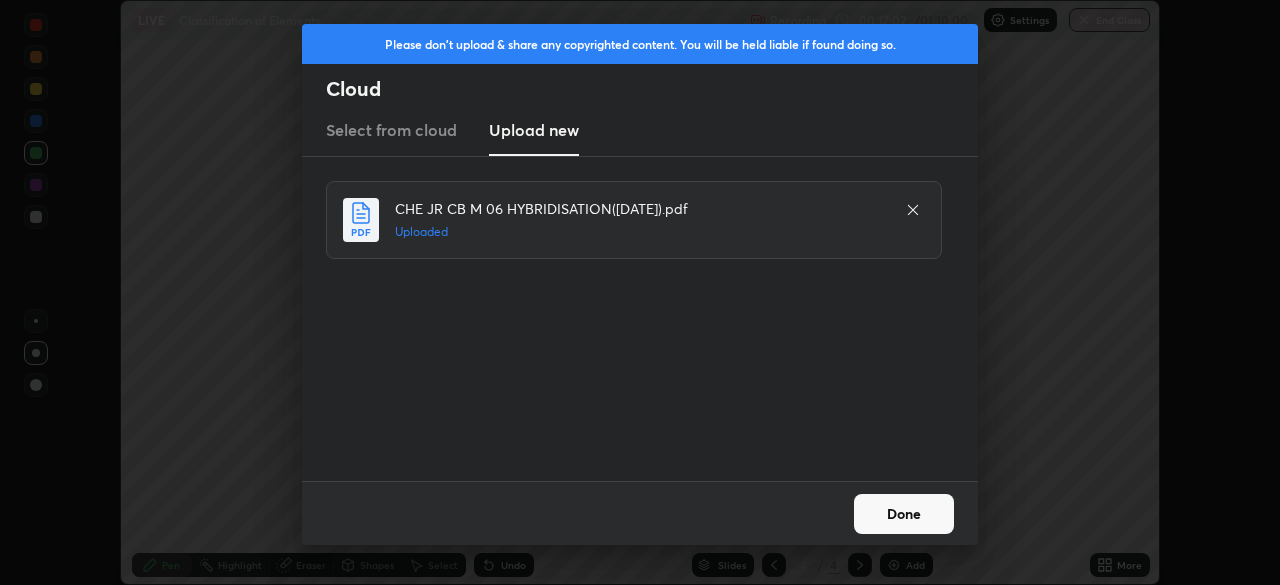 click on "Done" at bounding box center (904, 514) 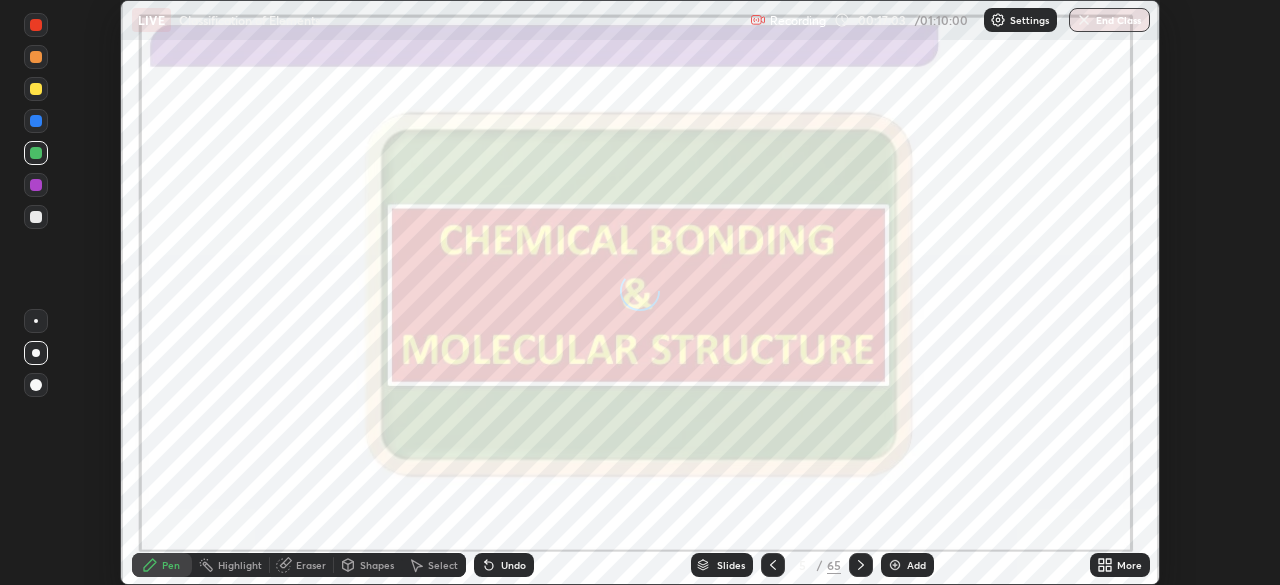 click 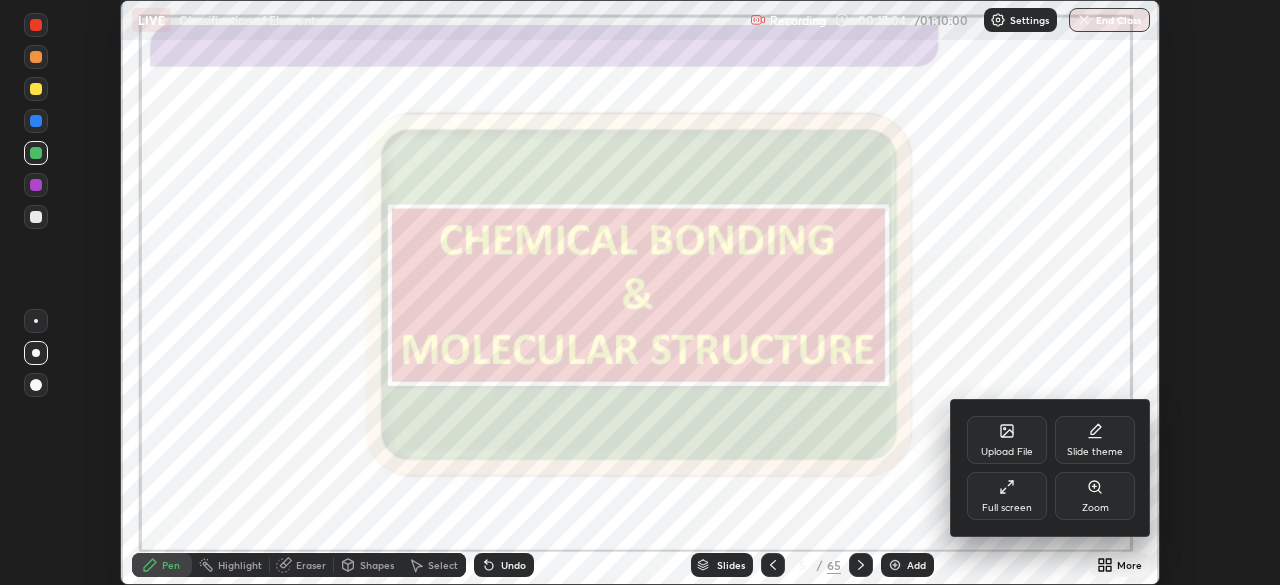 click on "Full screen" at bounding box center (1007, 508) 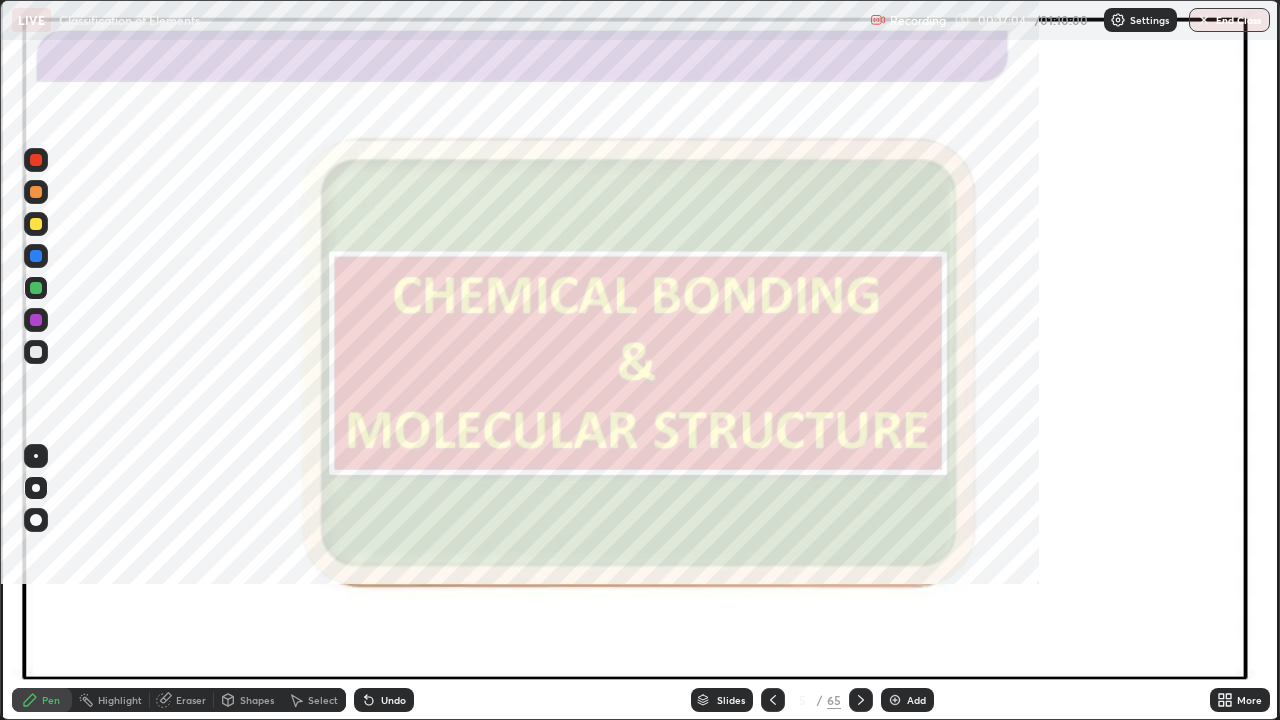 scroll, scrollTop: 99280, scrollLeft: 98720, axis: both 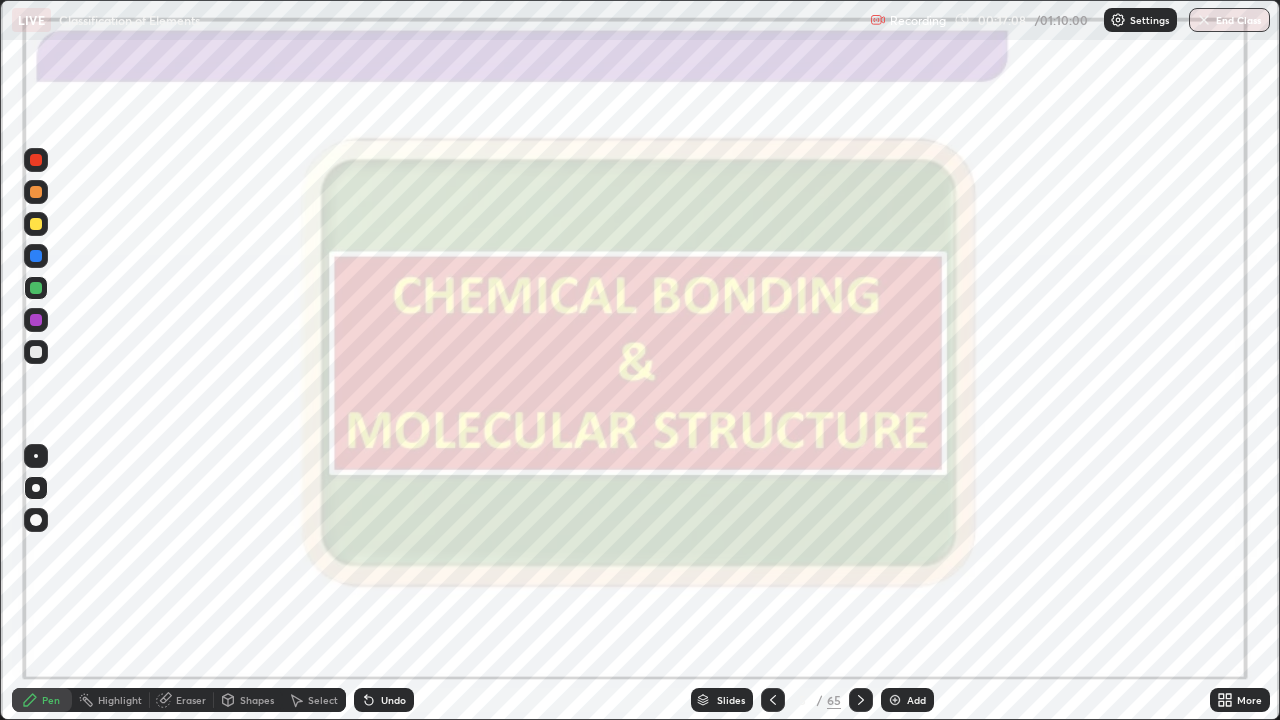 click 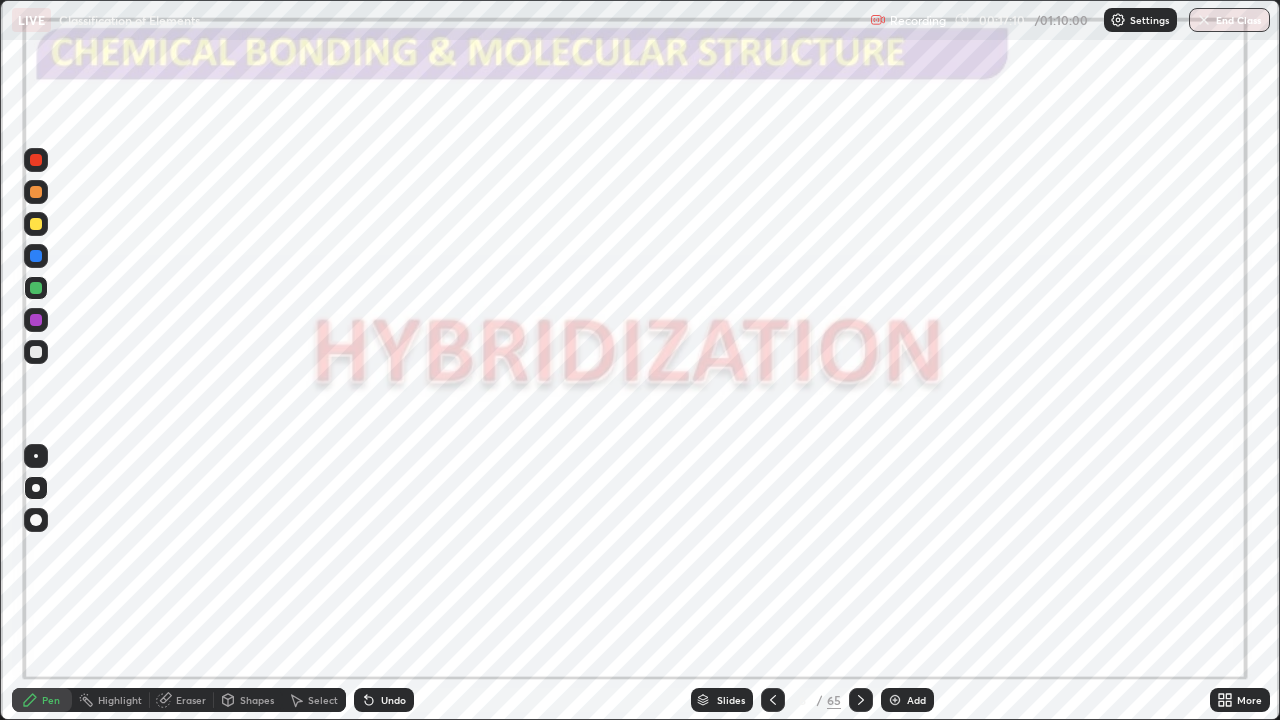click 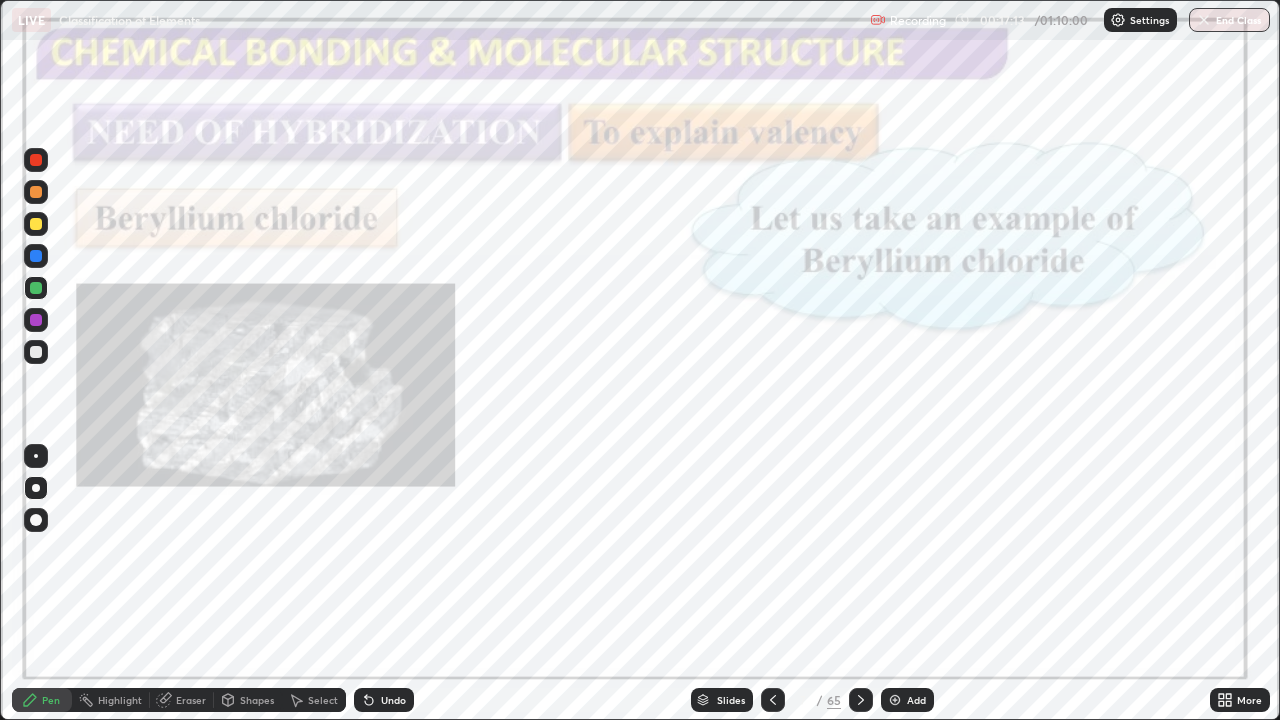 click 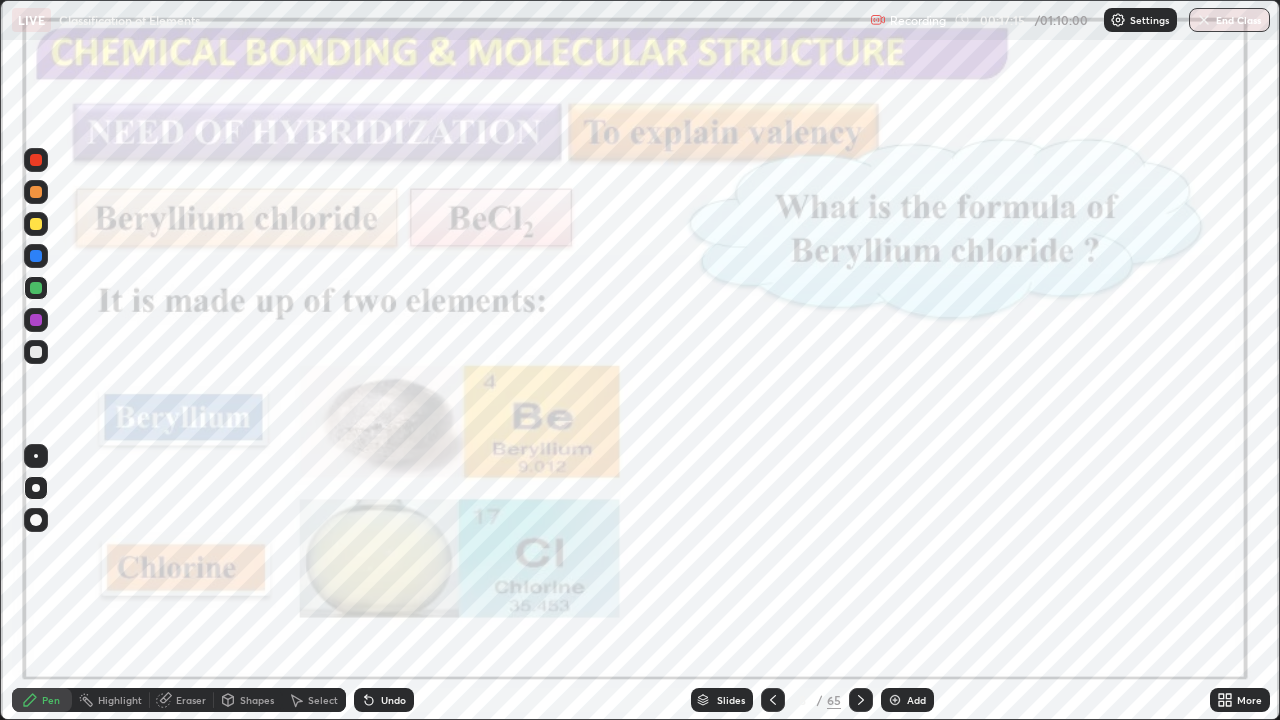 click 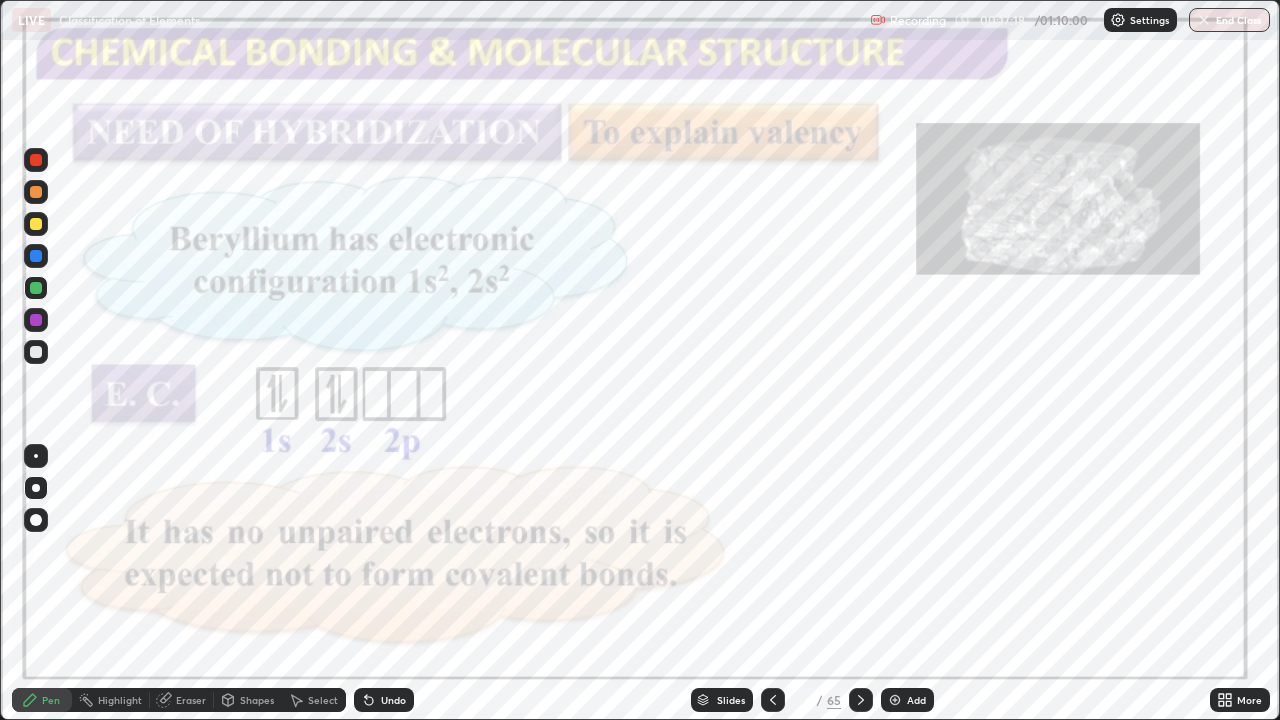 click 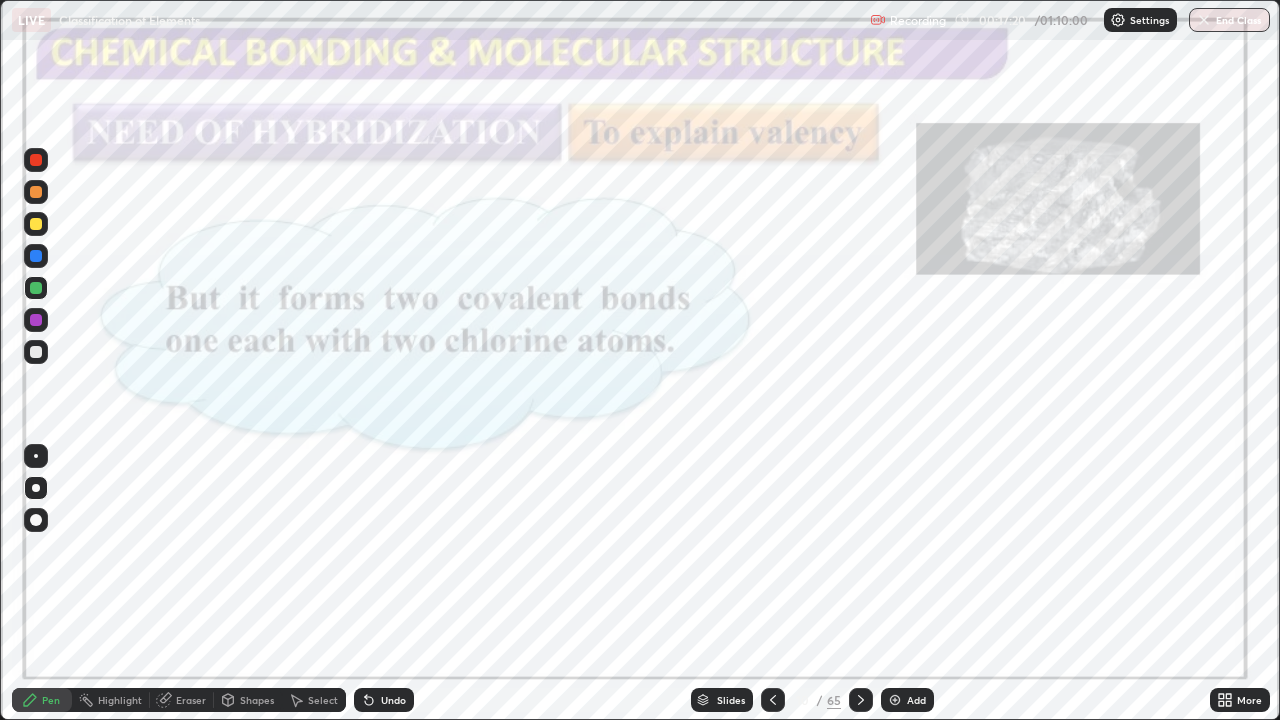 click 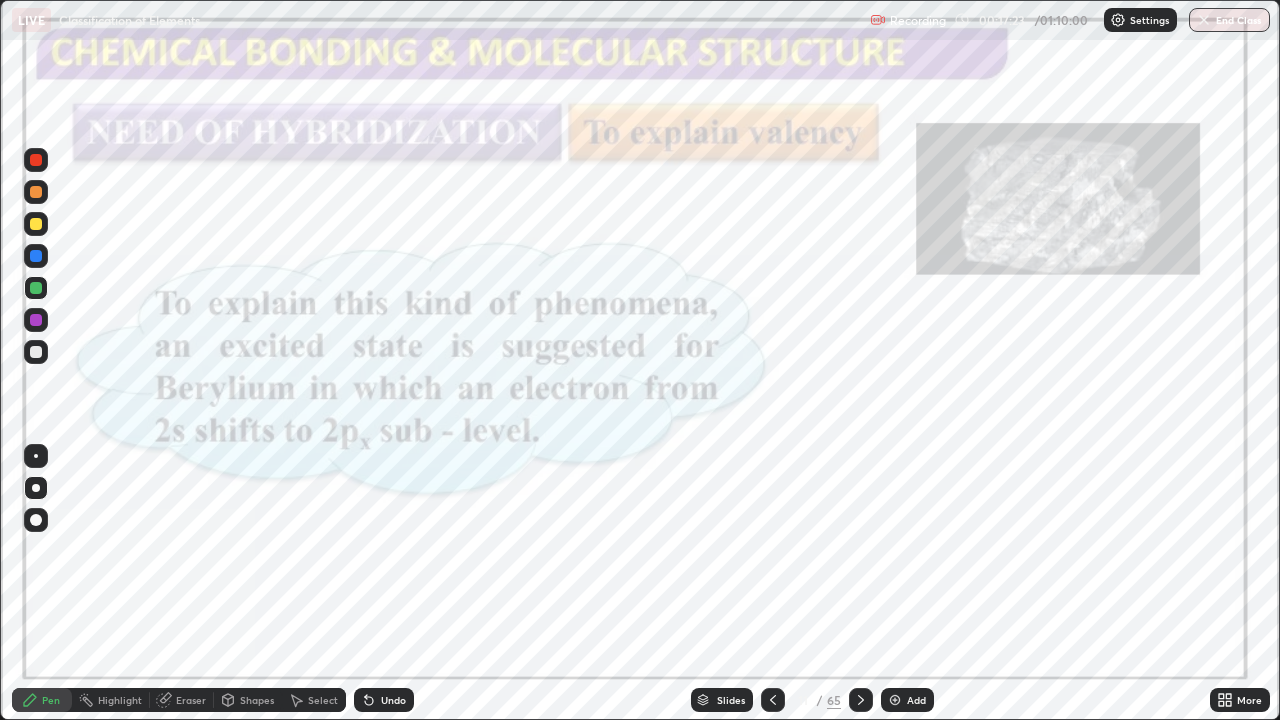 click 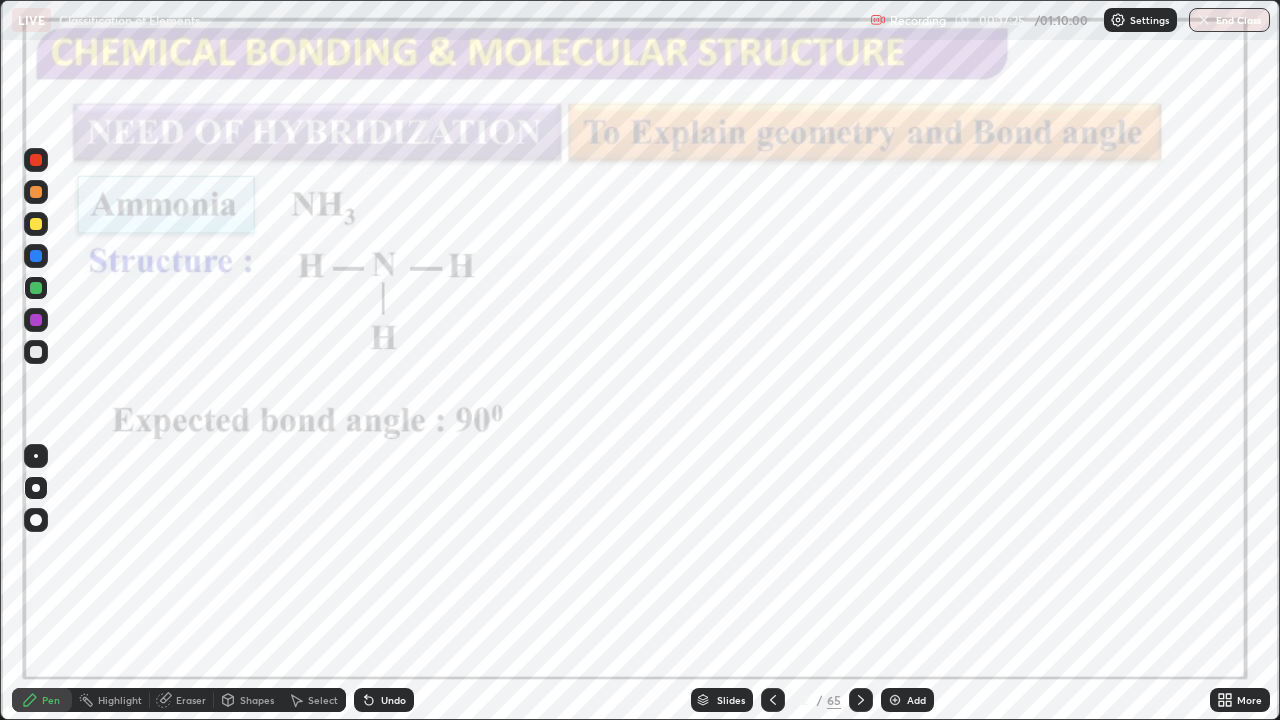 click 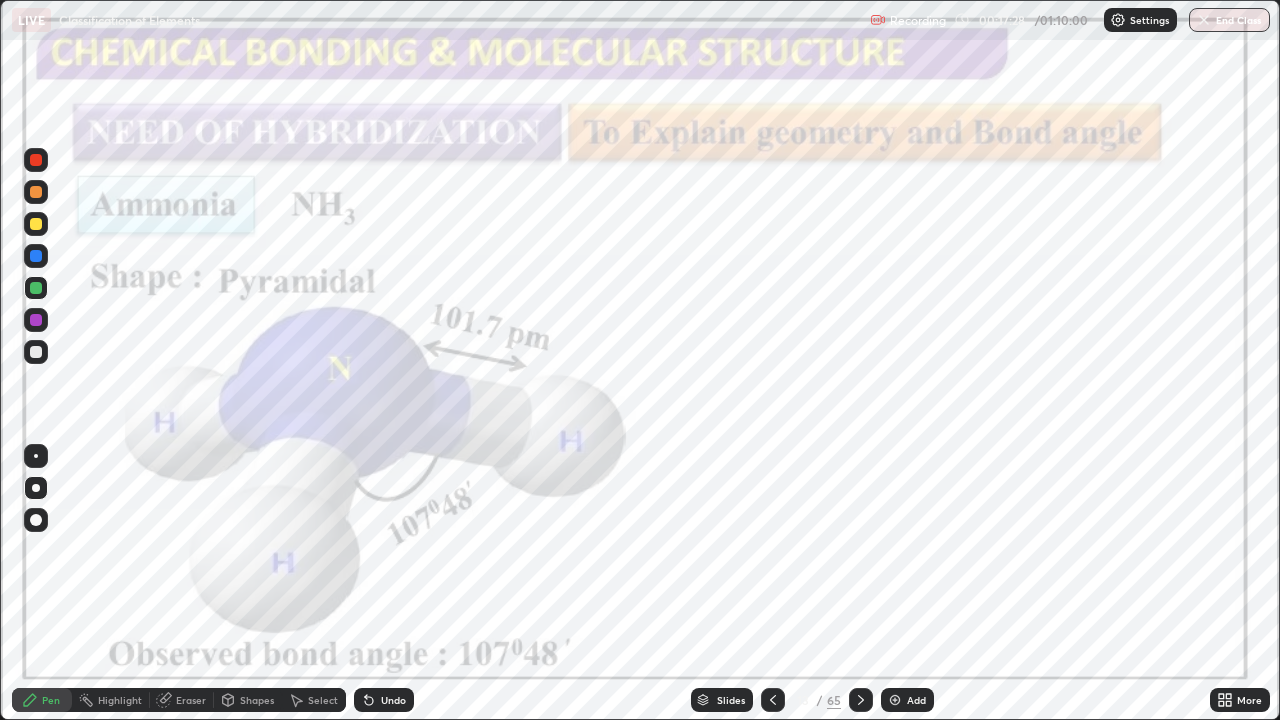 click on "Slides" at bounding box center (731, 700) 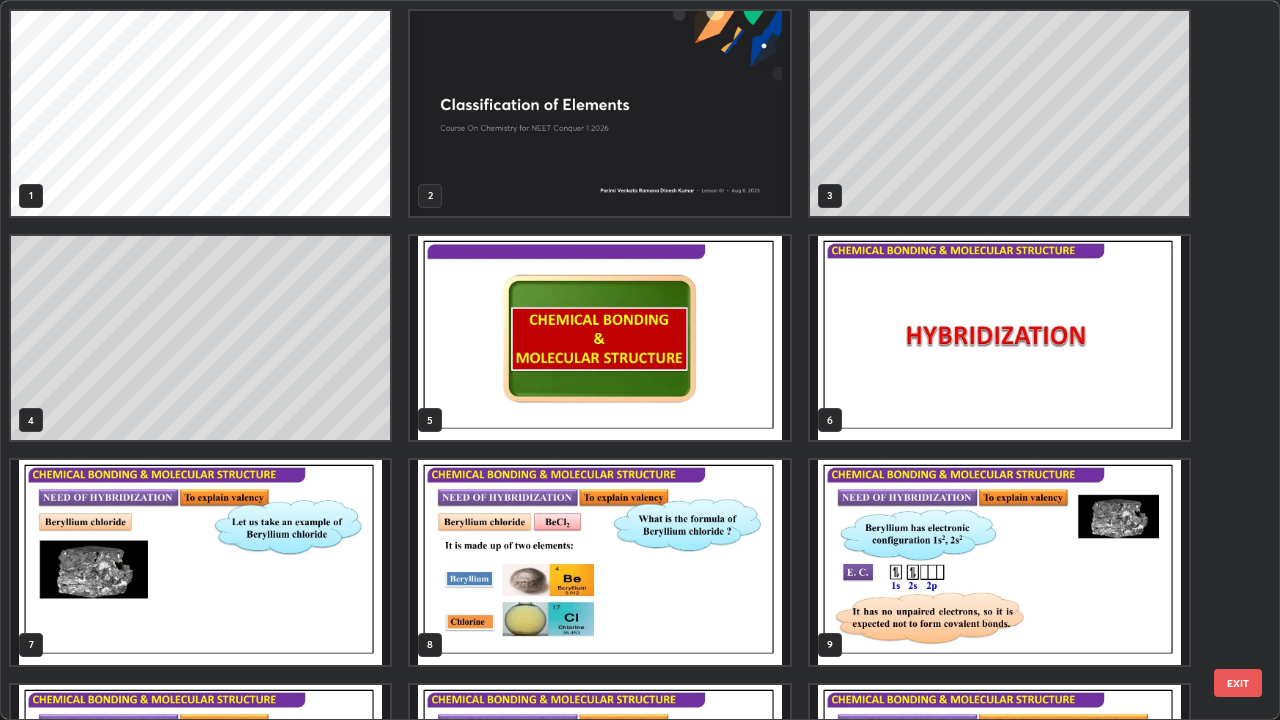 scroll, scrollTop: 405, scrollLeft: 0, axis: vertical 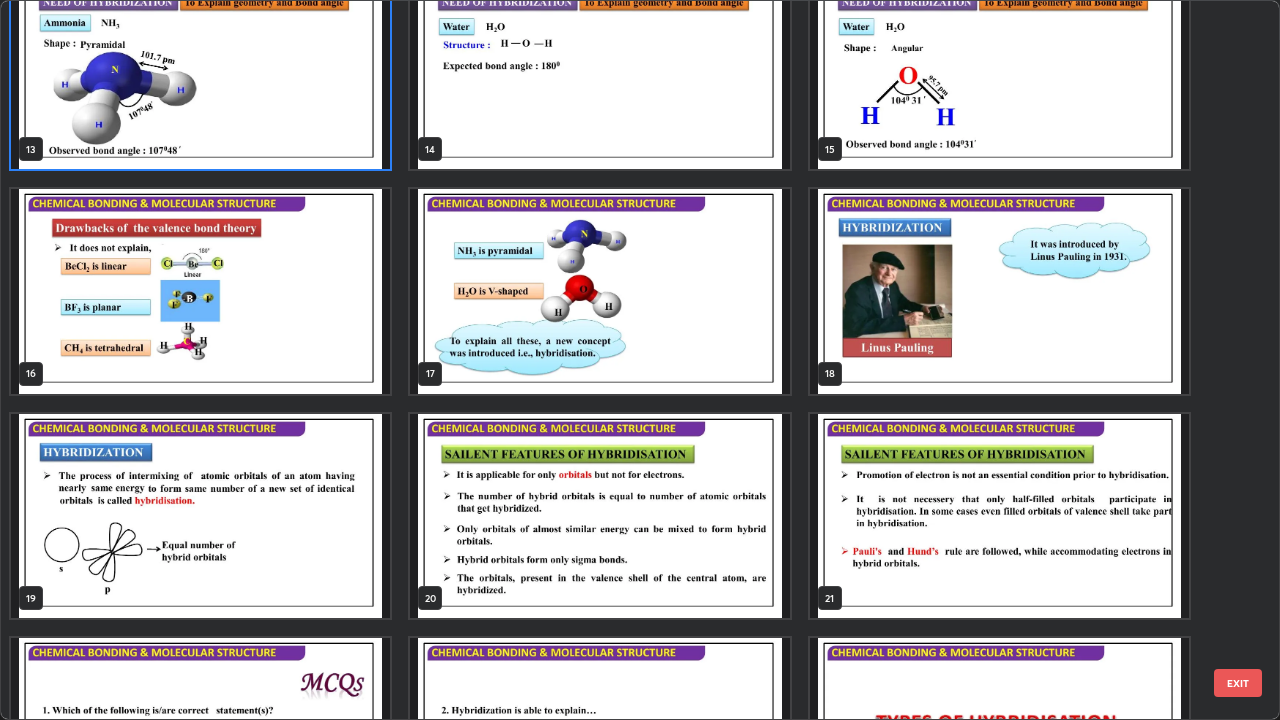 click at bounding box center (999, 291) 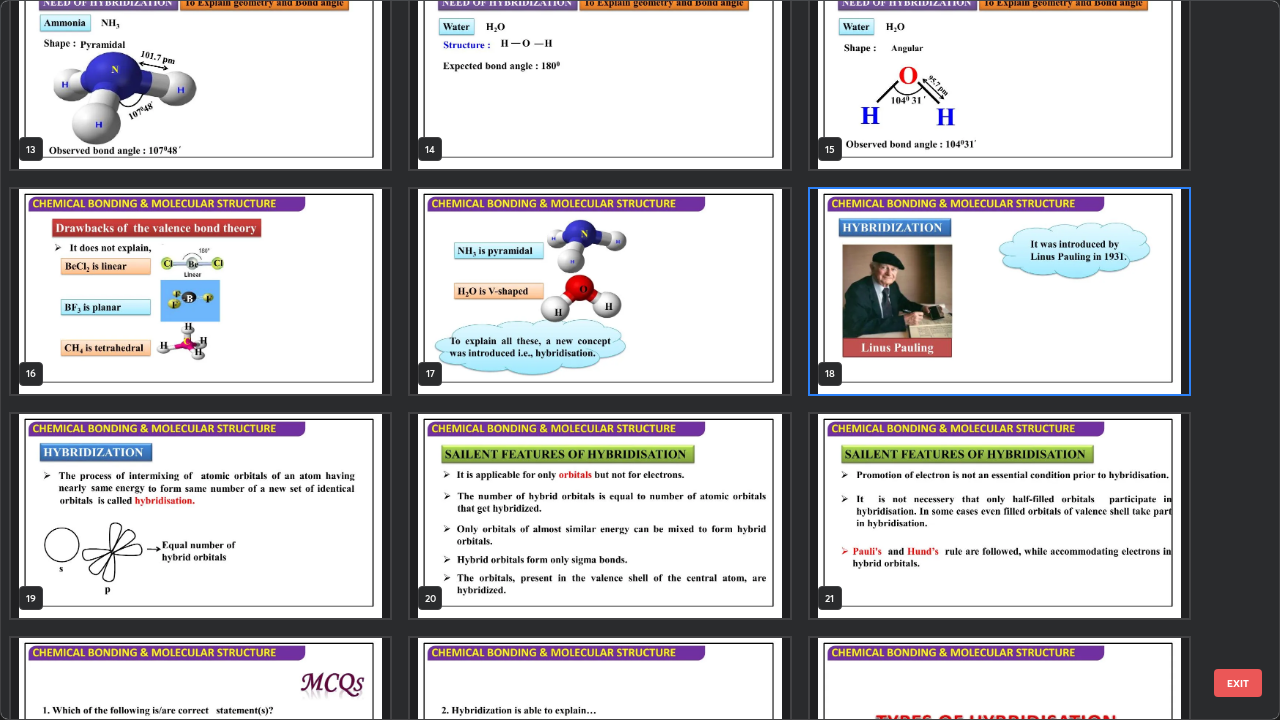 click at bounding box center (999, 291) 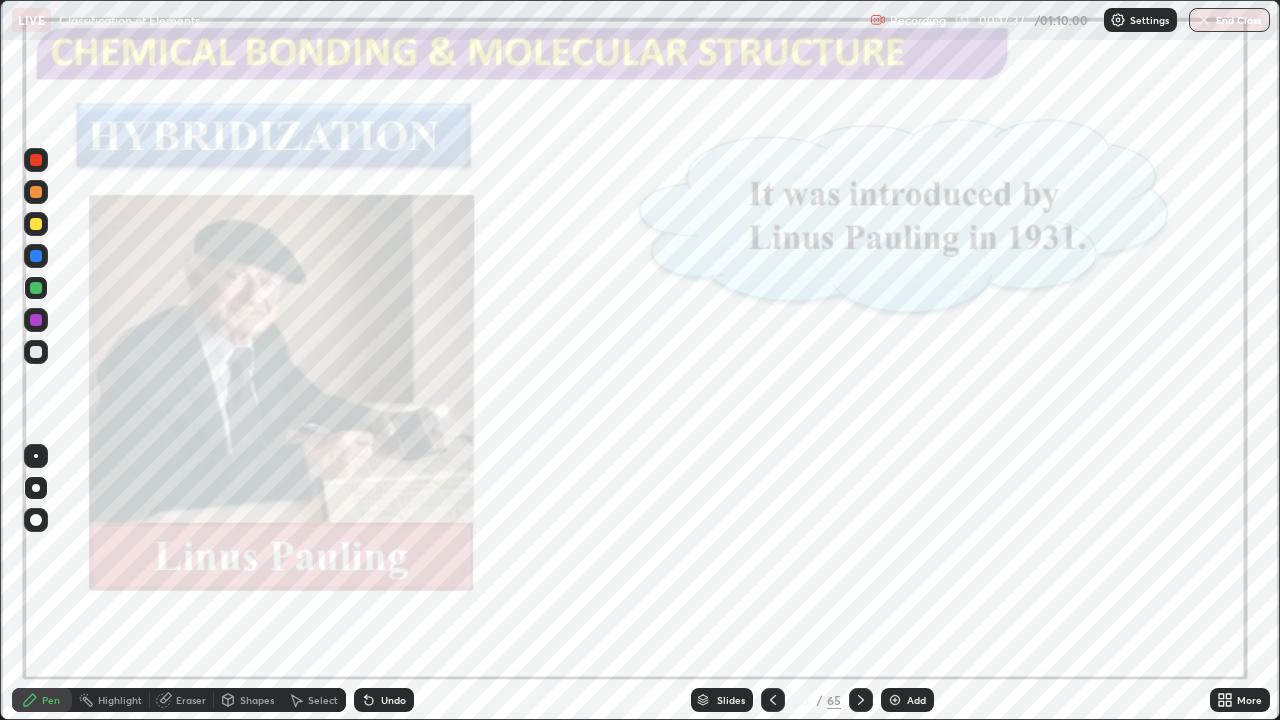 click 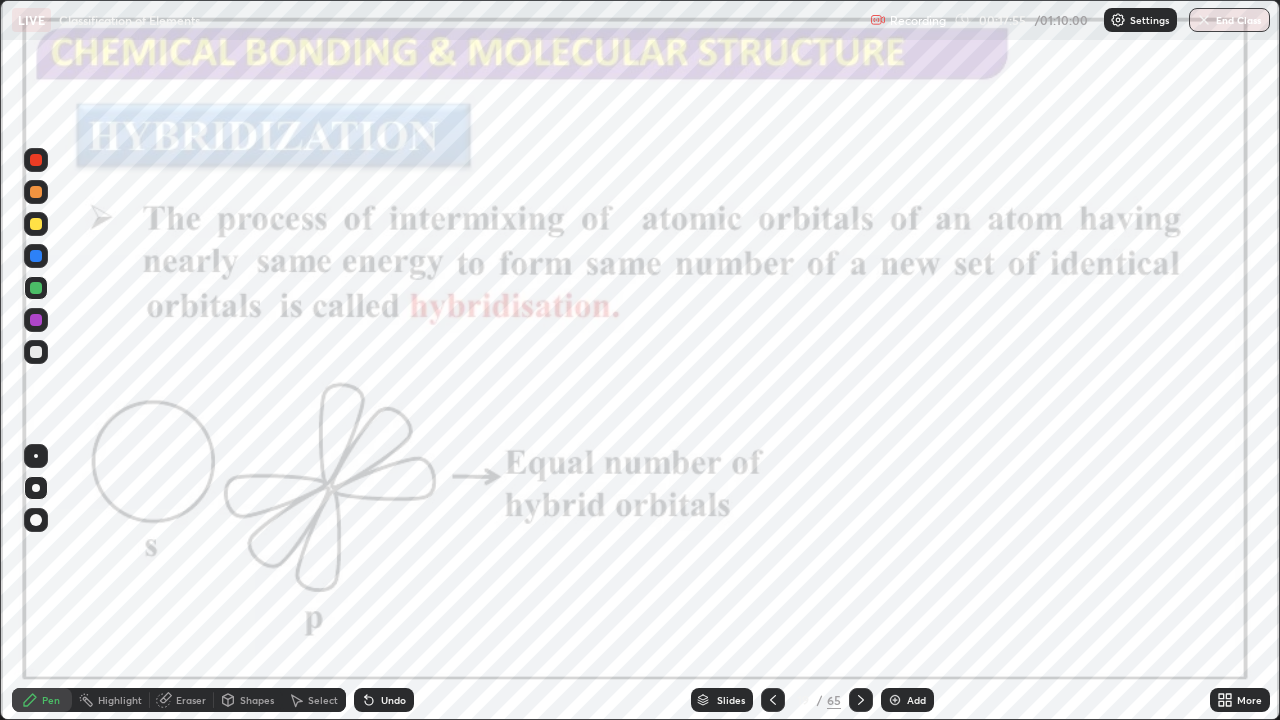 click at bounding box center [861, 700] 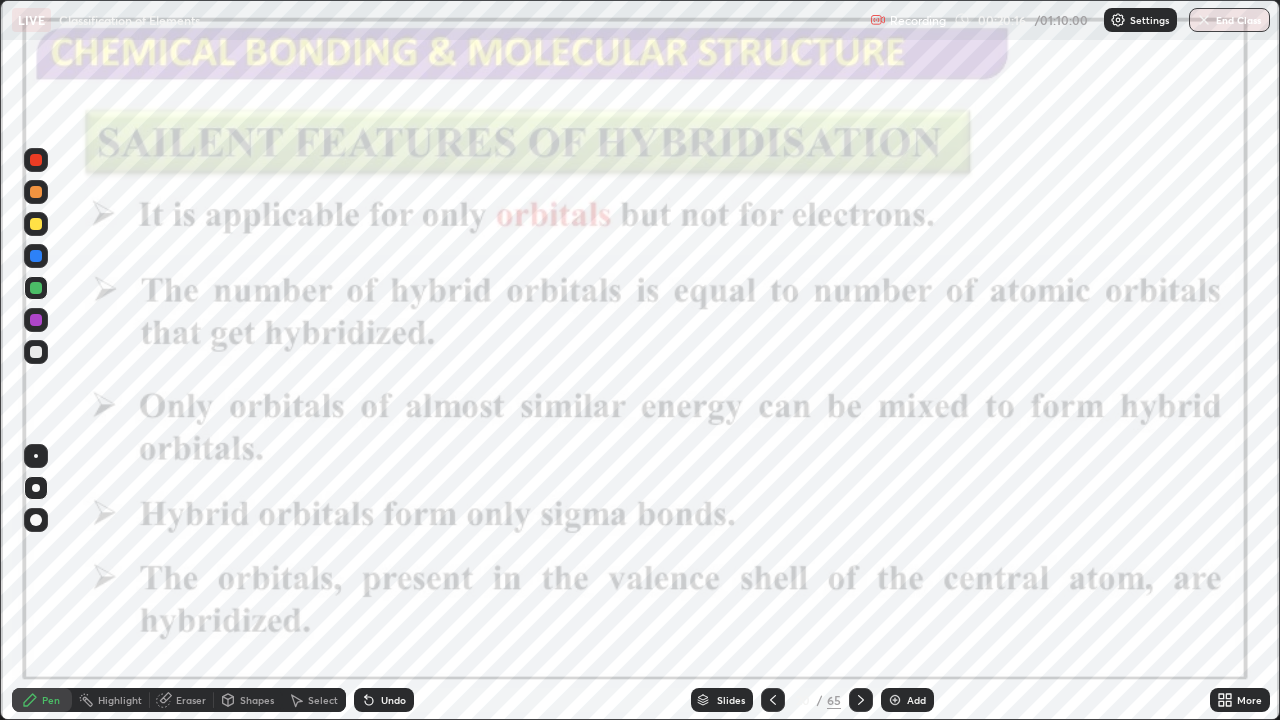 click 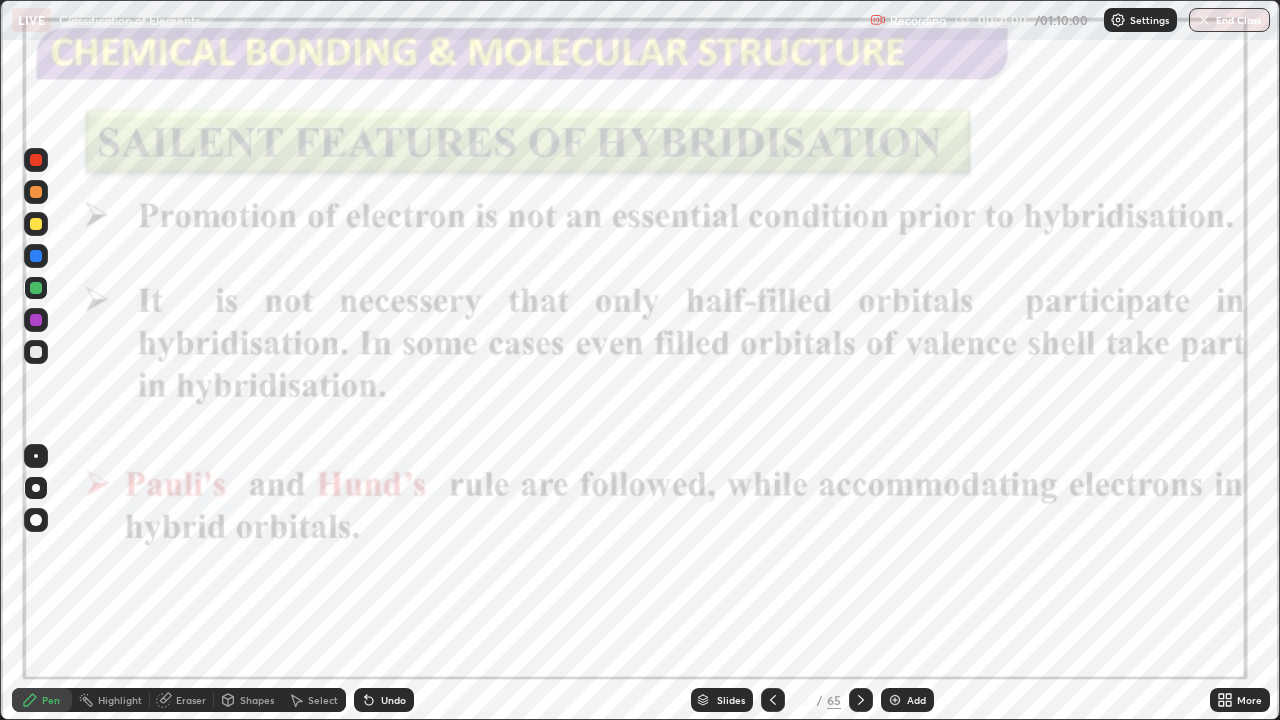 click 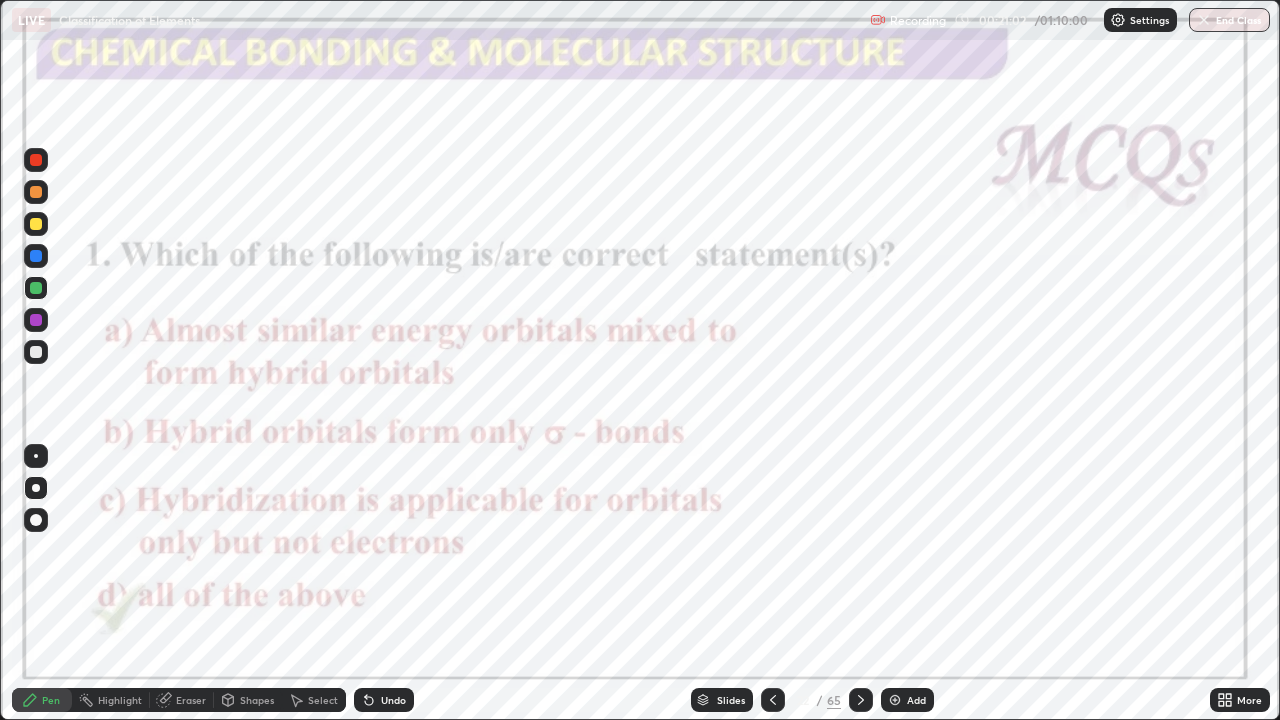 click 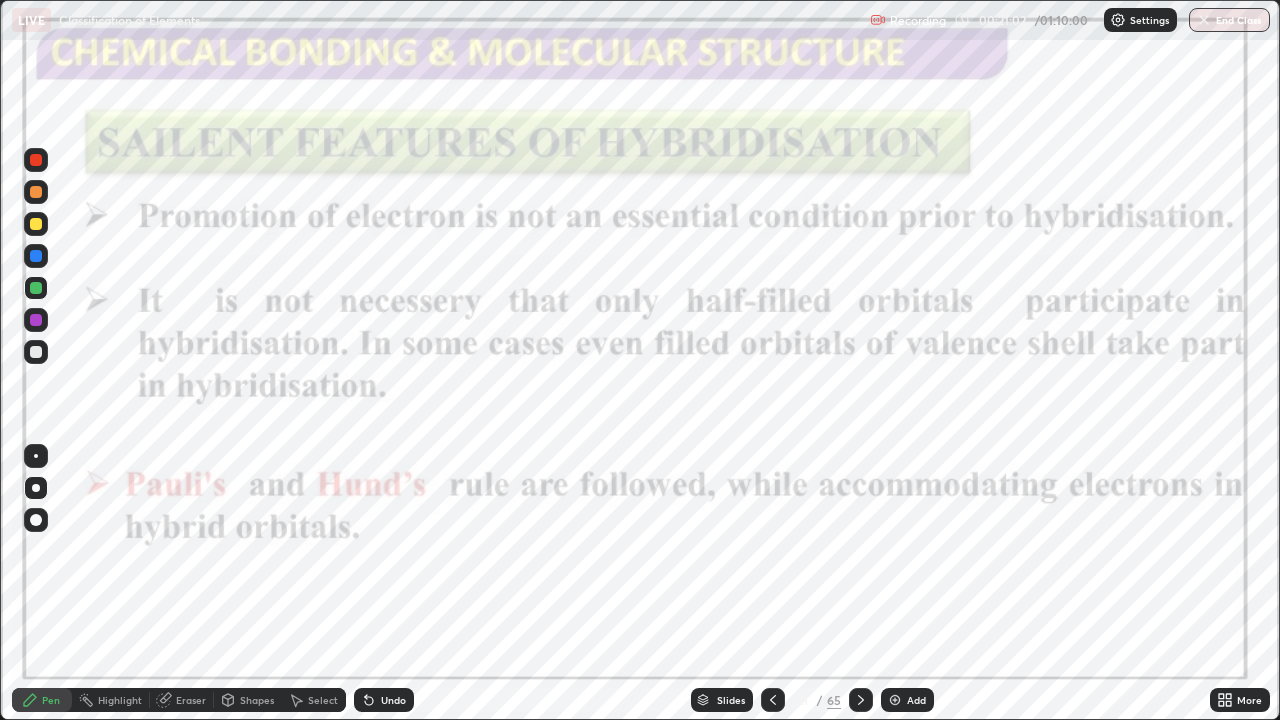 click 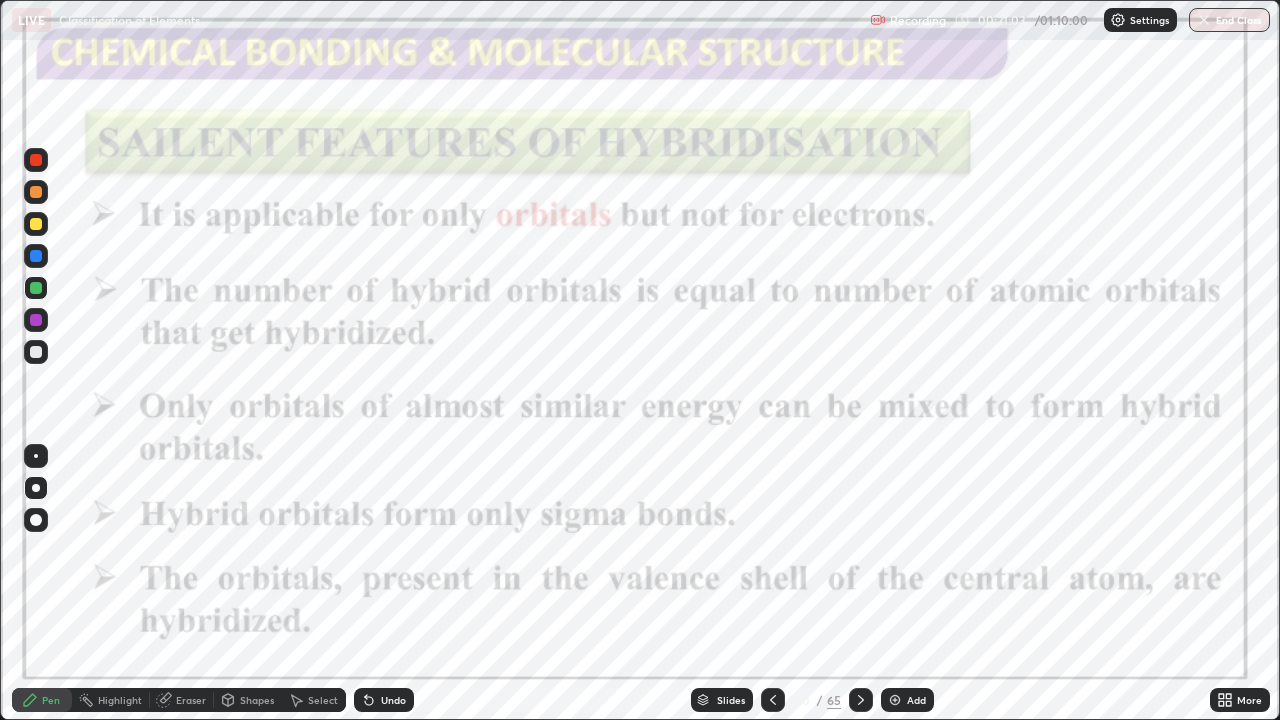 click 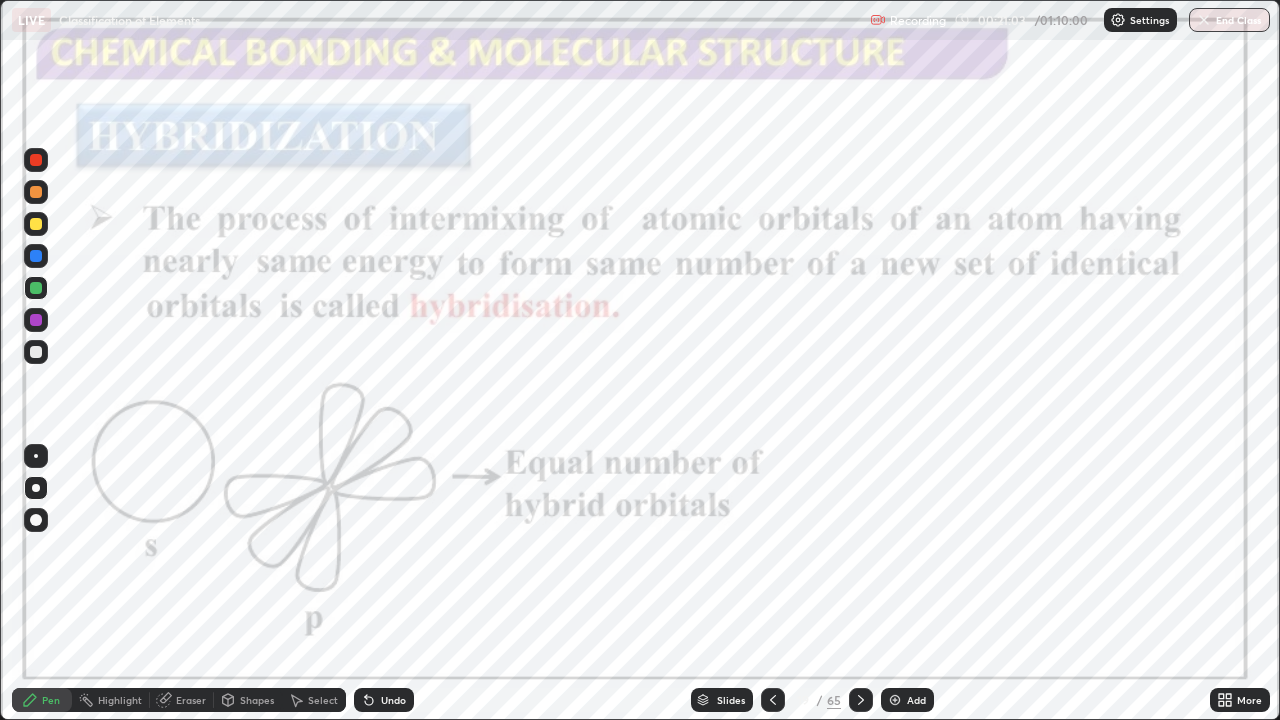 click 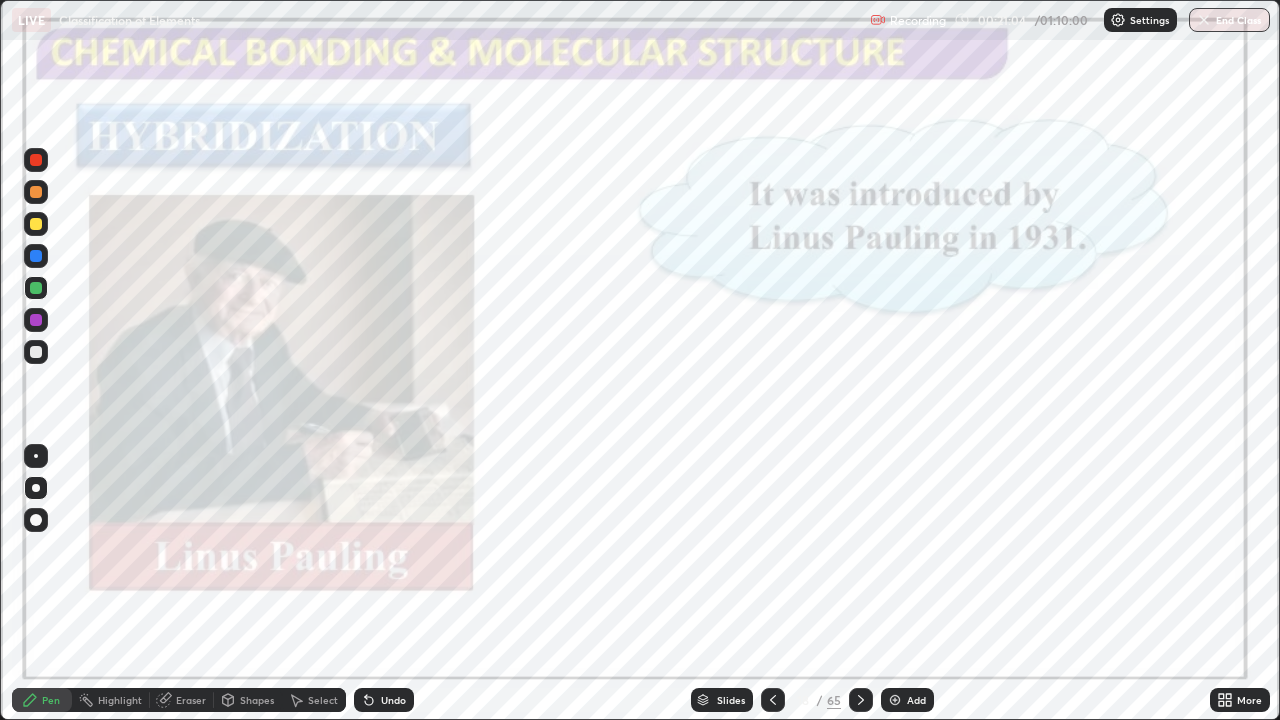 click at bounding box center (861, 700) 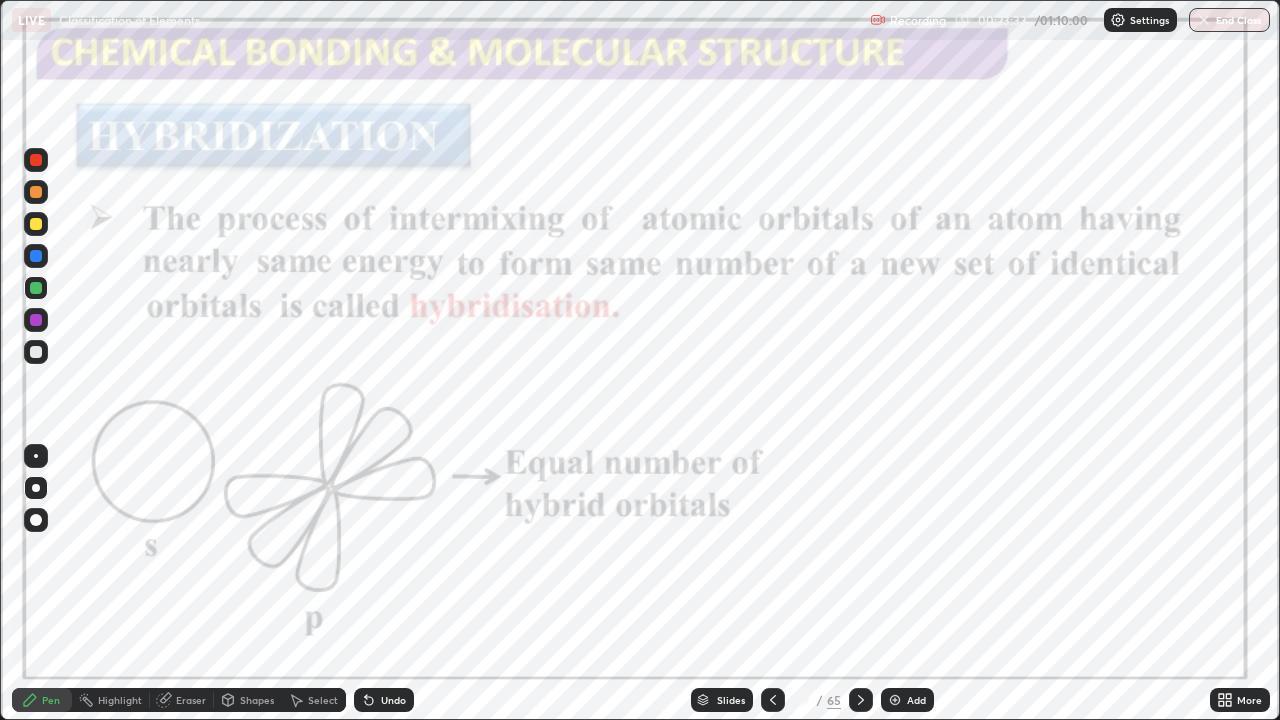 click at bounding box center (861, 700) 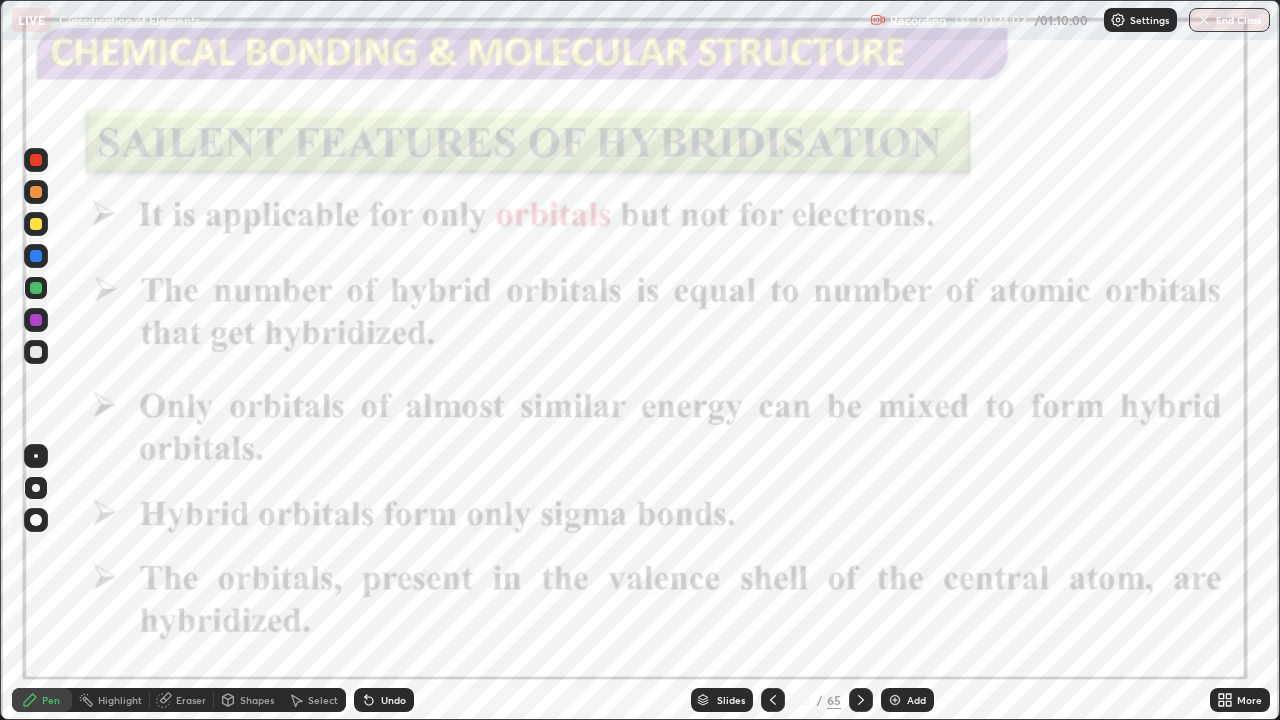 click on "Eraser" at bounding box center [182, 700] 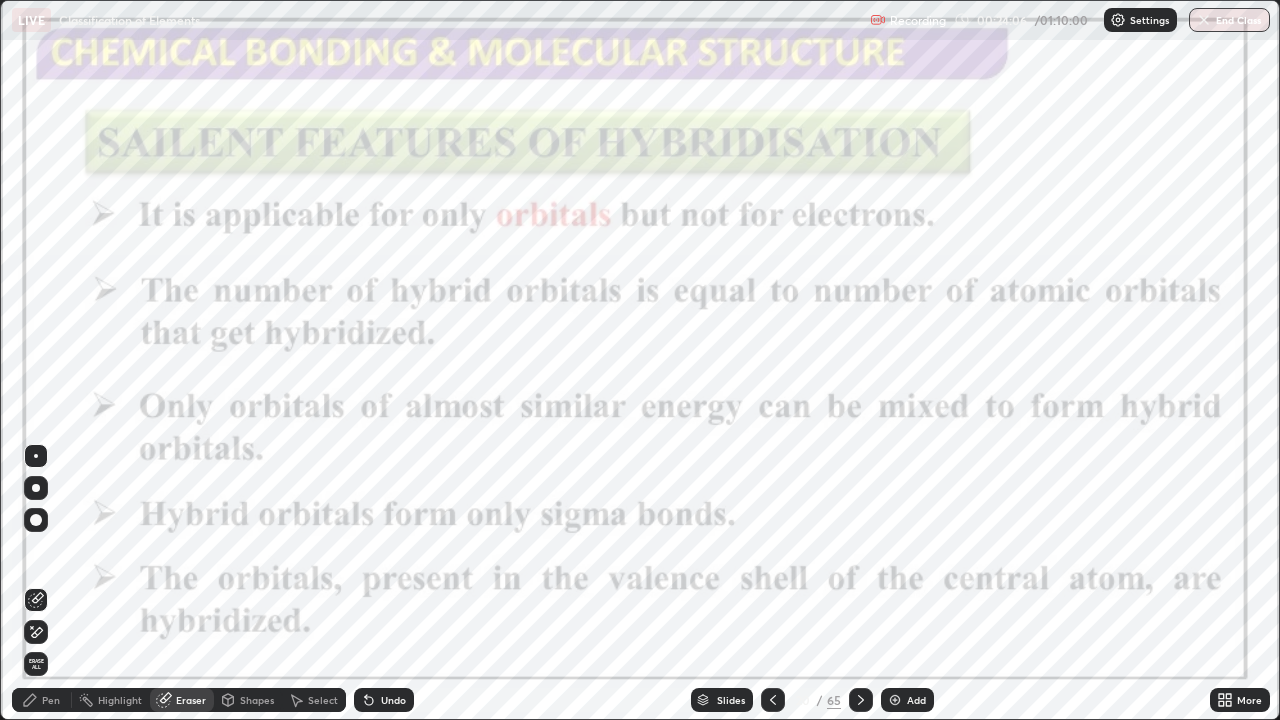 click on "Pen" at bounding box center [42, 700] 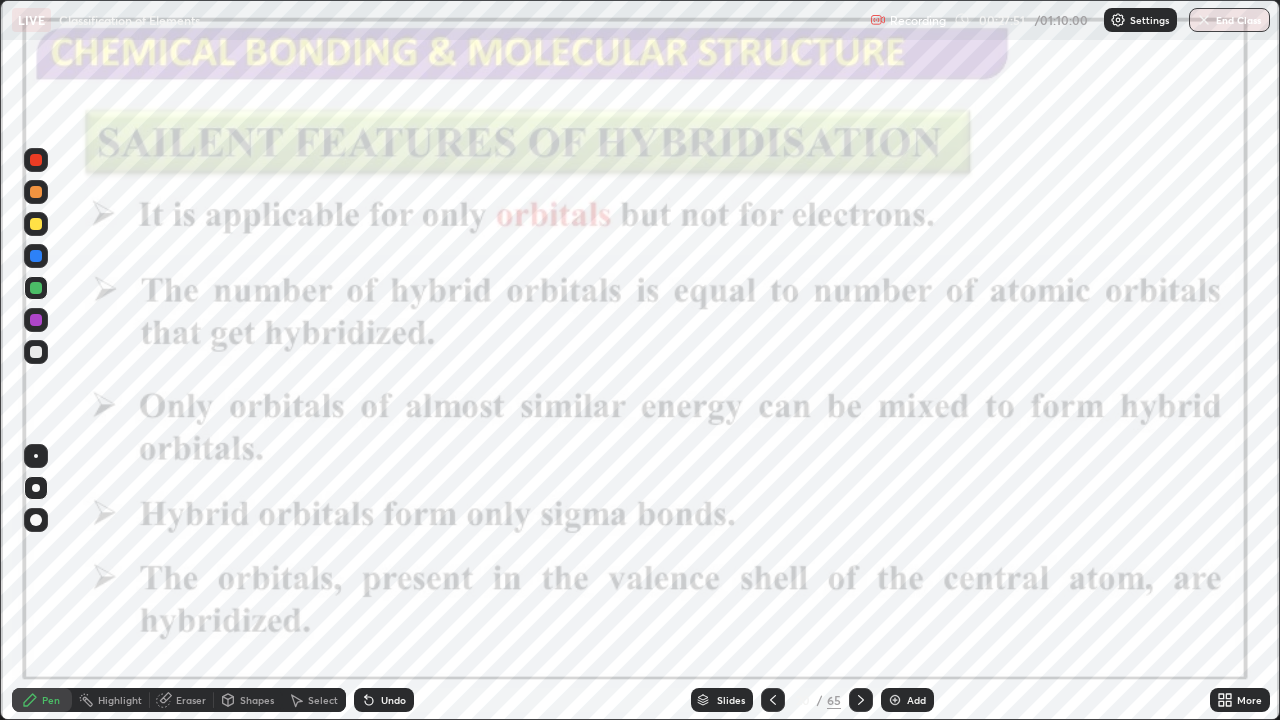 click at bounding box center (861, 700) 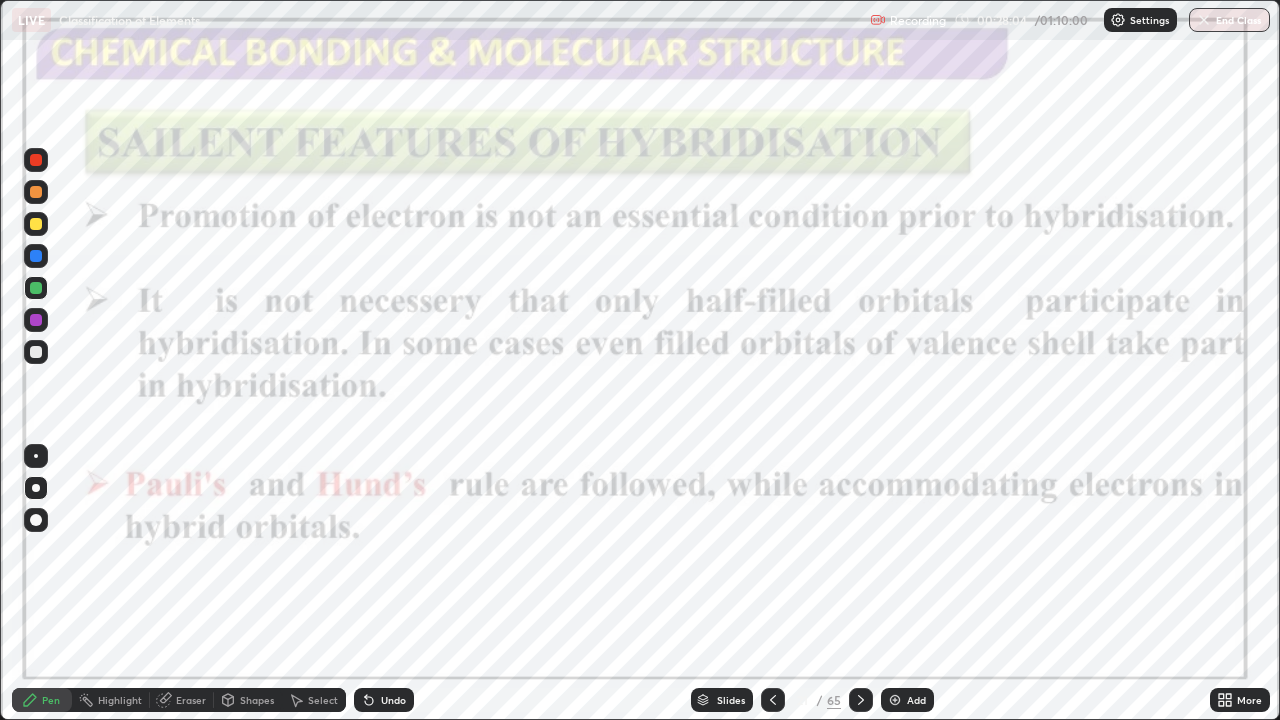 click at bounding box center (36, 224) 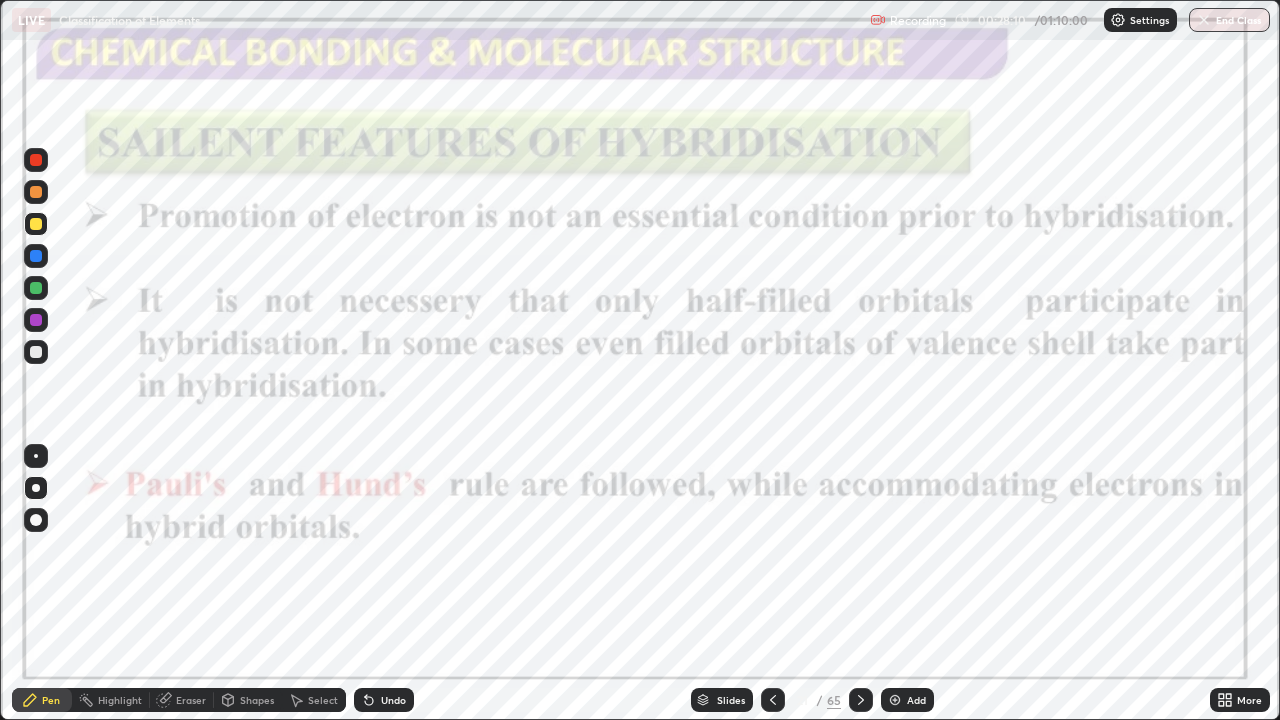 click on "Eraser" at bounding box center [191, 700] 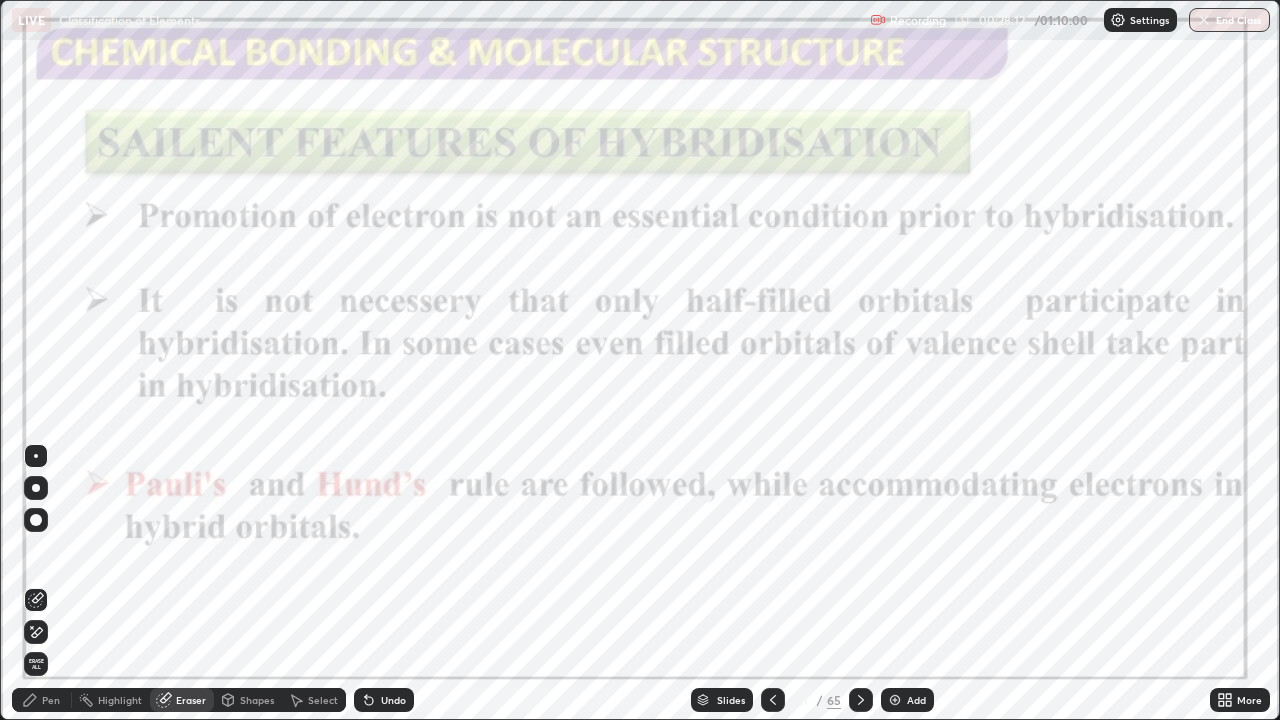 click on "Pen" at bounding box center [42, 700] 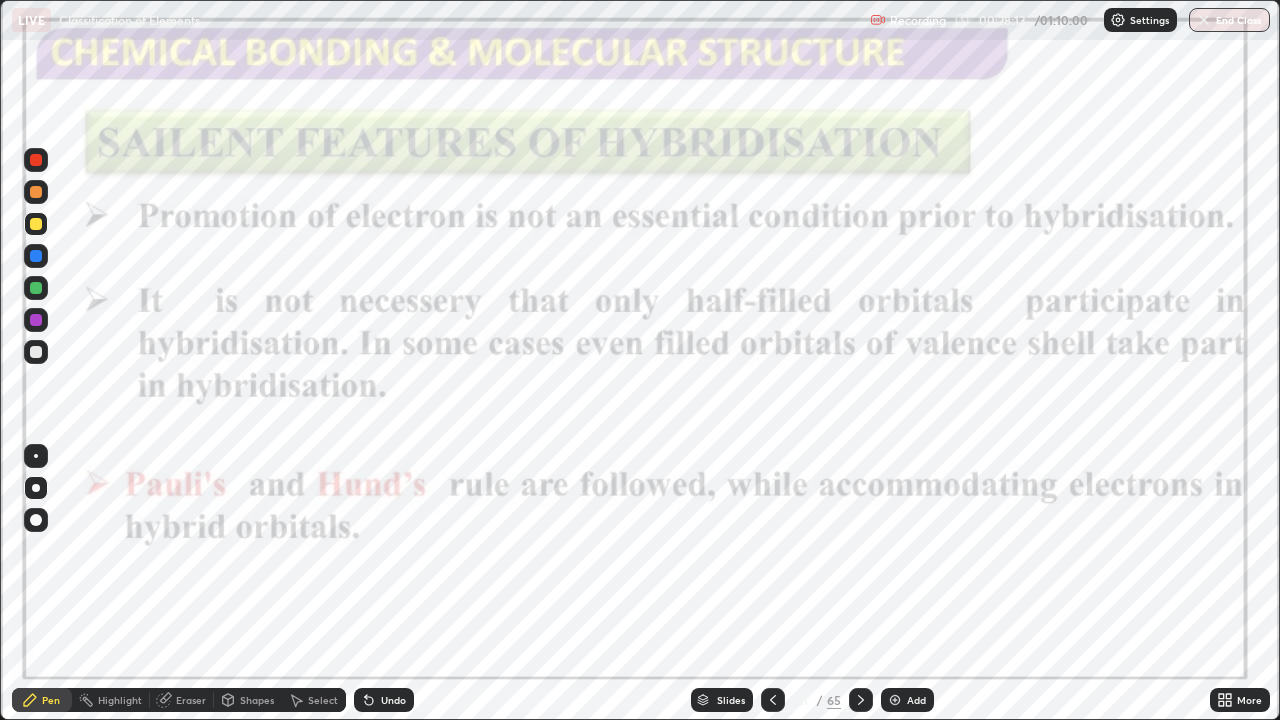 click at bounding box center (36, 160) 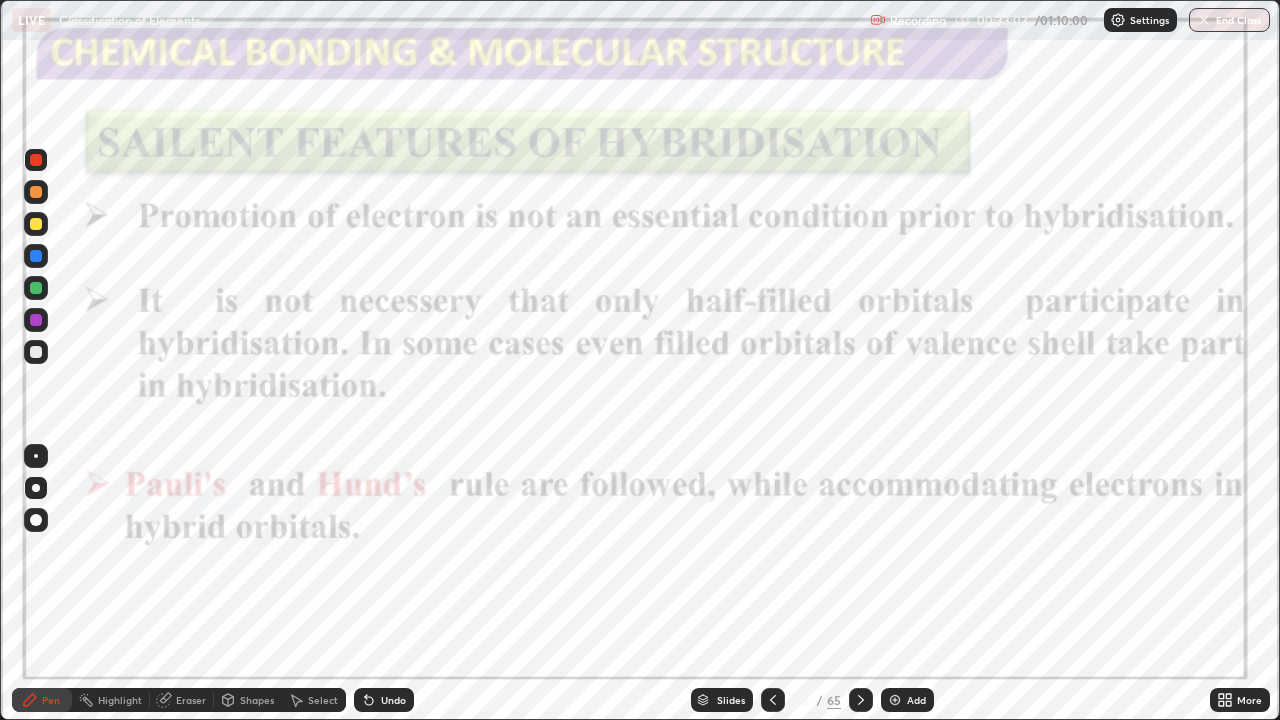 click at bounding box center (861, 700) 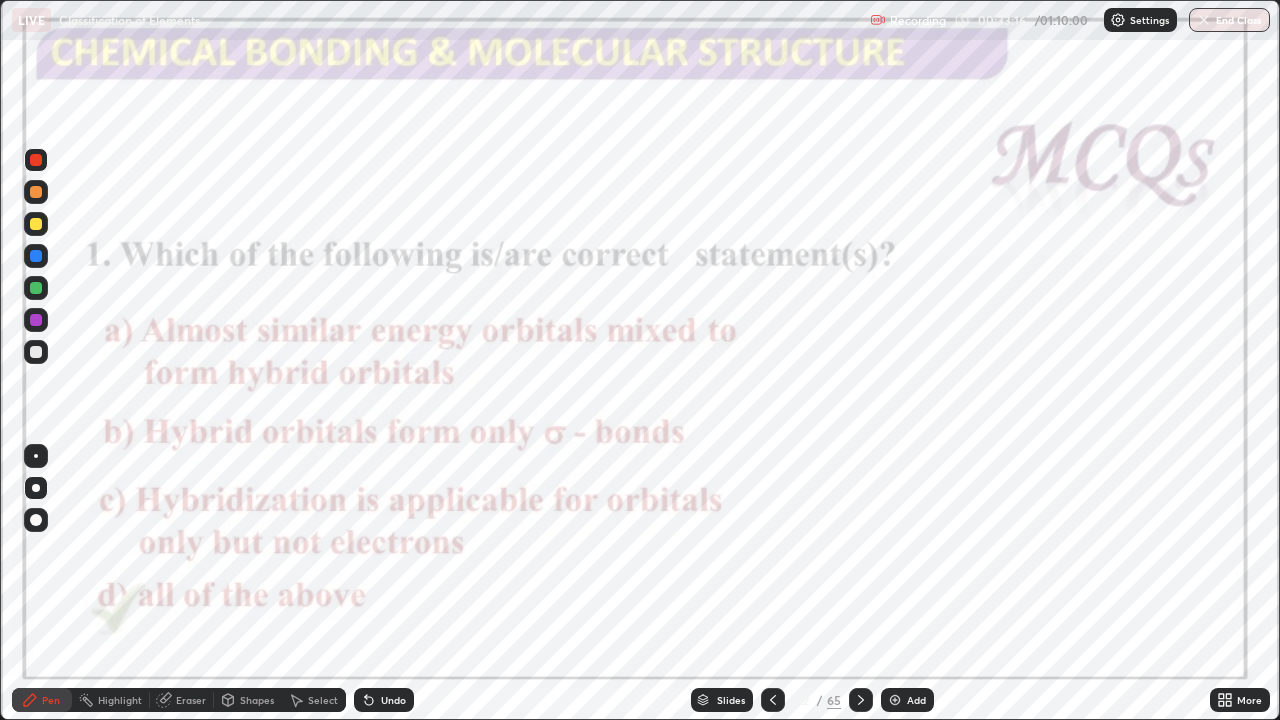 click on "Slides" at bounding box center [731, 700] 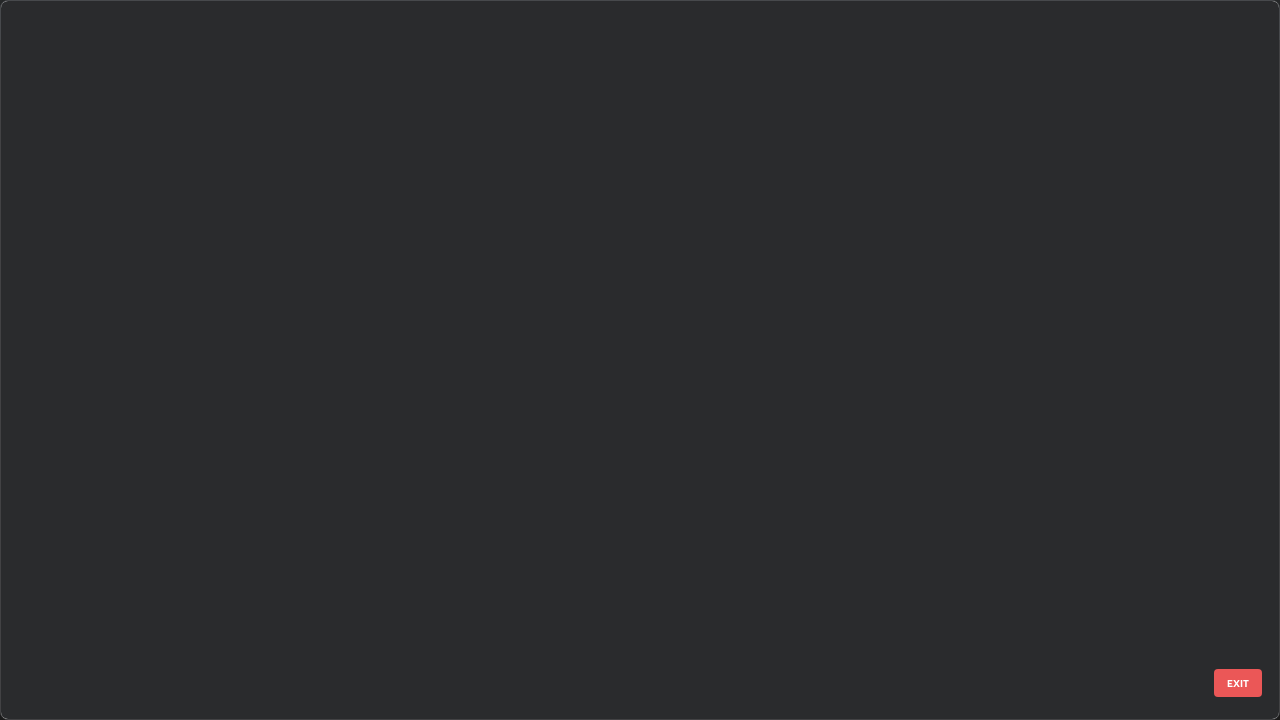 scroll, scrollTop: 1079, scrollLeft: 0, axis: vertical 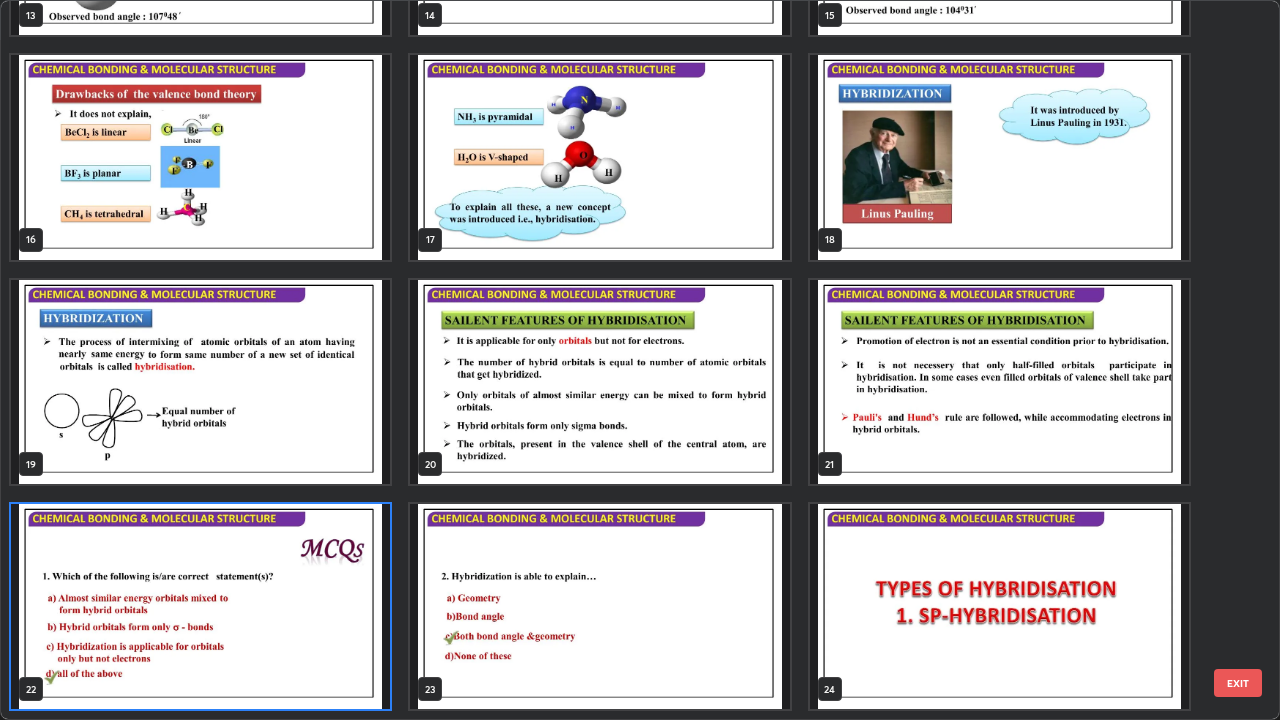 click at bounding box center [999, 606] 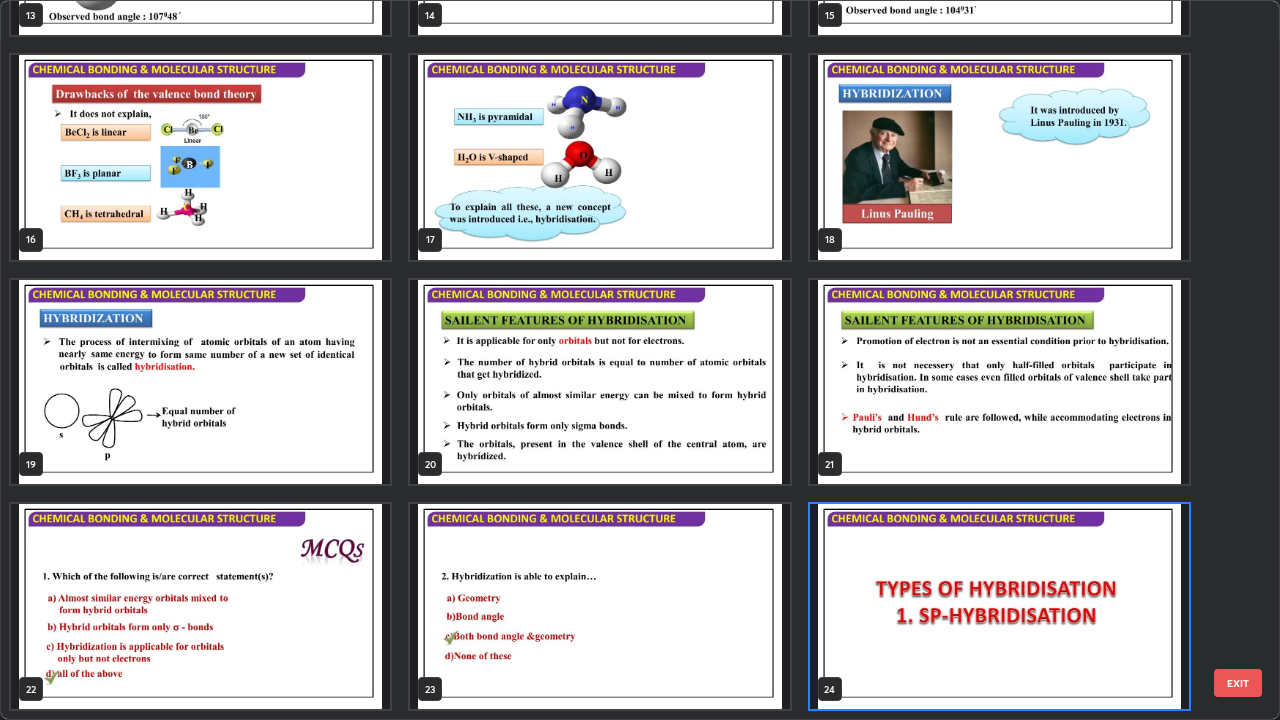 click at bounding box center [599, 606] 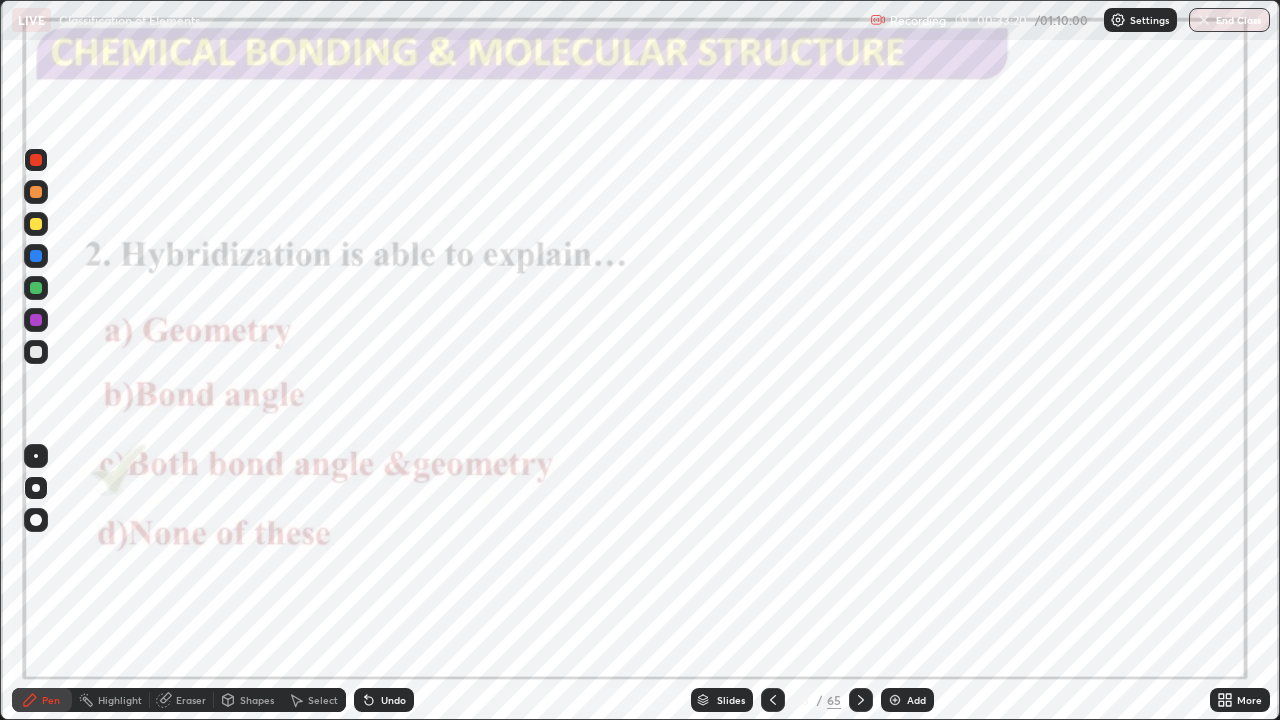 click at bounding box center (599, 606) 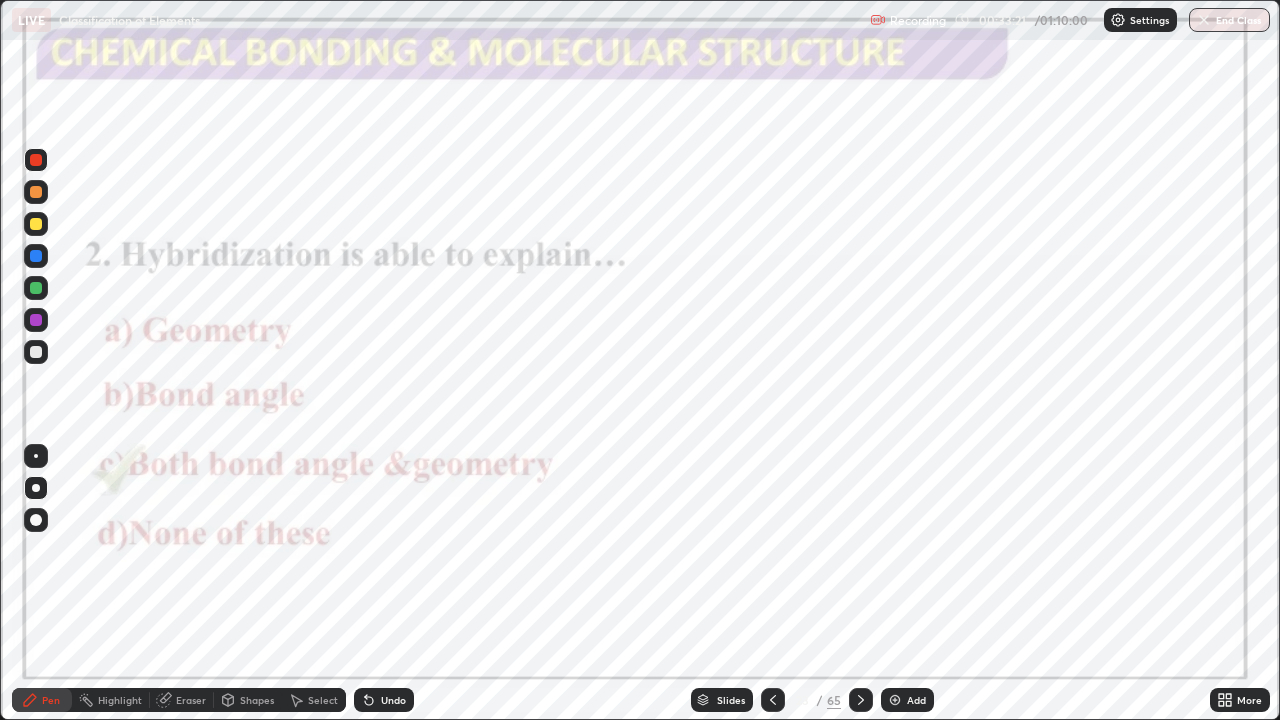 click at bounding box center (599, 606) 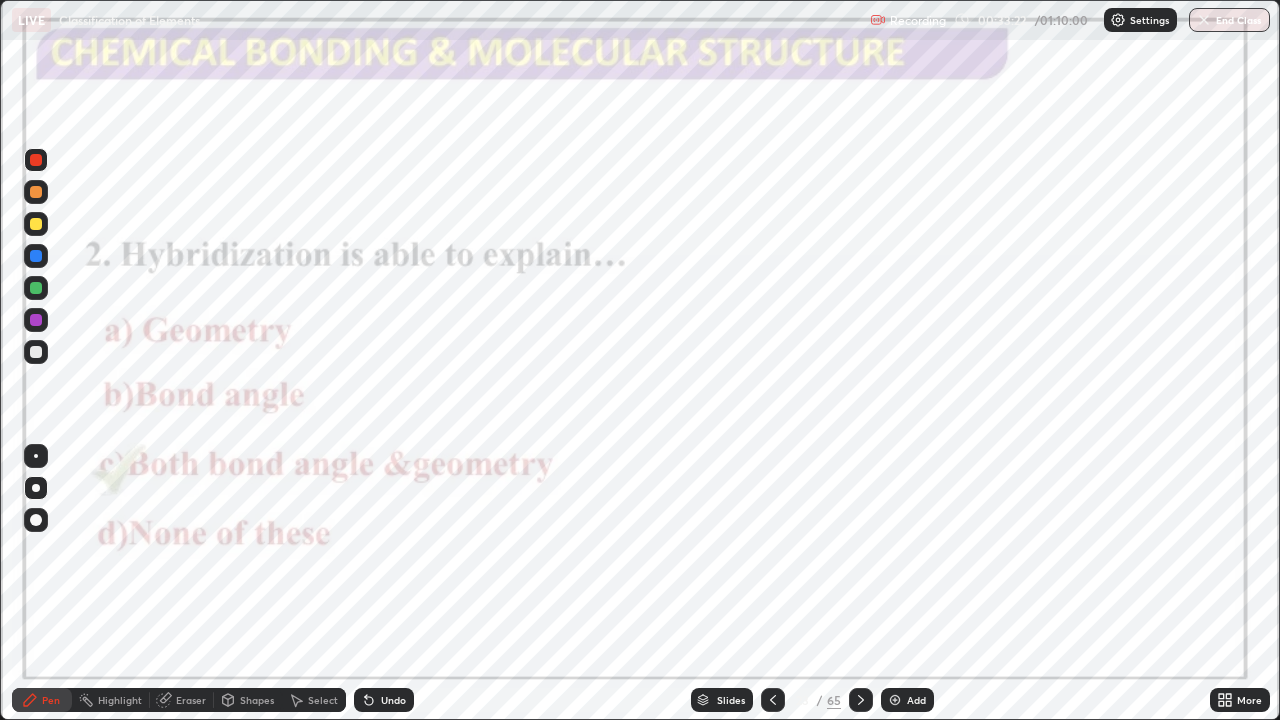 click on "Add" at bounding box center (907, 700) 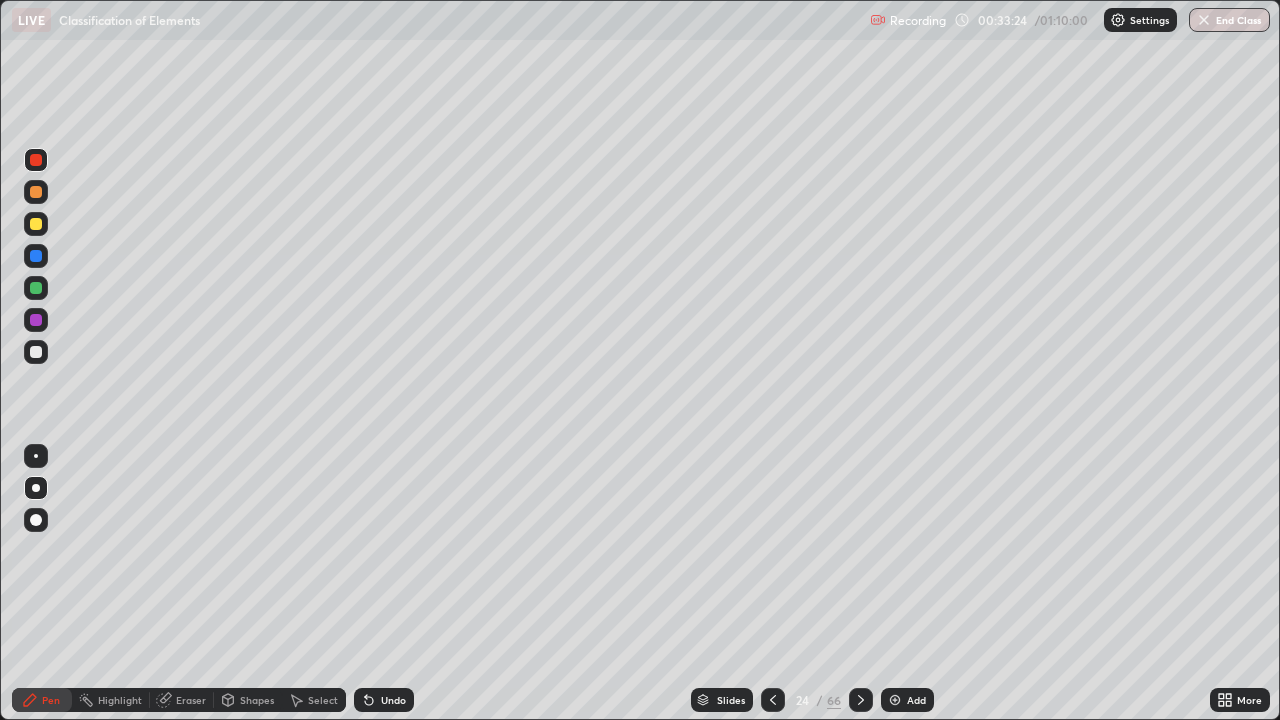 click at bounding box center [36, 488] 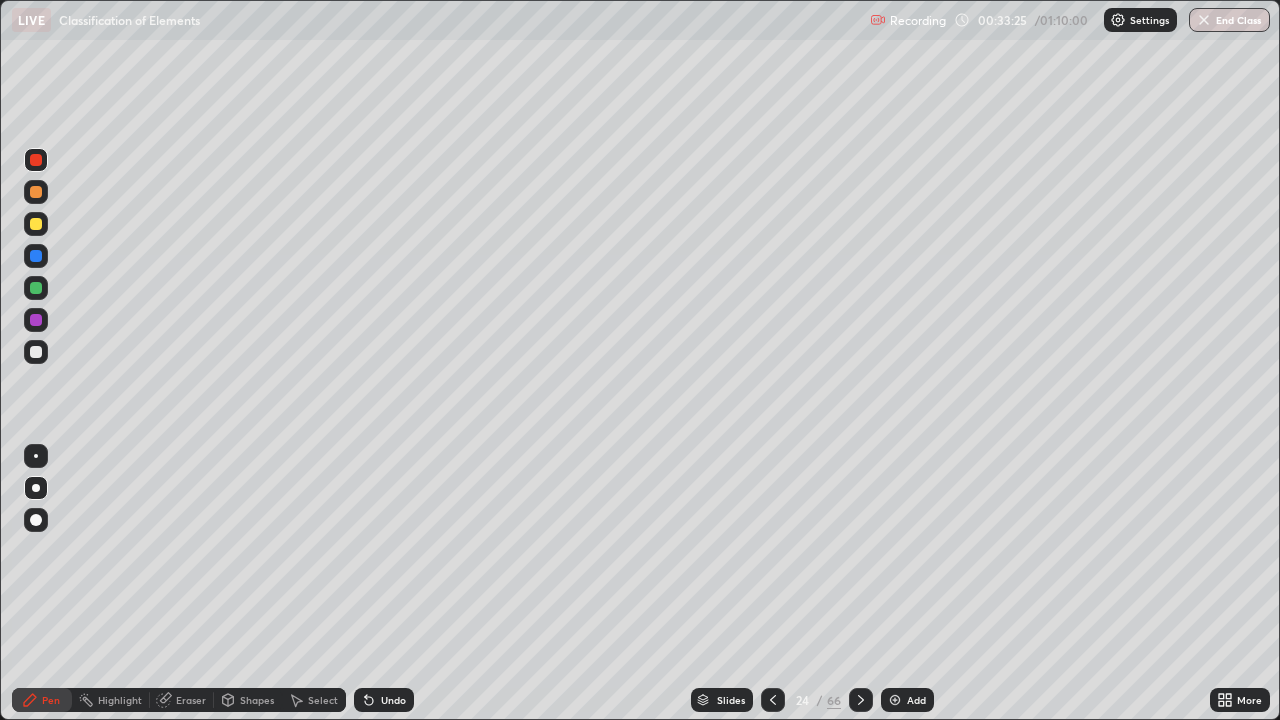 click at bounding box center [36, 288] 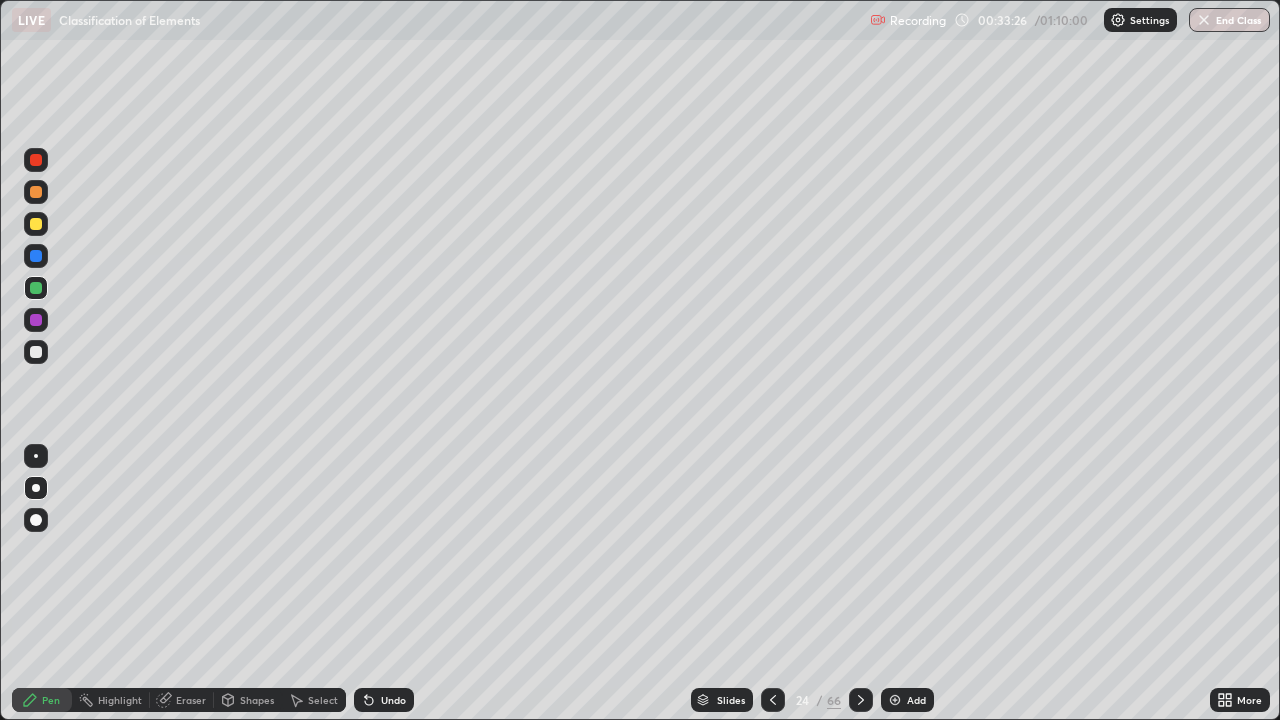 click 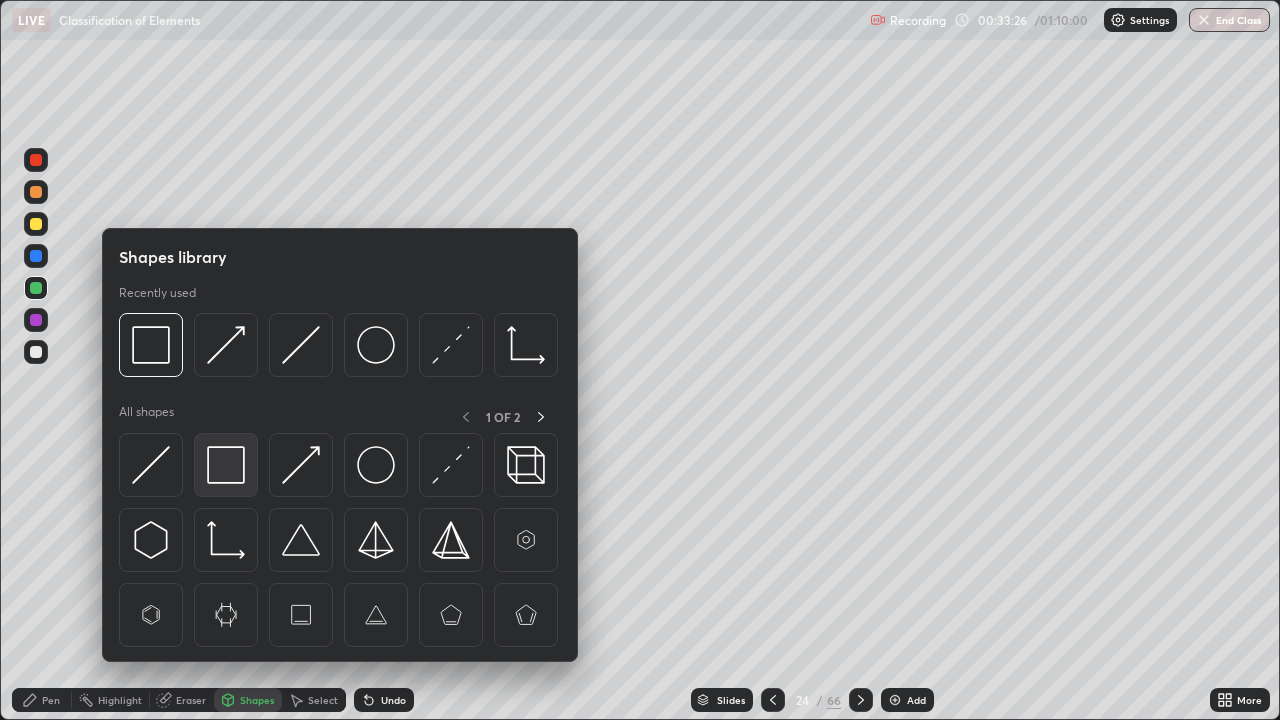 click at bounding box center (226, 465) 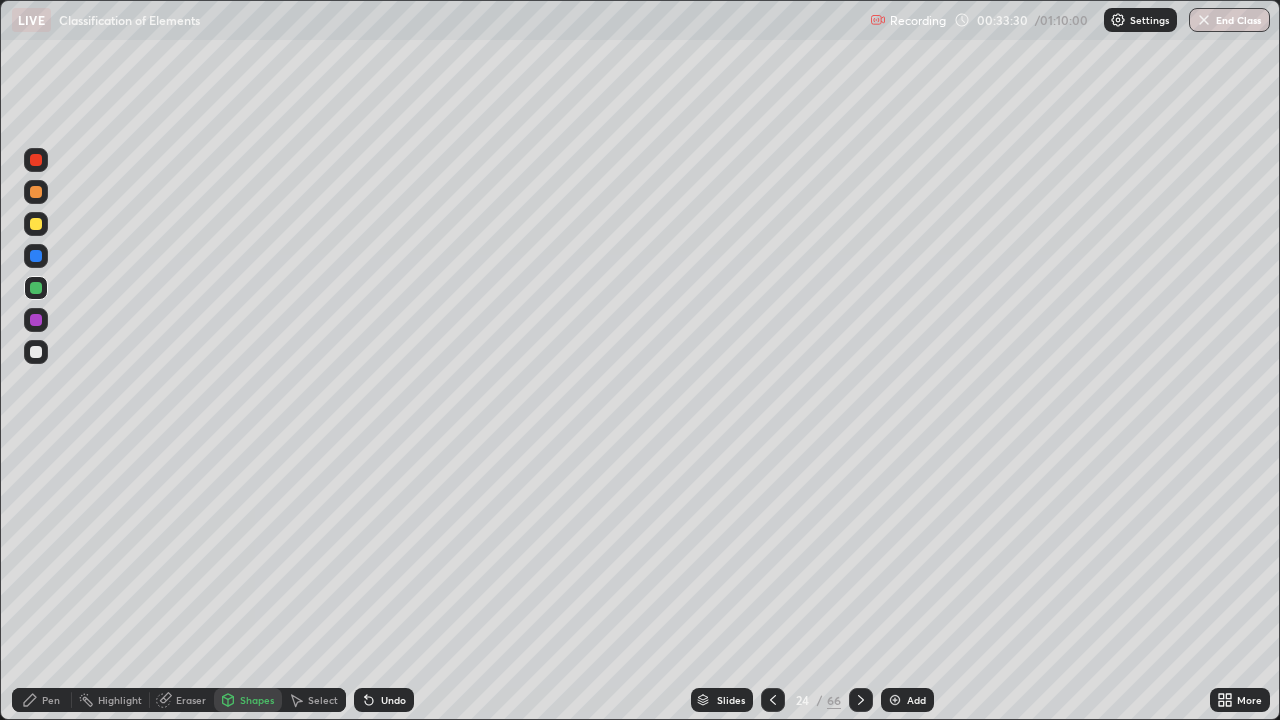 click on "Shapes" at bounding box center [248, 700] 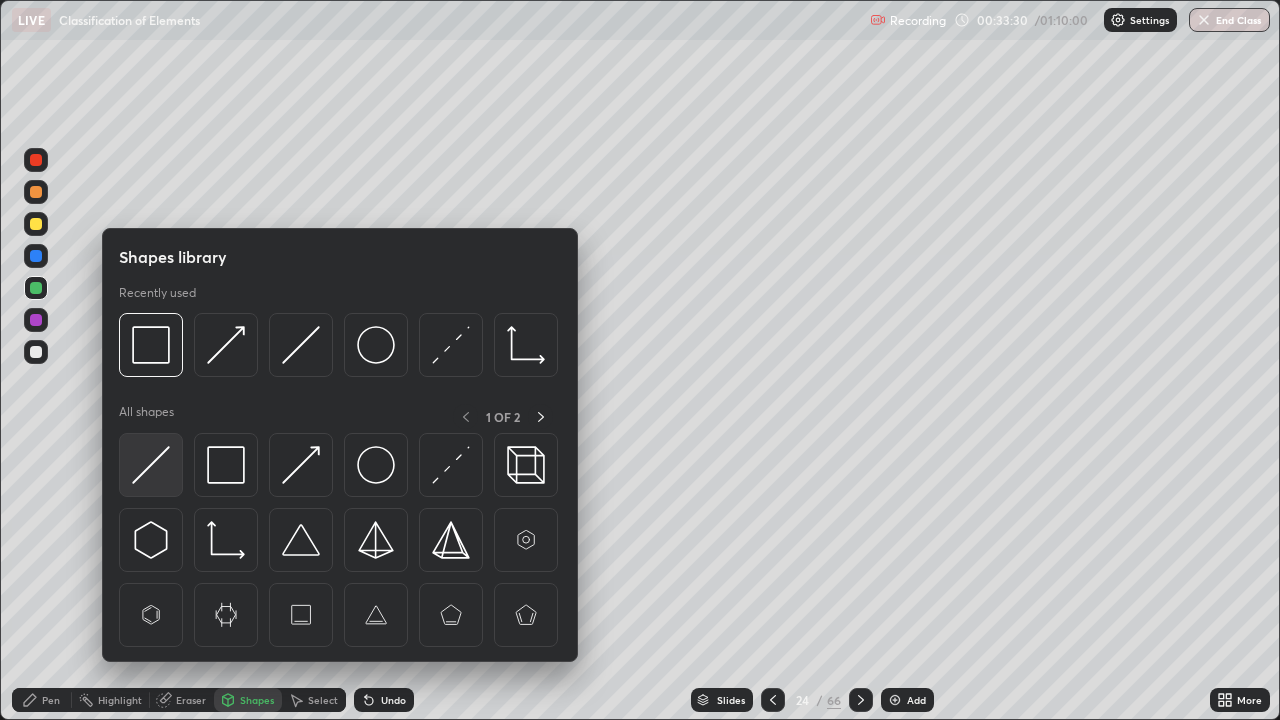 click at bounding box center (151, 465) 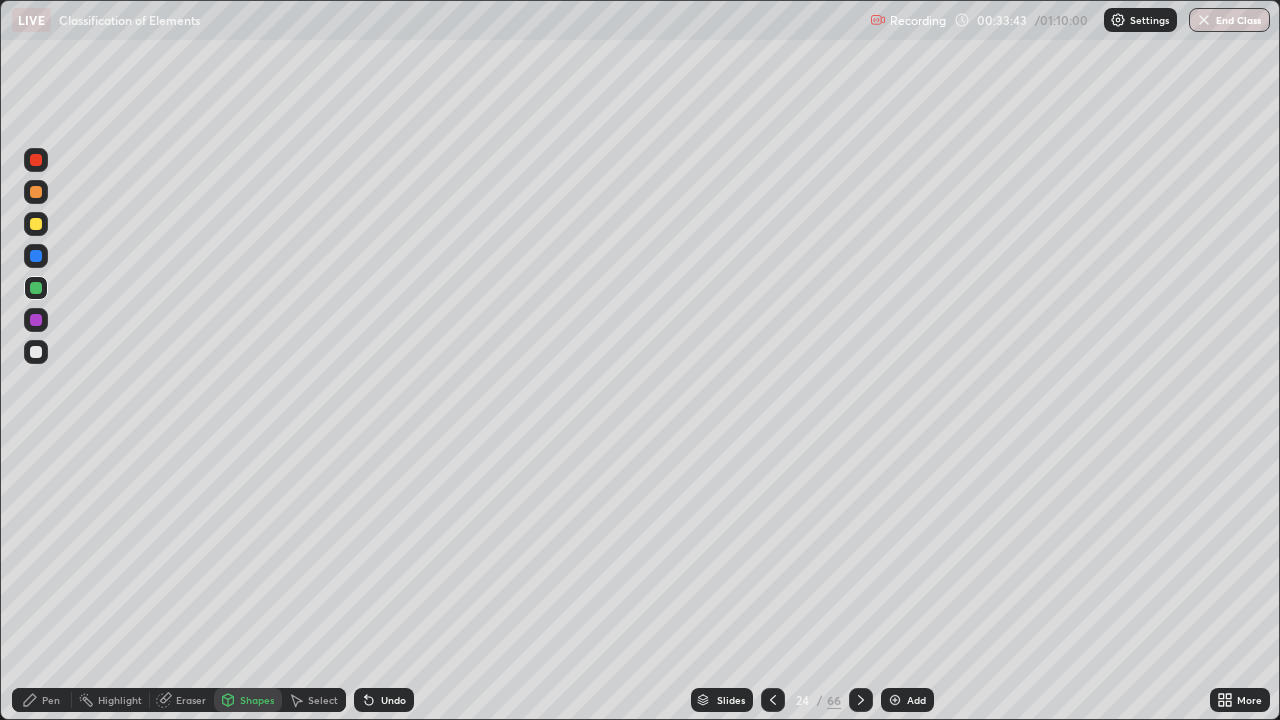 click on "Pen" at bounding box center (42, 700) 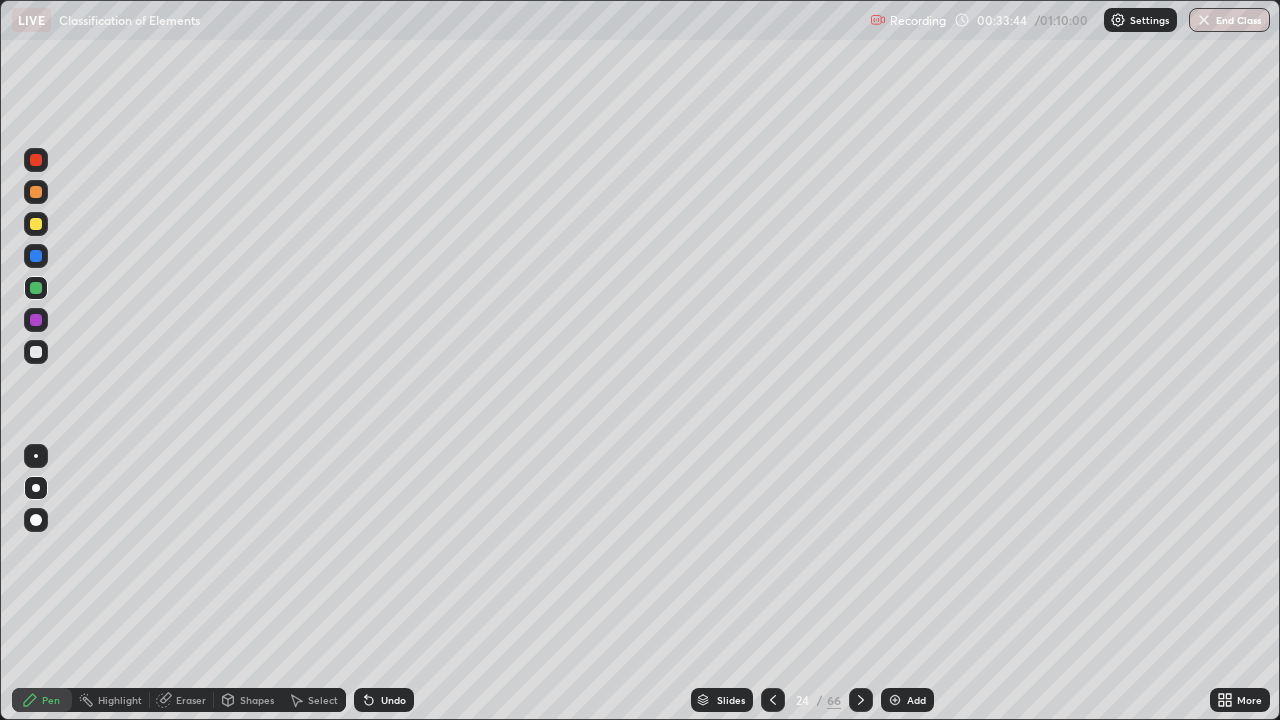 click at bounding box center (36, 352) 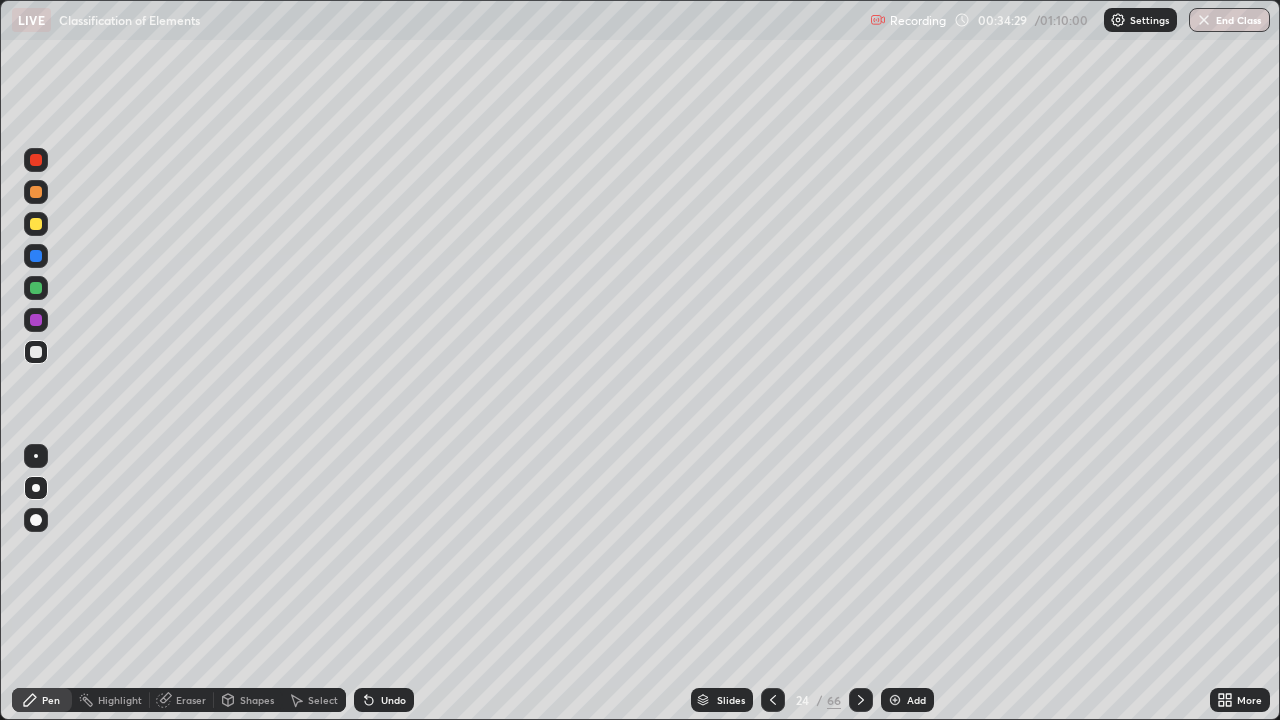 click at bounding box center [36, 320] 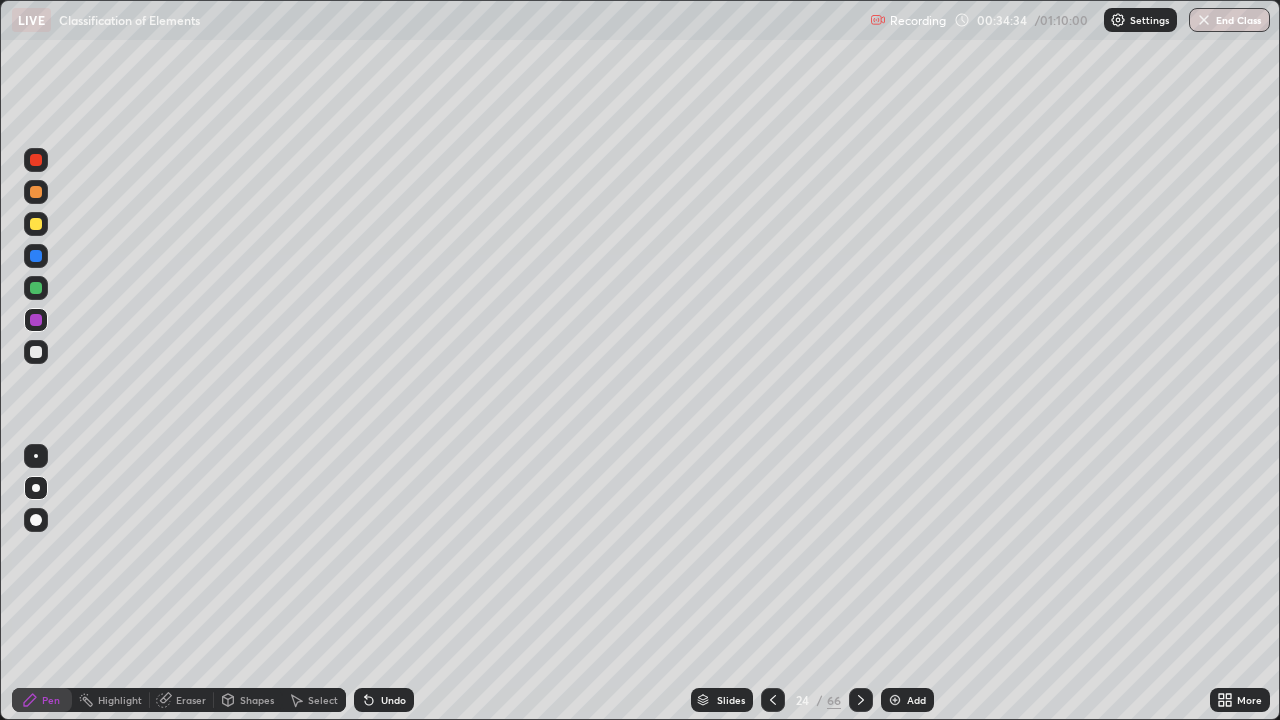 click on "Shapes" at bounding box center [248, 700] 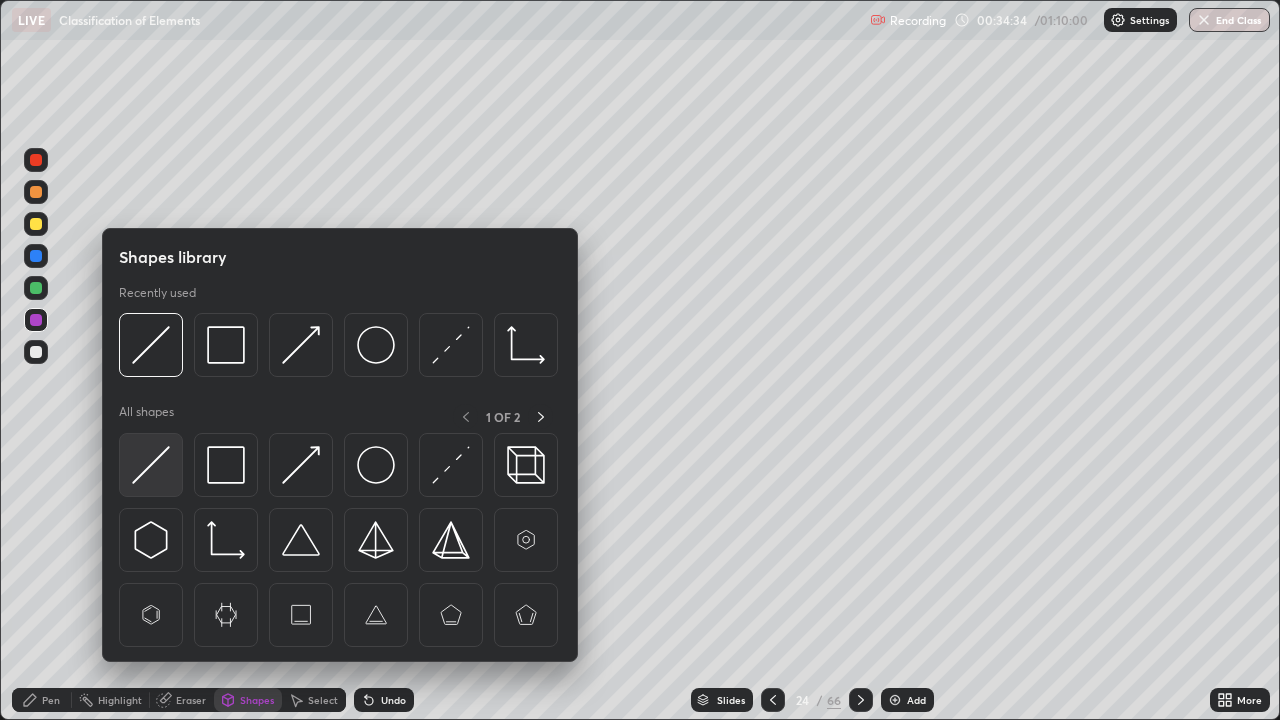 click at bounding box center [151, 465] 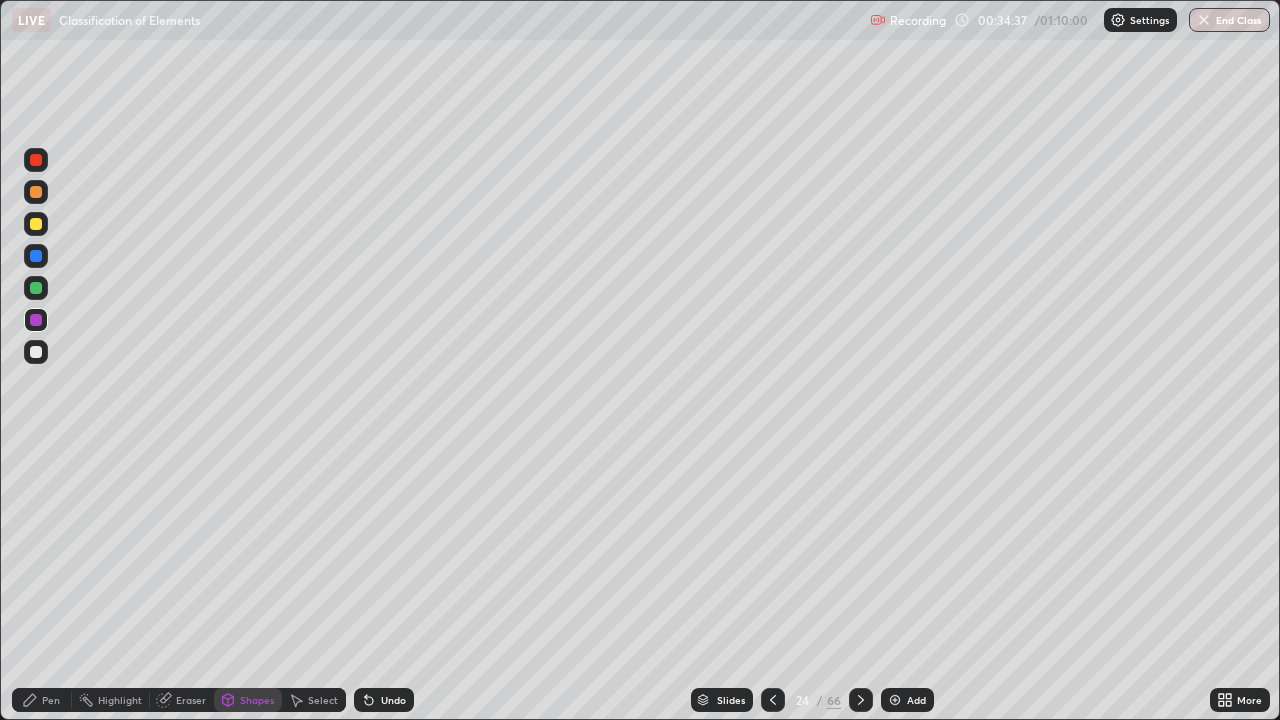 click on "Pen" at bounding box center [51, 700] 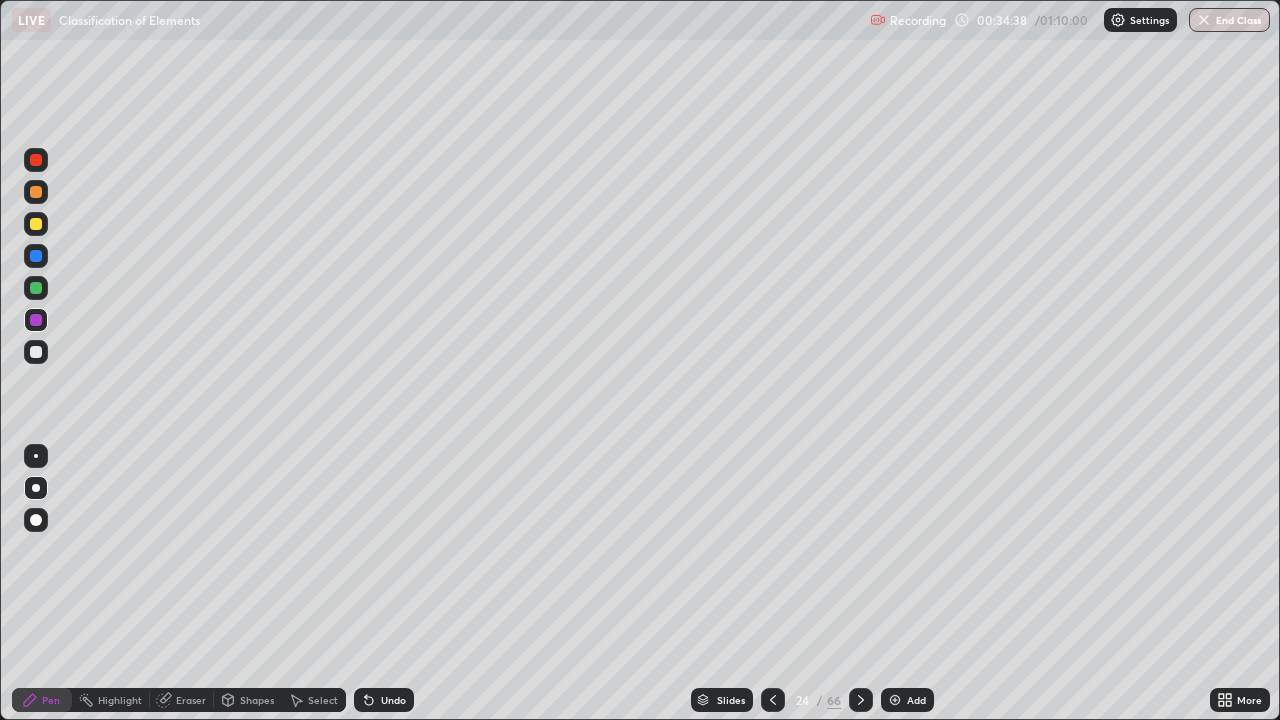 click at bounding box center (36, 352) 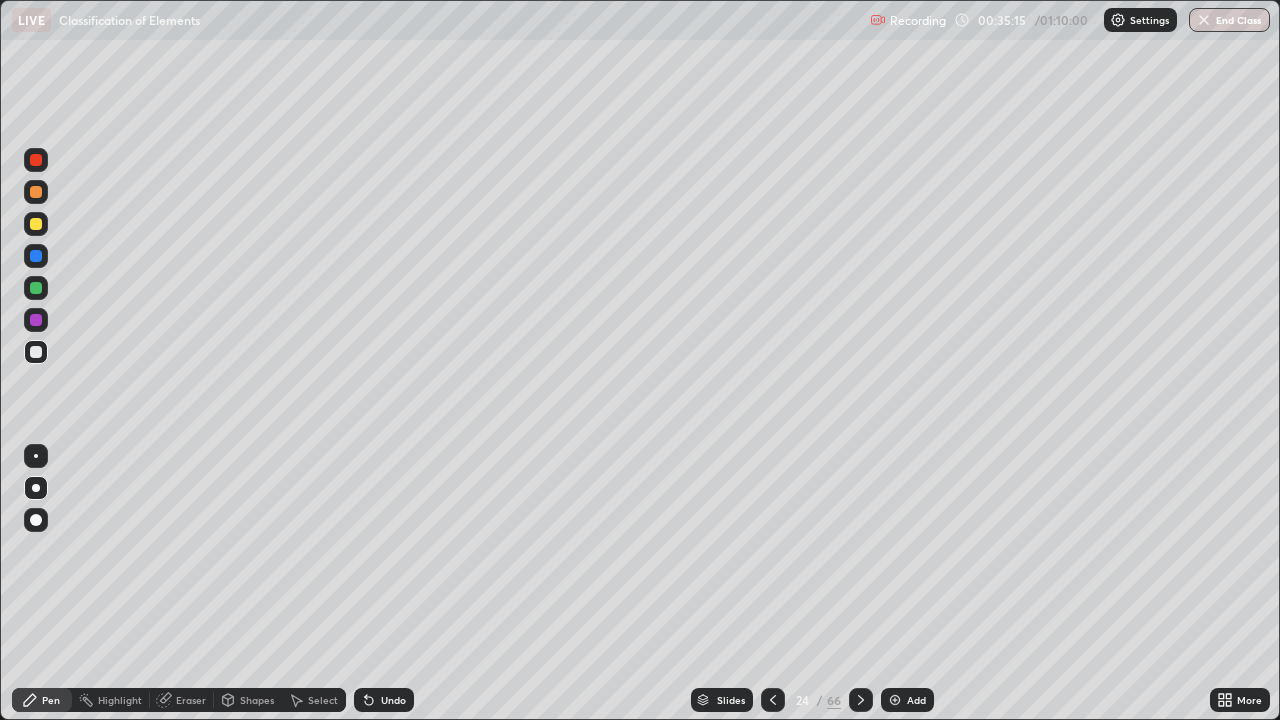 click on "Undo" at bounding box center [380, 700] 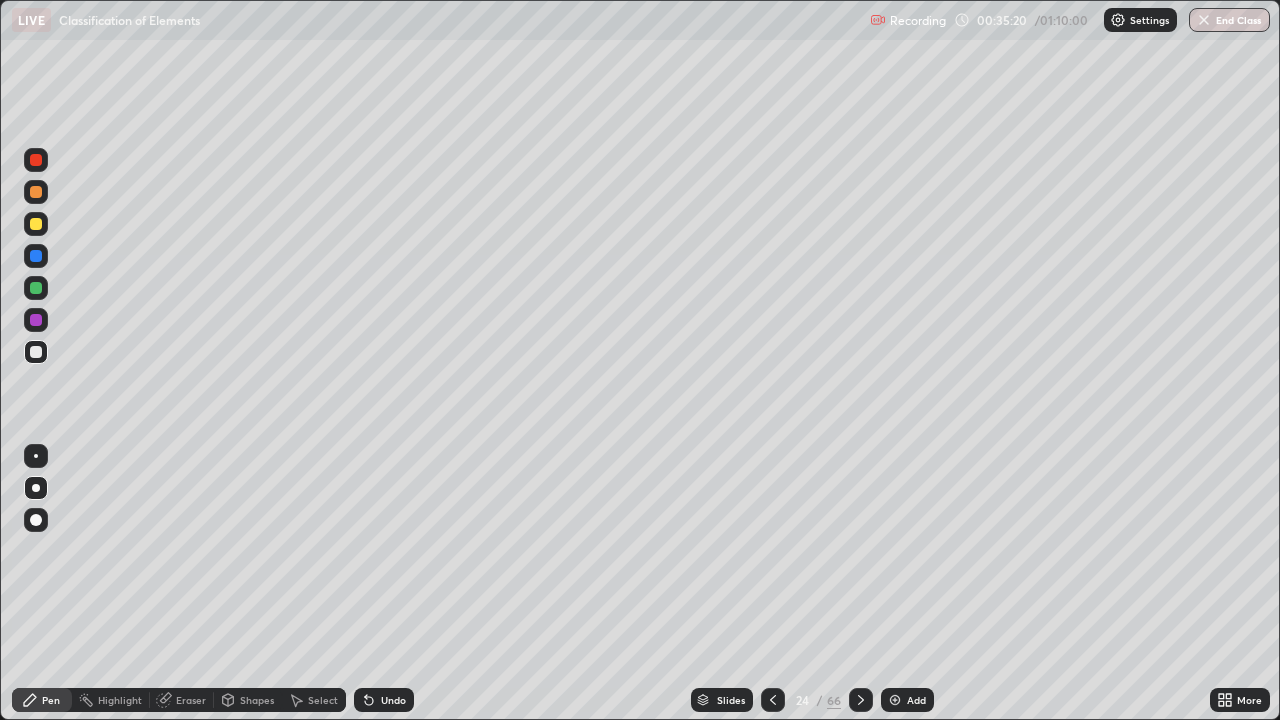 click at bounding box center [36, 288] 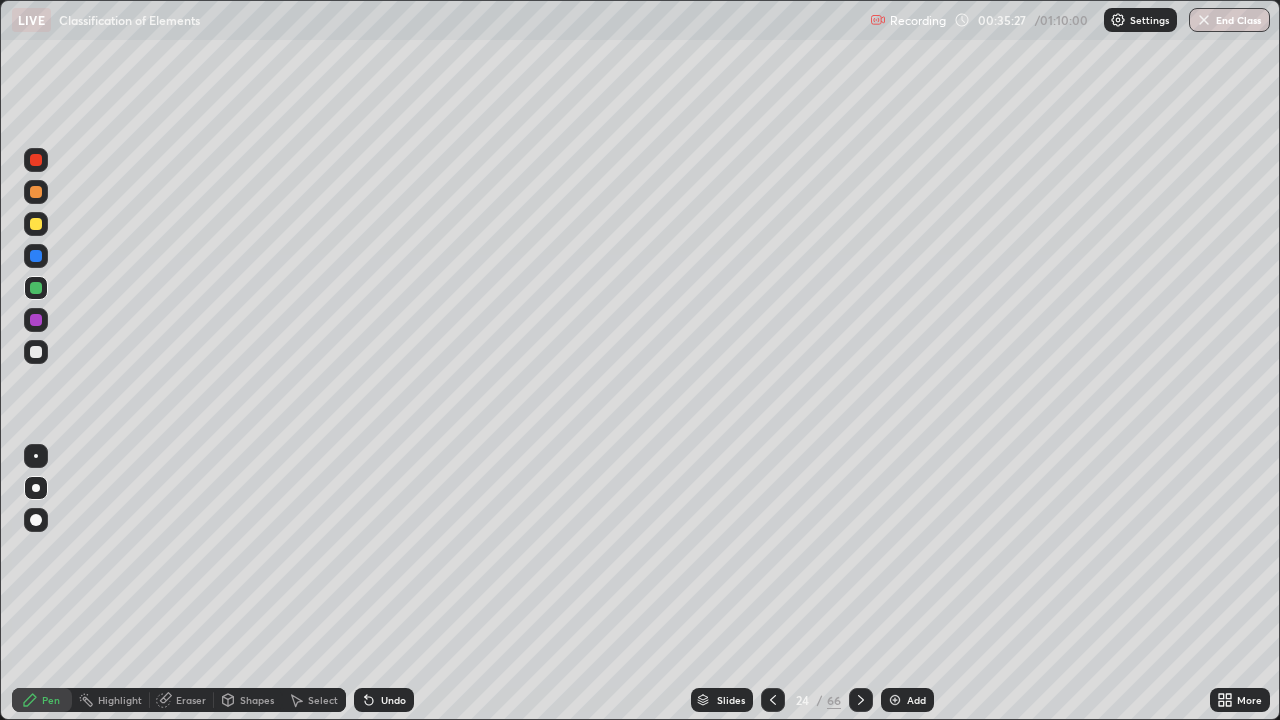 click at bounding box center (36, 224) 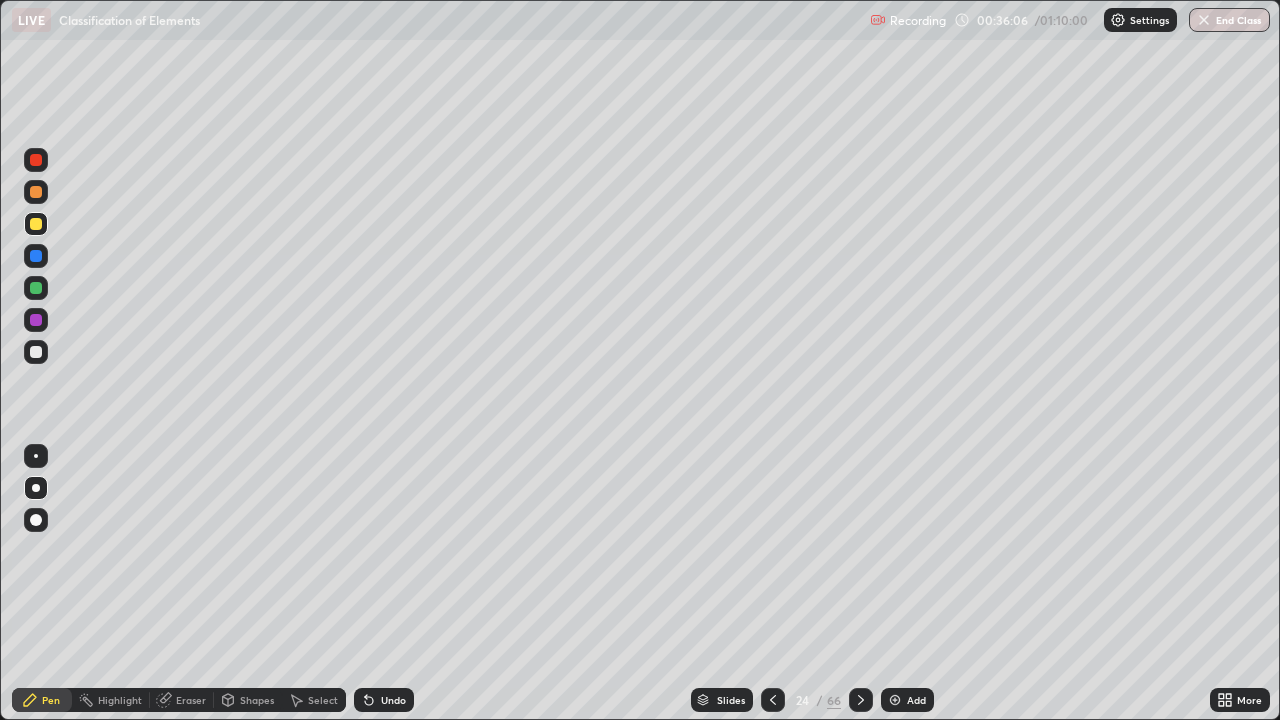 click on "Shapes" at bounding box center (257, 700) 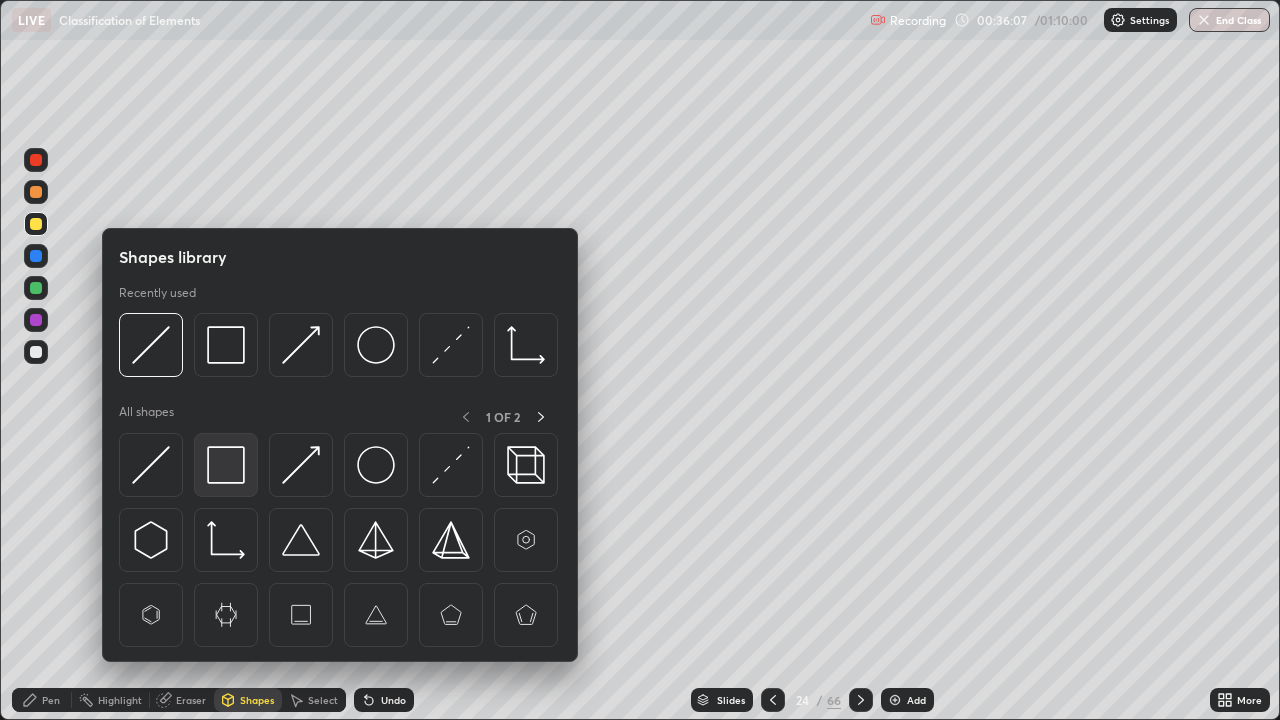 click at bounding box center [226, 465] 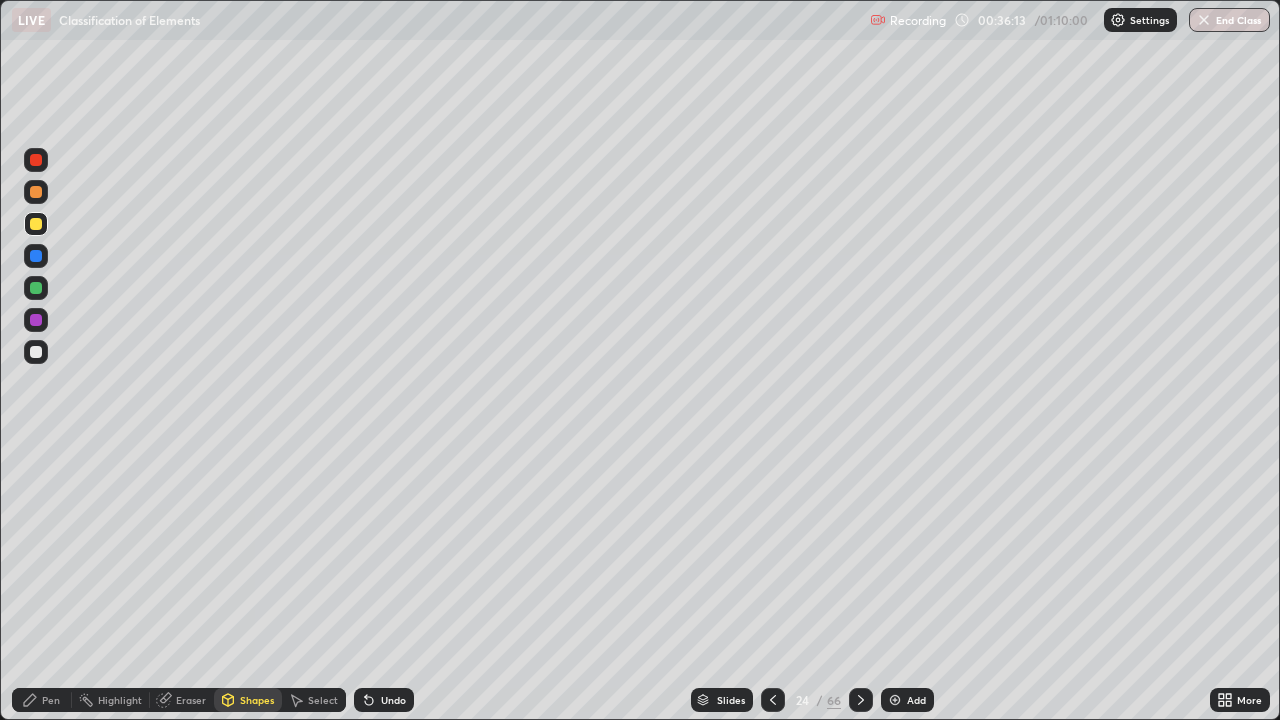 click on "Pen" at bounding box center (51, 700) 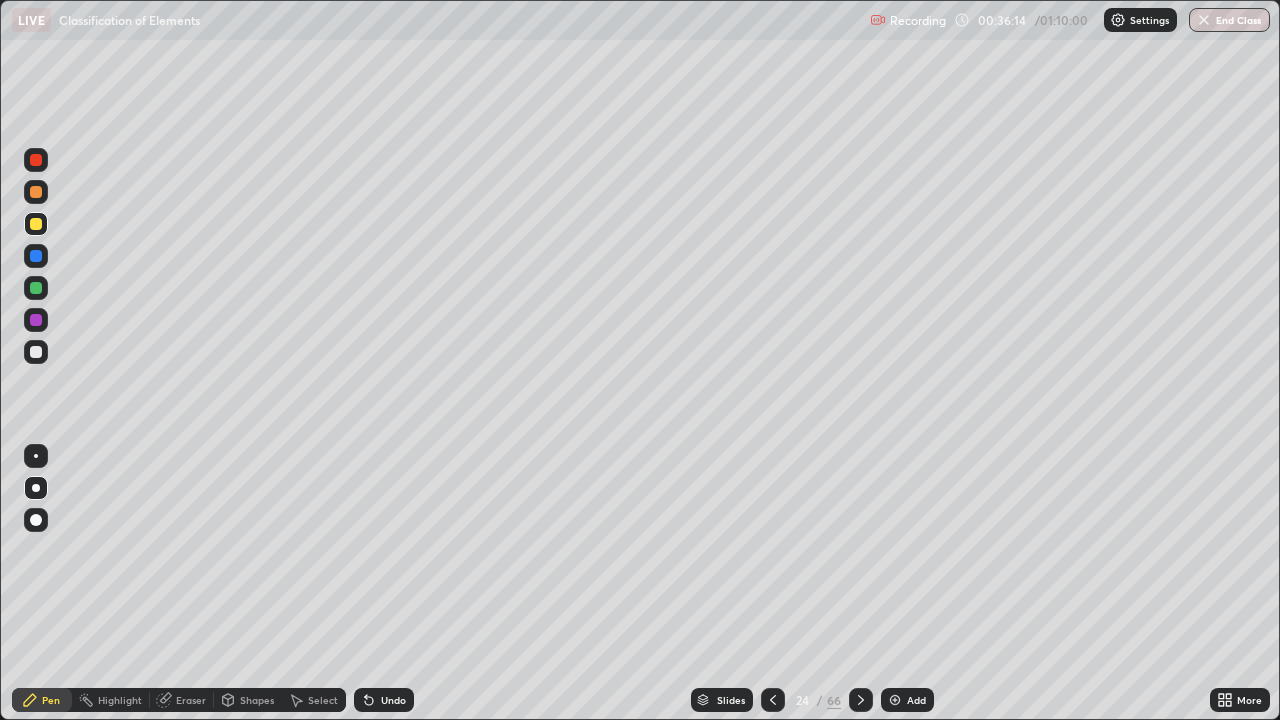 click at bounding box center (36, 352) 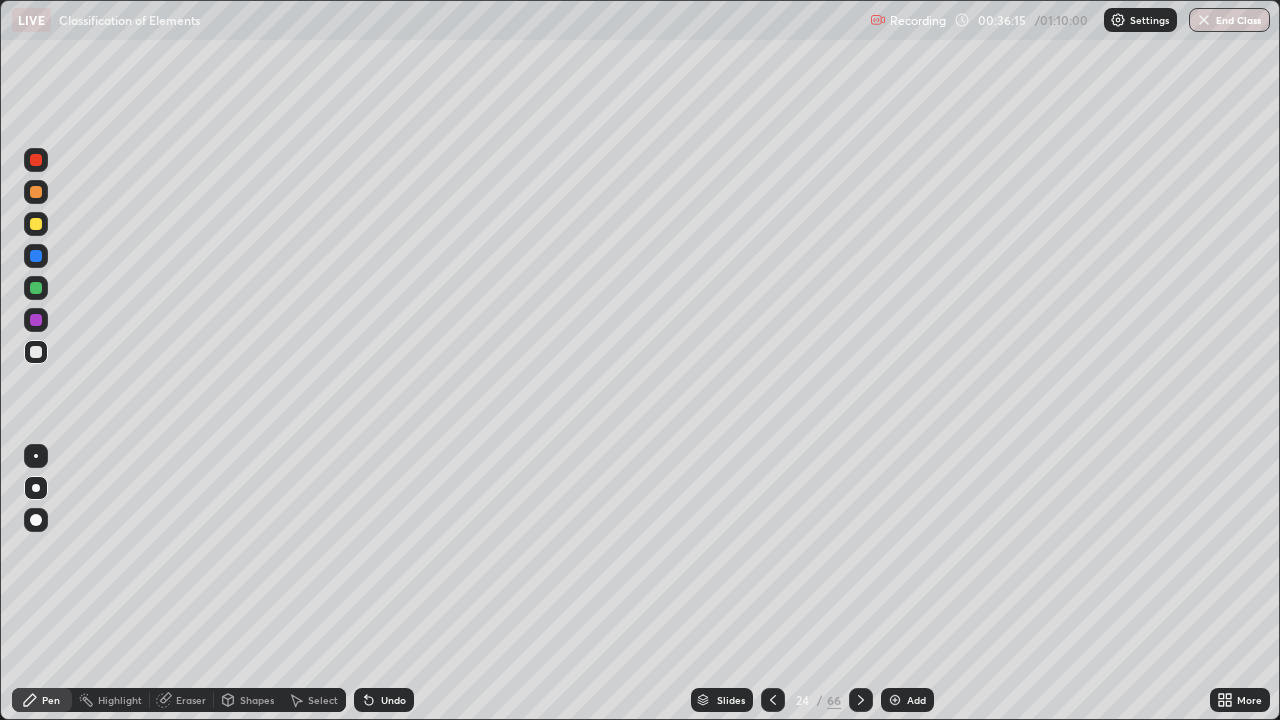 click on "Shapes" at bounding box center [257, 700] 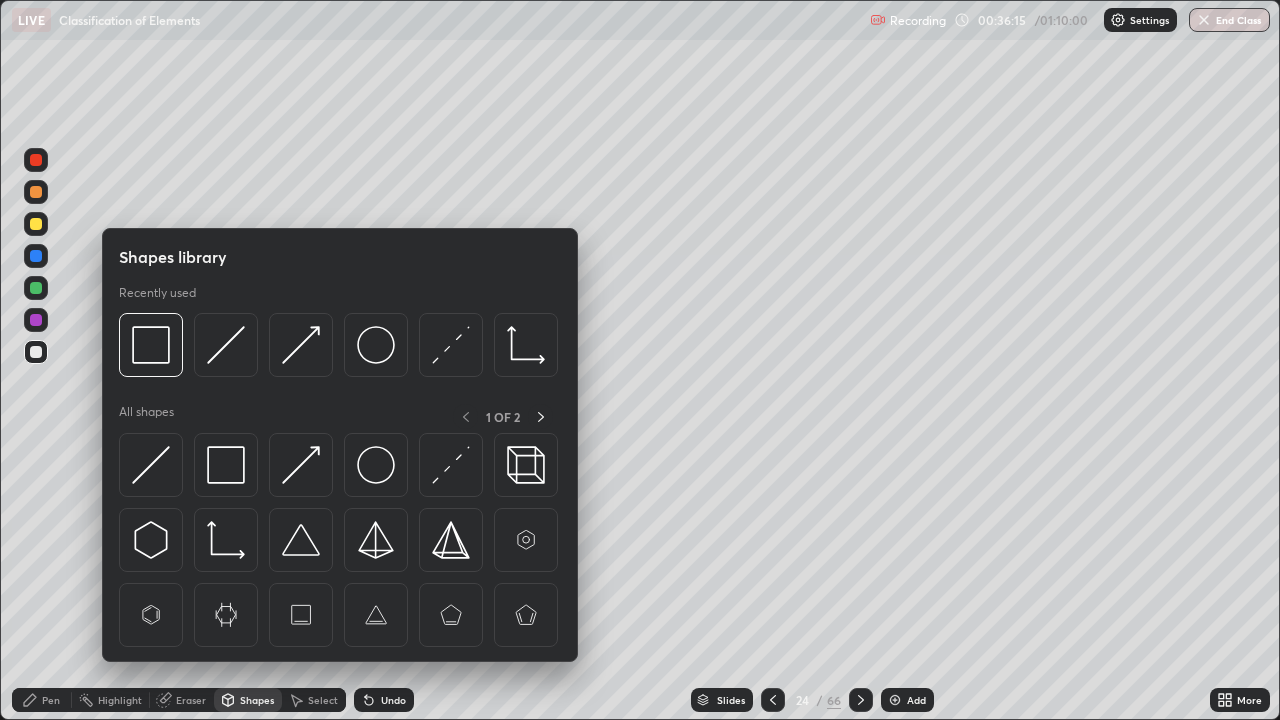 click at bounding box center (151, 465) 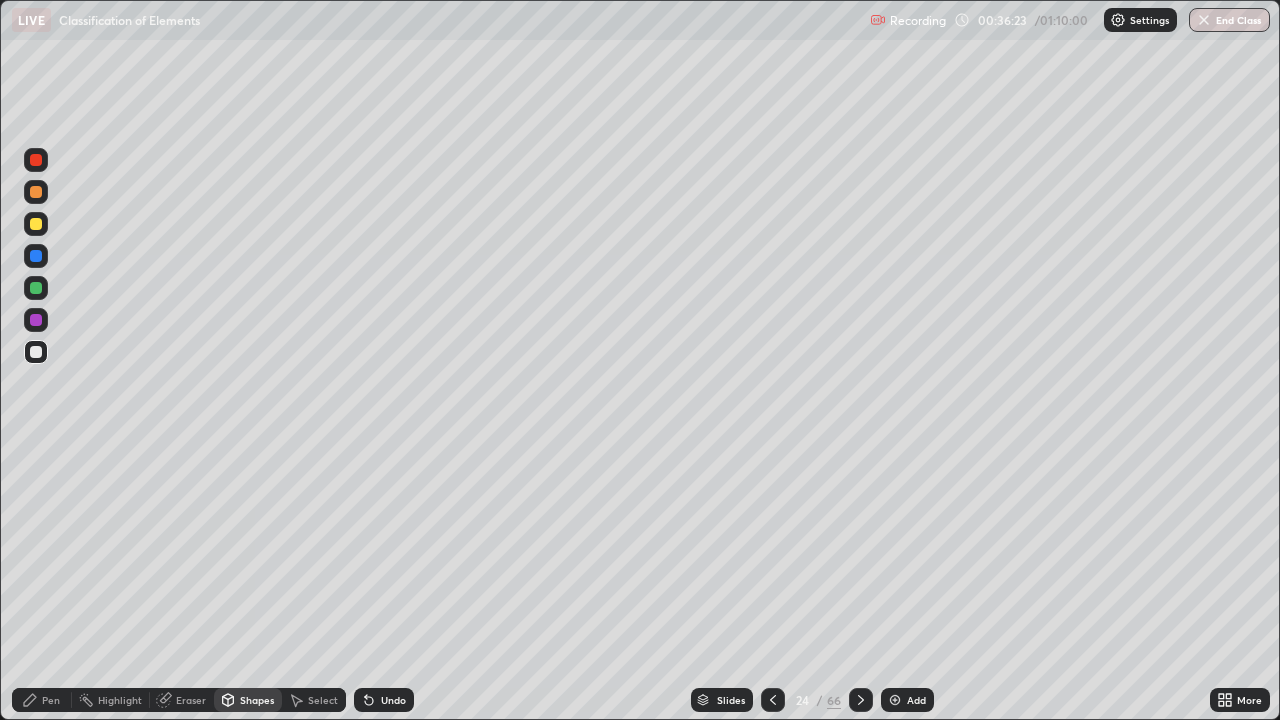 click on "Pen" at bounding box center (42, 700) 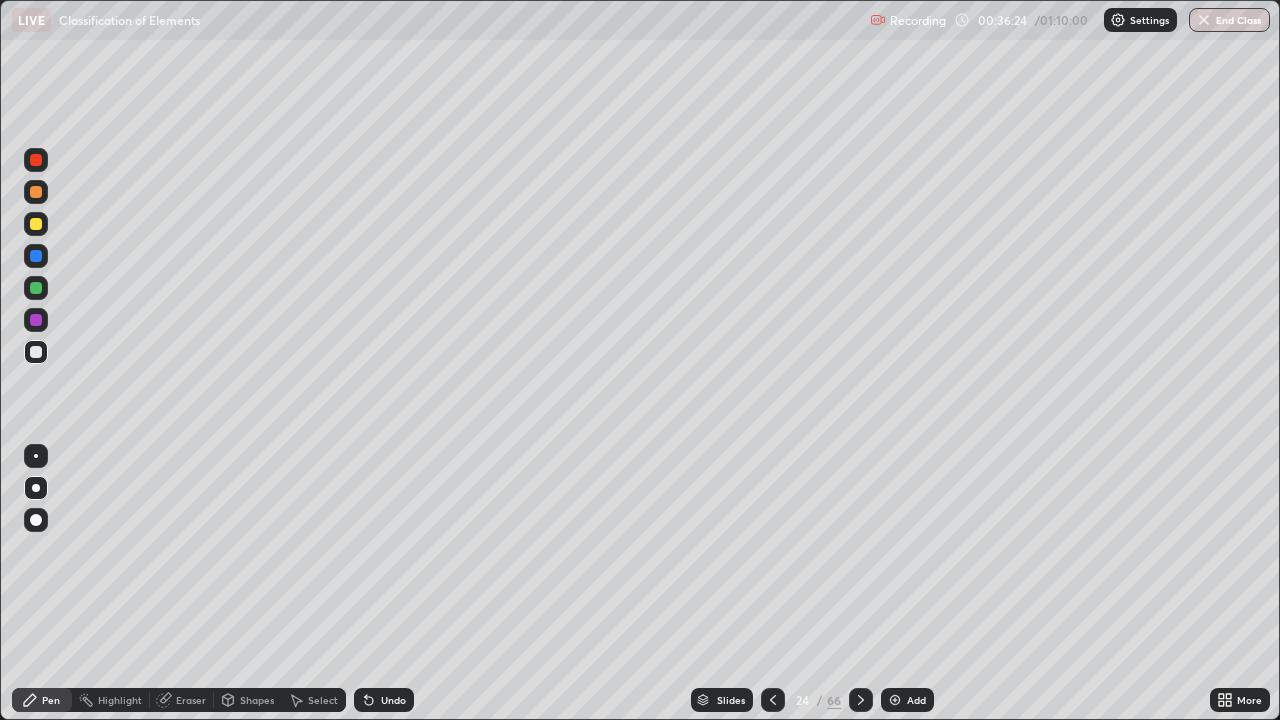 click at bounding box center (36, 320) 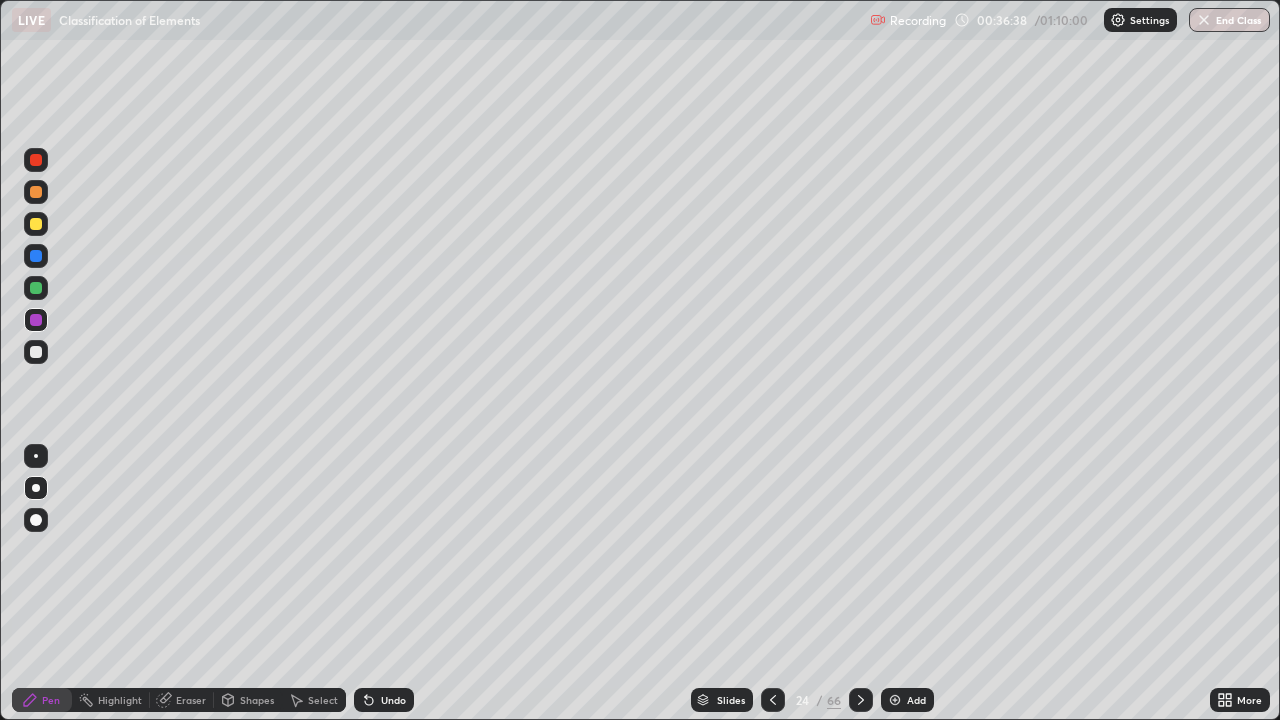 click on "Undo" at bounding box center (393, 700) 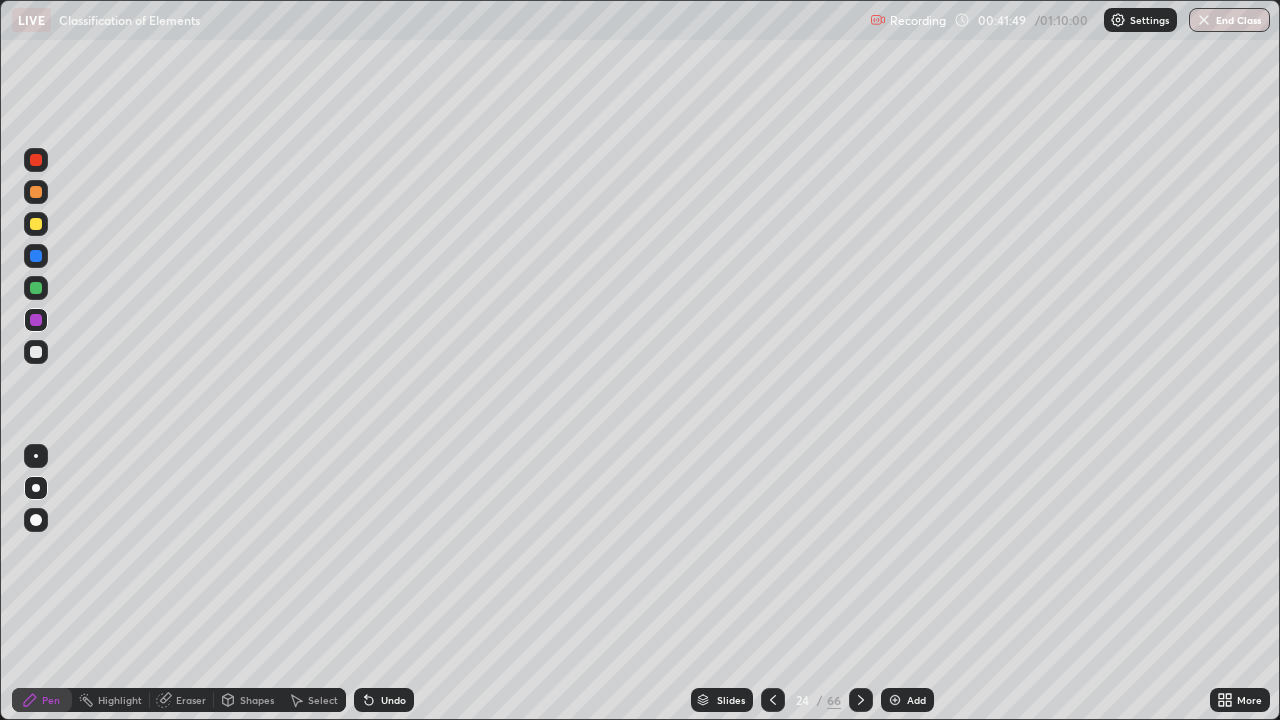 click on "Eraser" at bounding box center [191, 700] 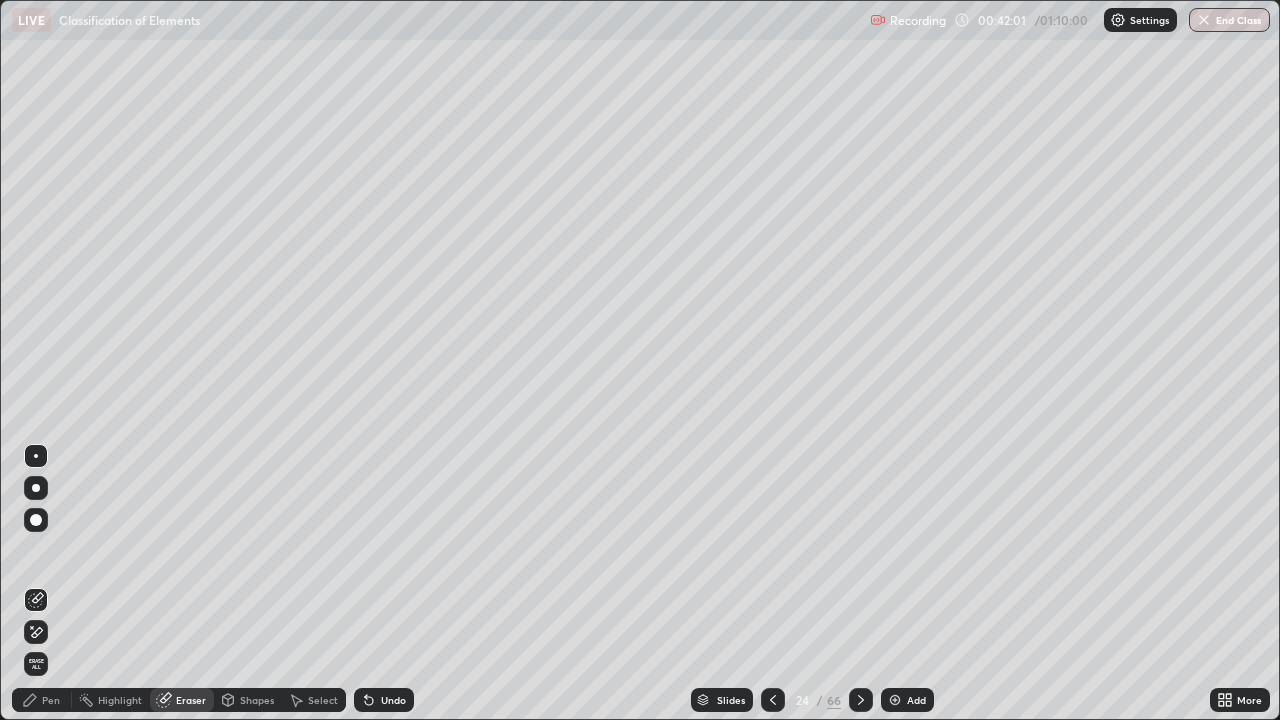 click on "Shapes" at bounding box center [257, 700] 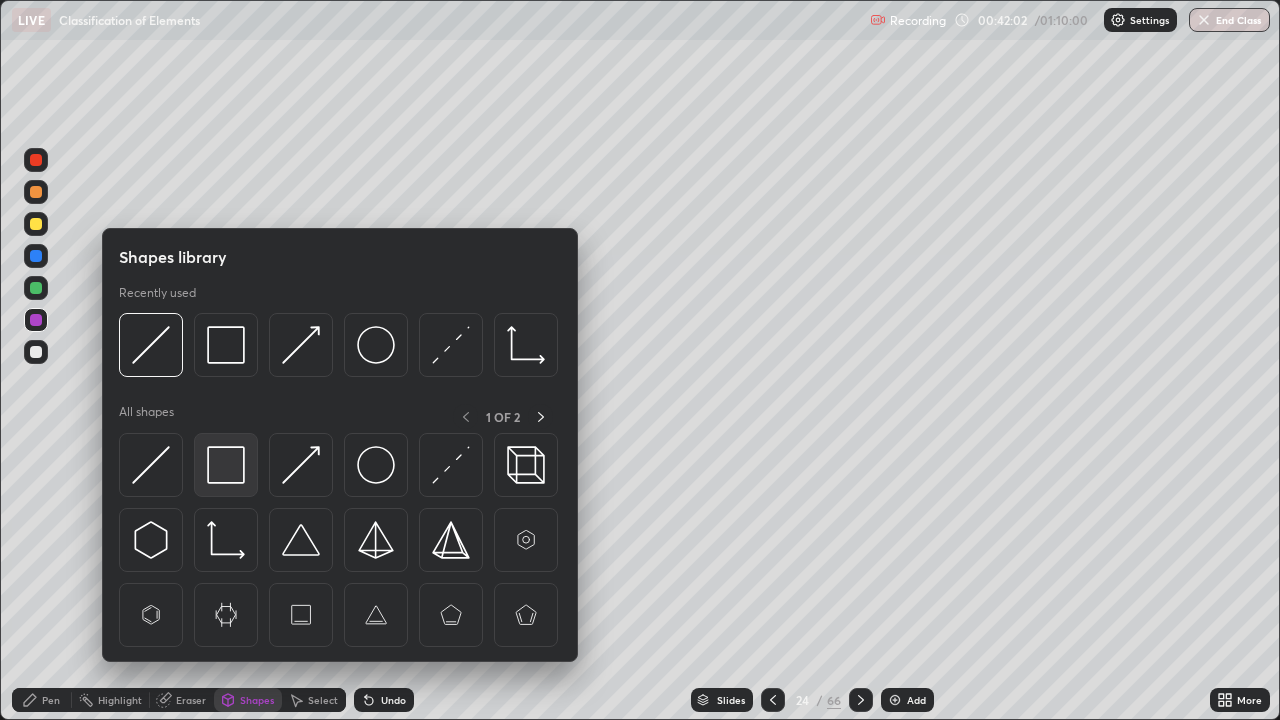 click at bounding box center [226, 465] 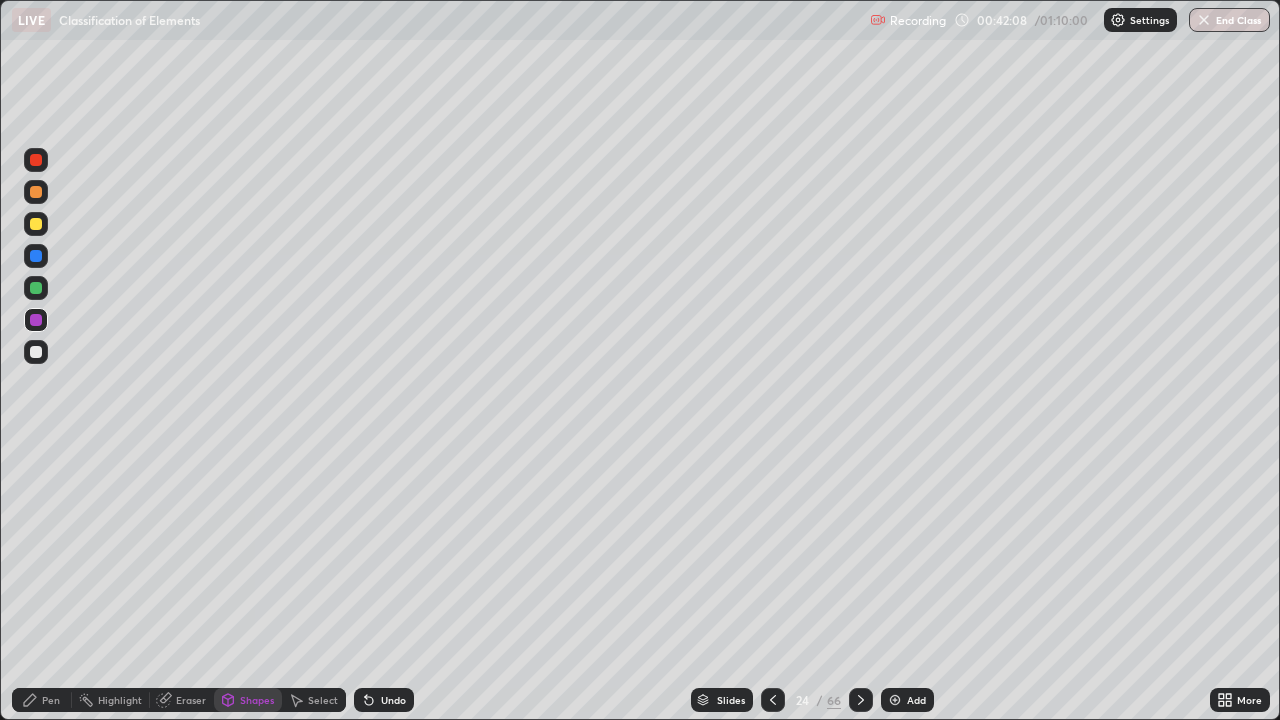 click on "Shapes" at bounding box center [257, 700] 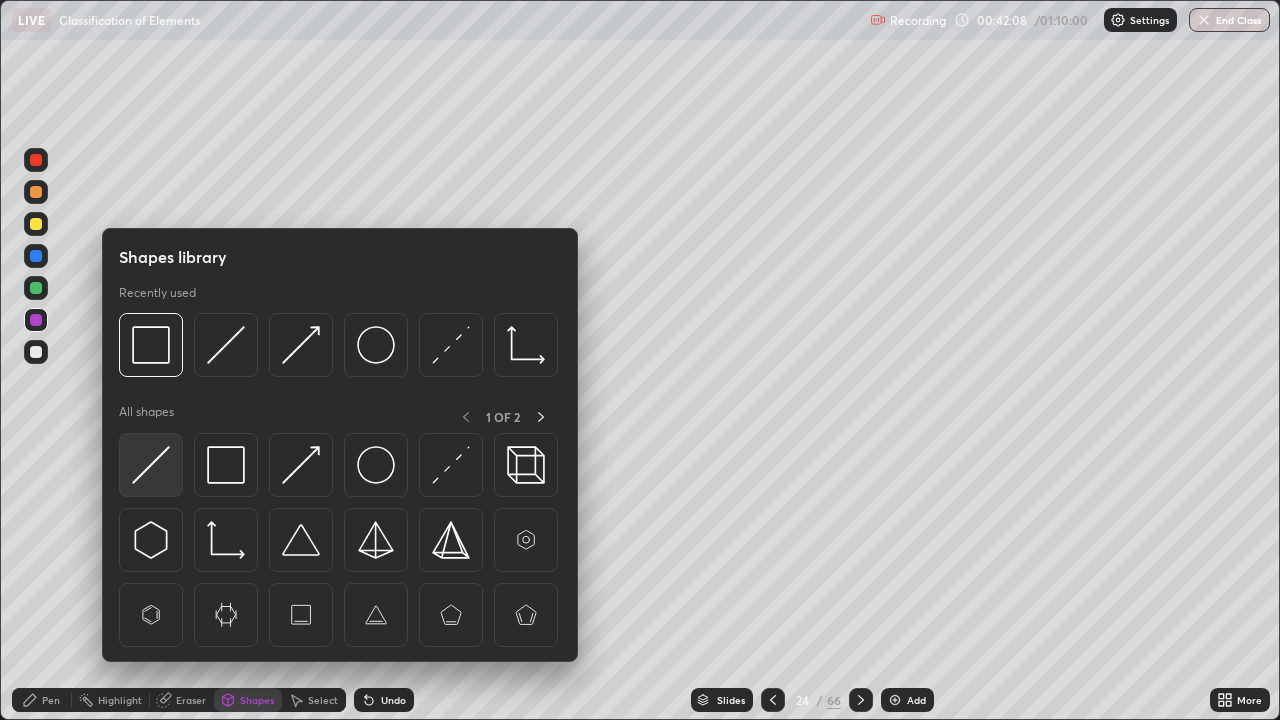 click at bounding box center (151, 465) 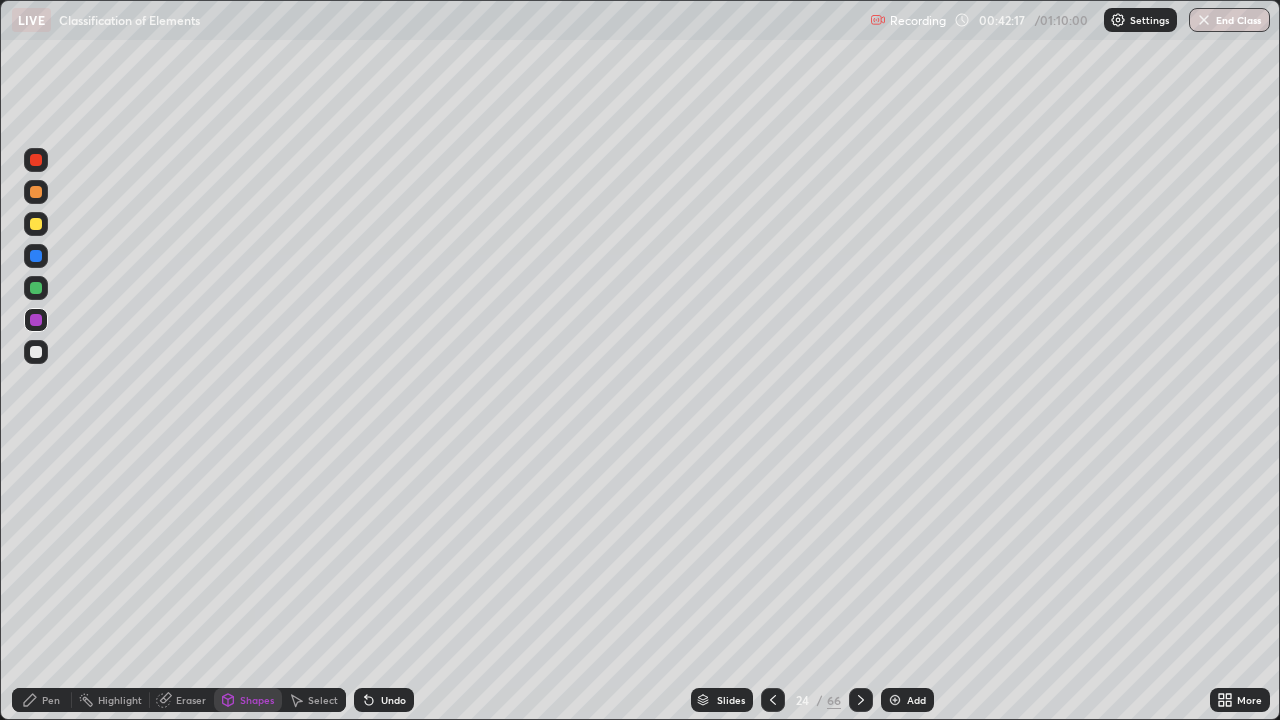 click on "Pen" at bounding box center (42, 700) 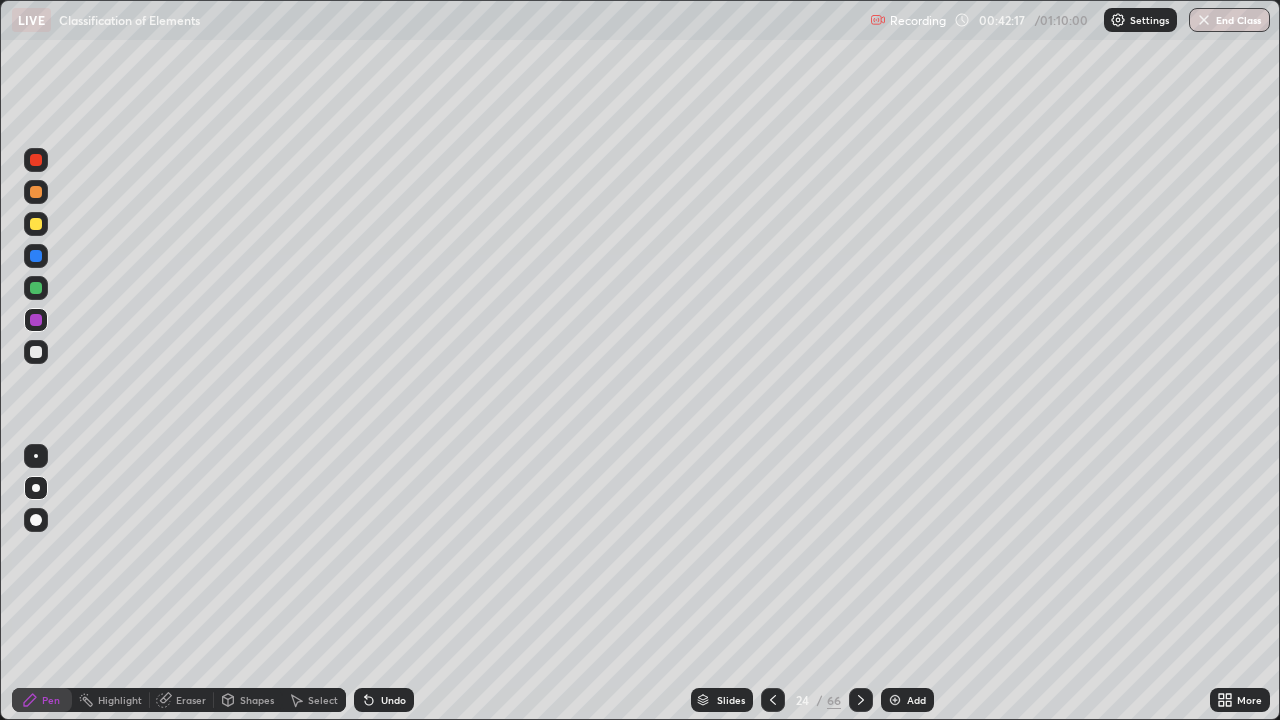 click at bounding box center [36, 352] 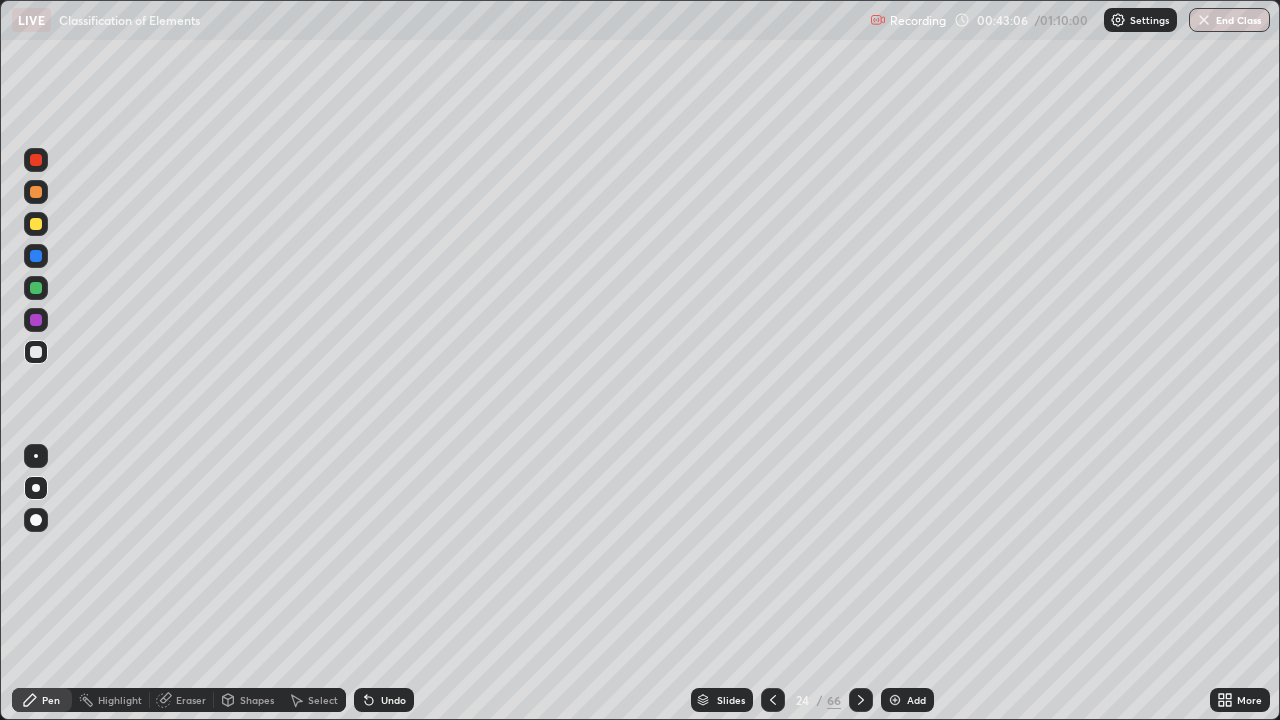 click at bounding box center (36, 224) 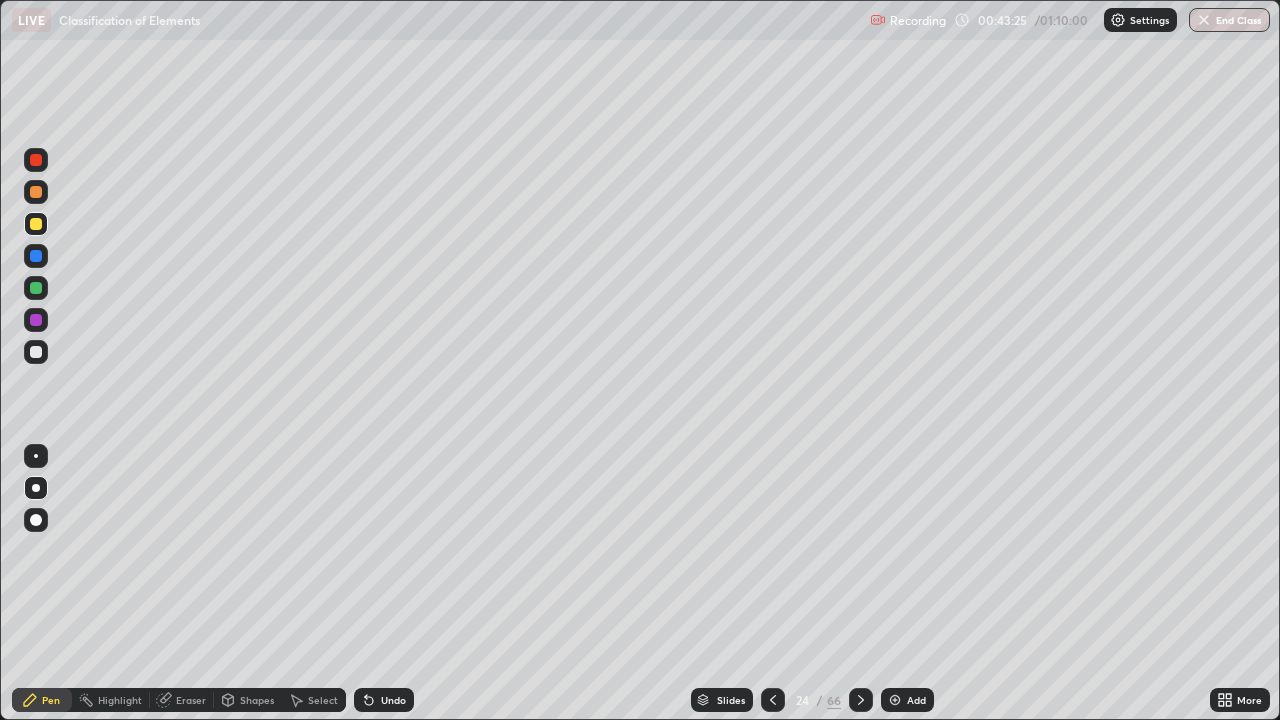 click at bounding box center (36, 352) 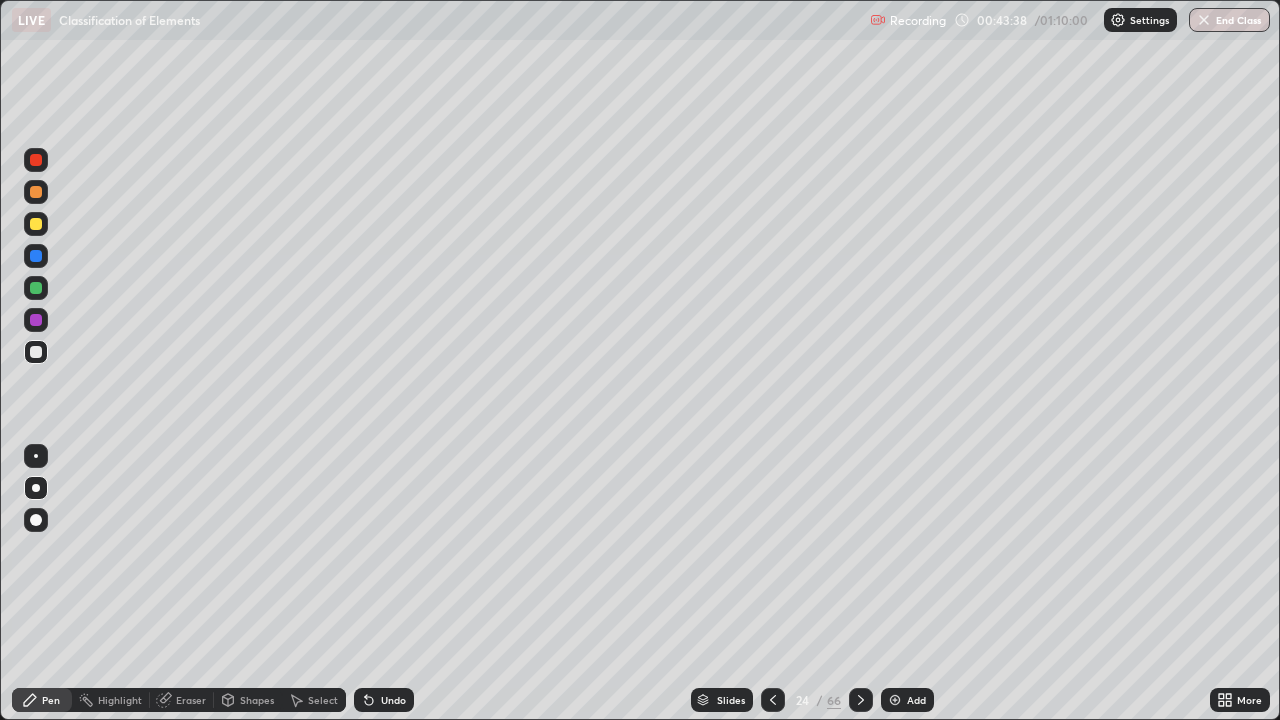 click at bounding box center [36, 224] 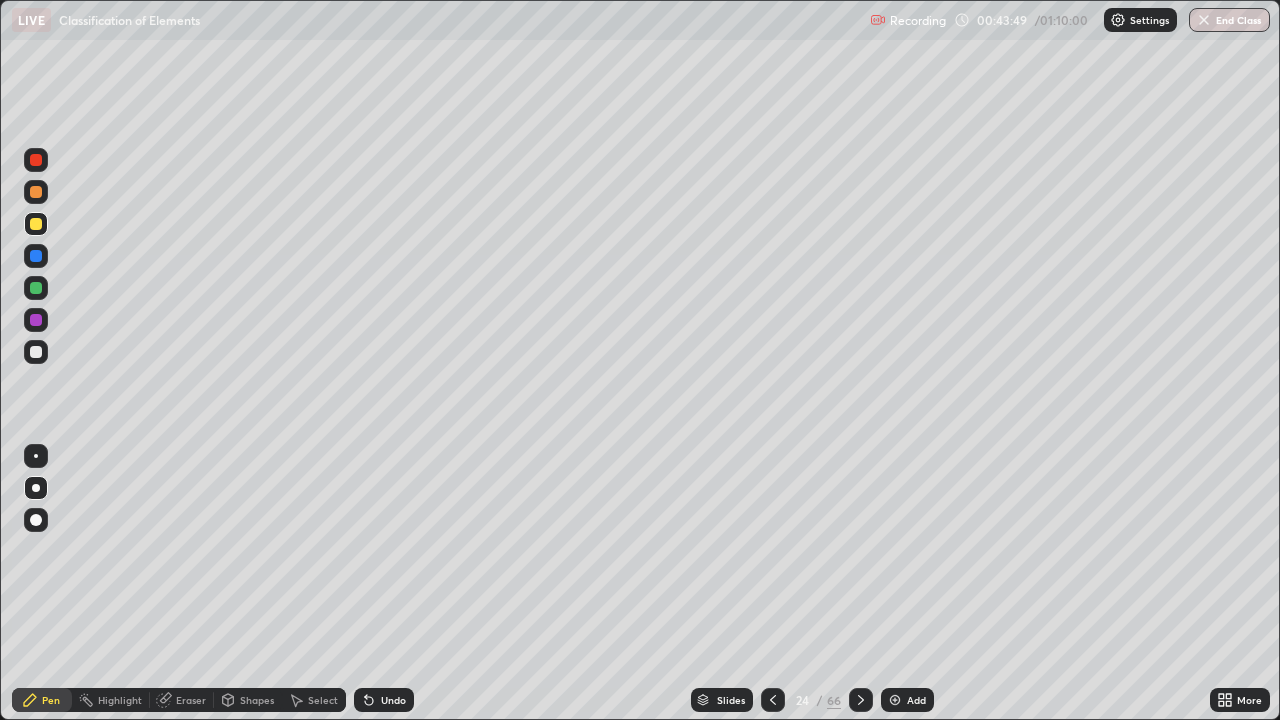 click on "Undo" at bounding box center (384, 700) 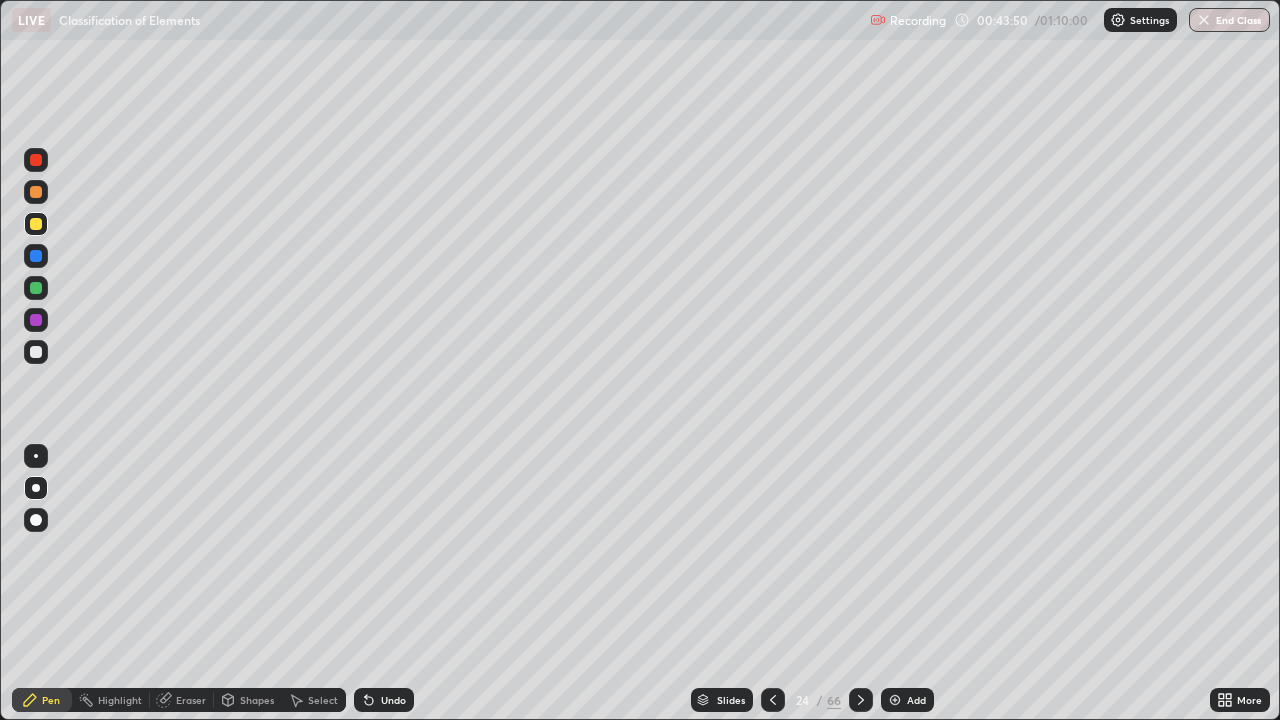 click on "Undo" at bounding box center (393, 700) 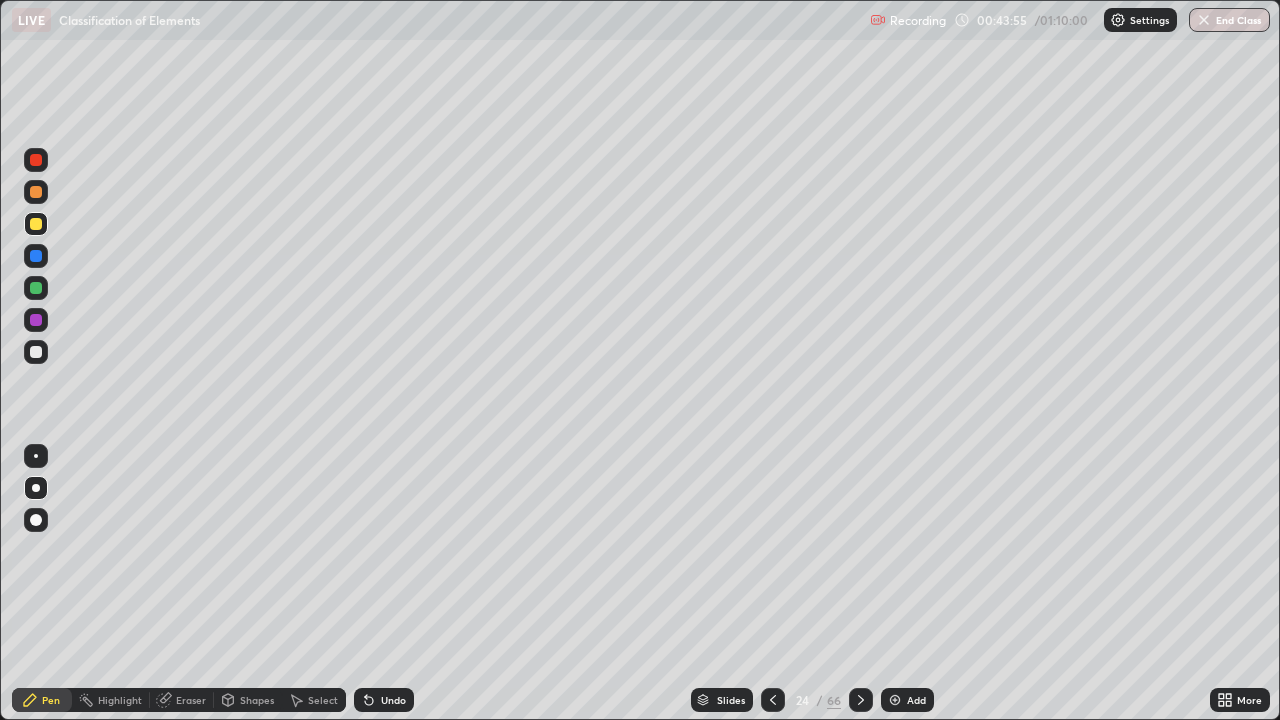 click on "Eraser" at bounding box center [182, 700] 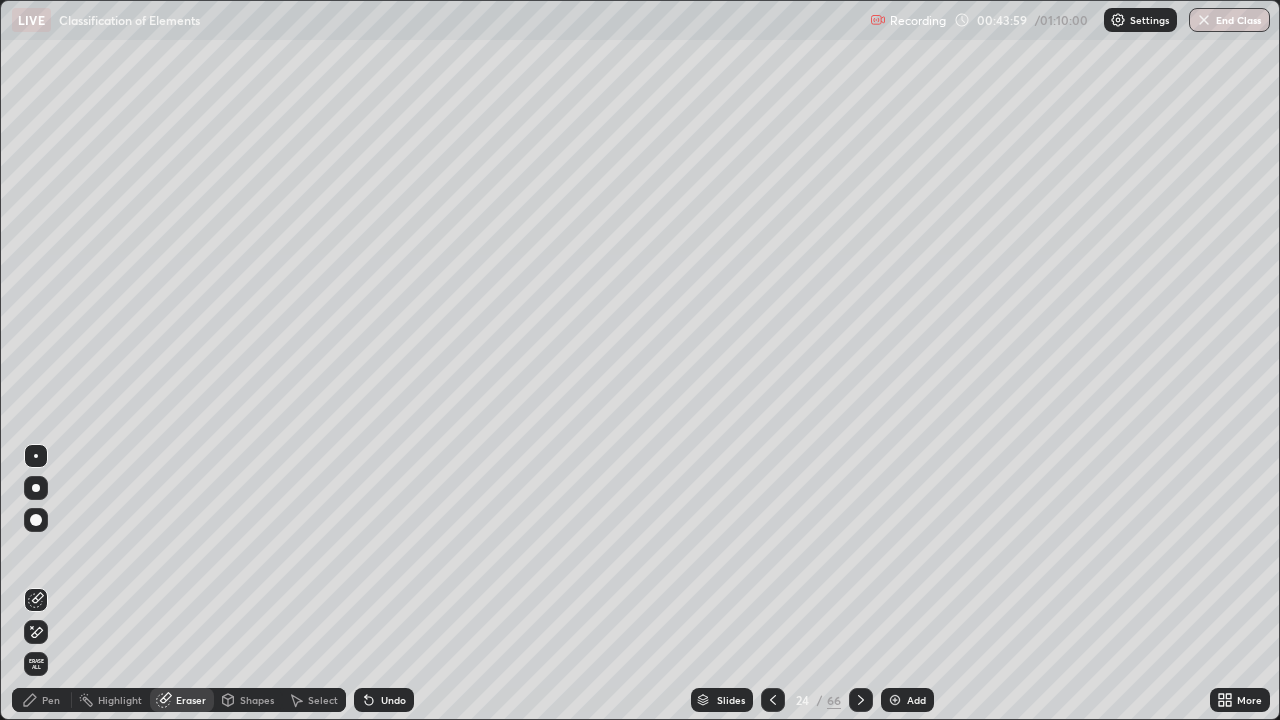 click on "Pen" at bounding box center (42, 700) 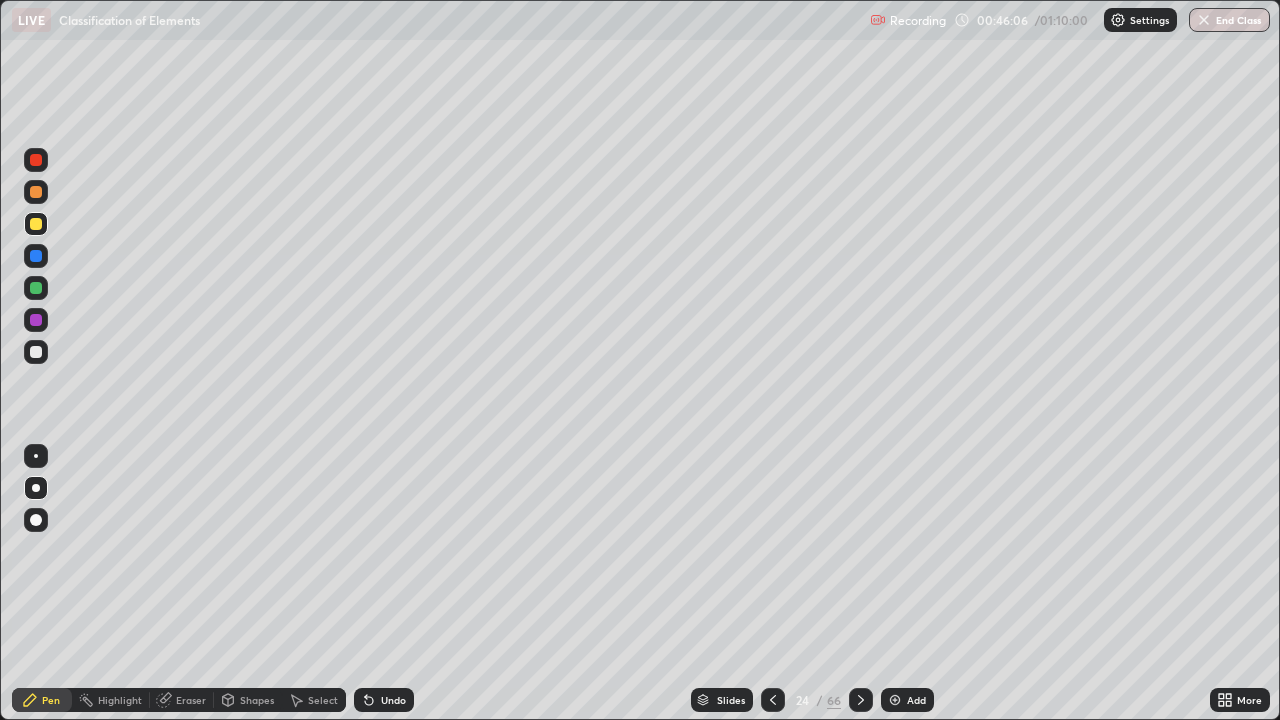 click on "Add" at bounding box center [907, 700] 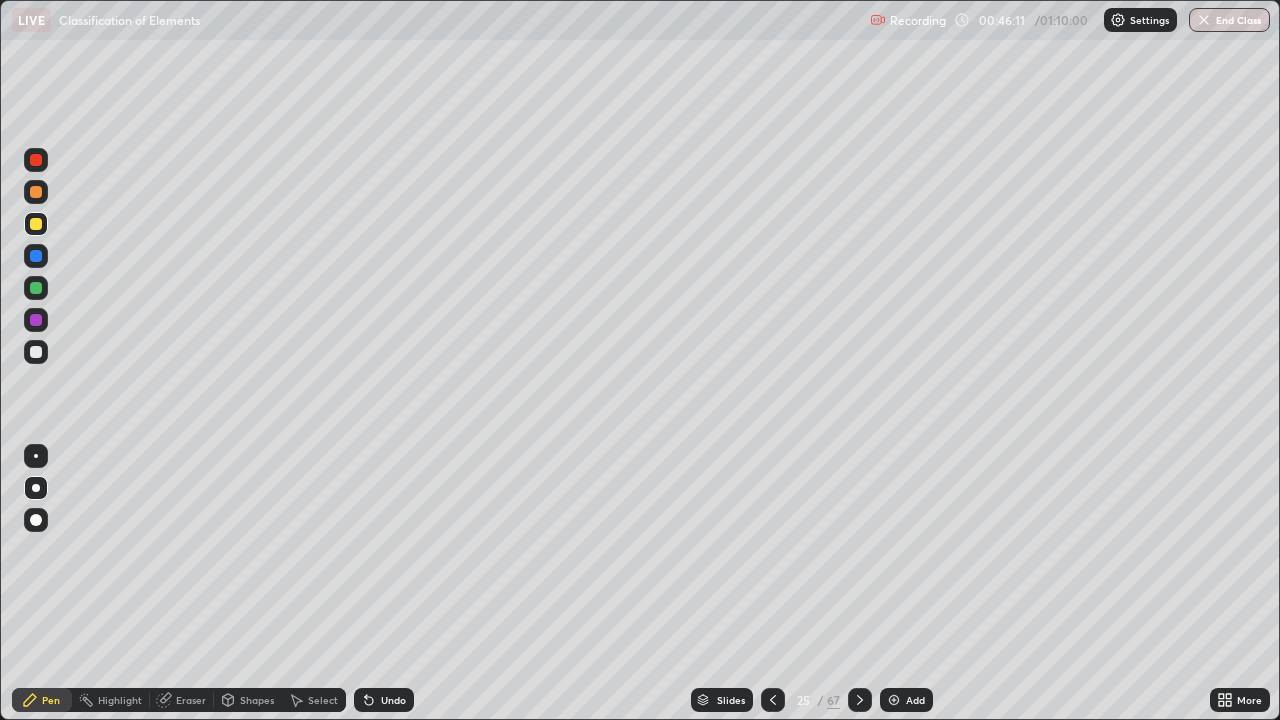 click at bounding box center [36, 192] 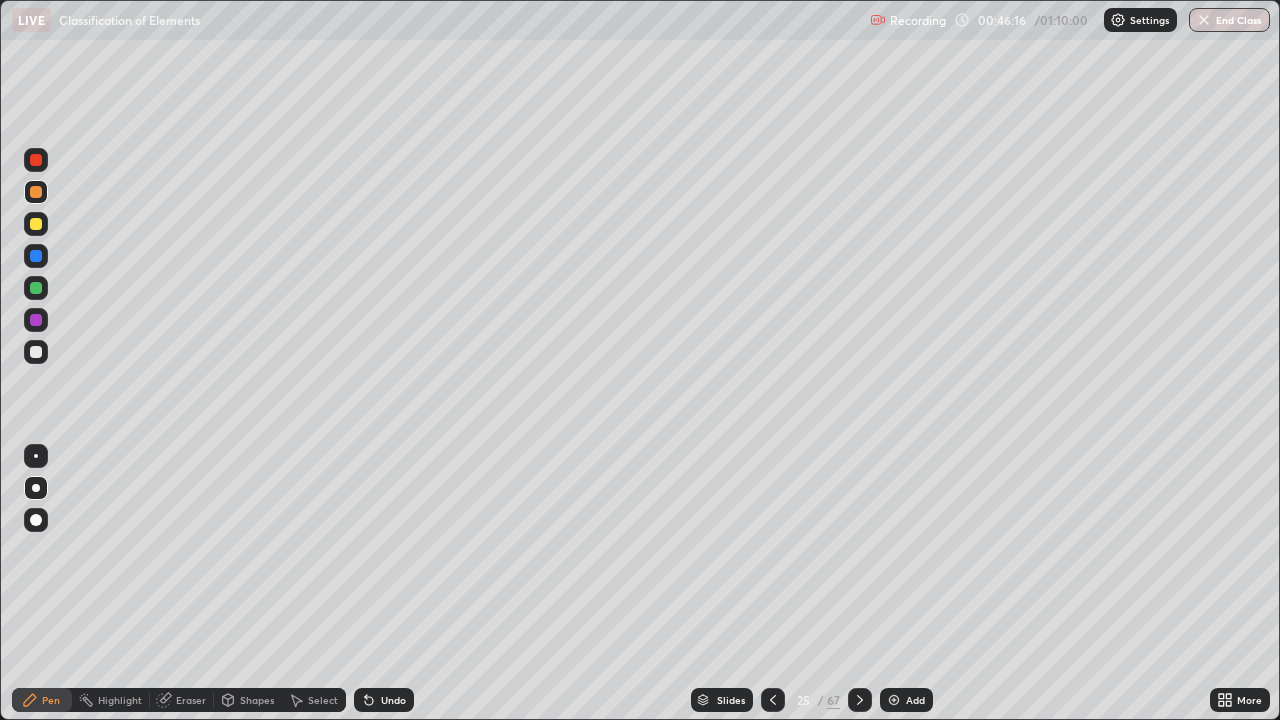 click at bounding box center [36, 224] 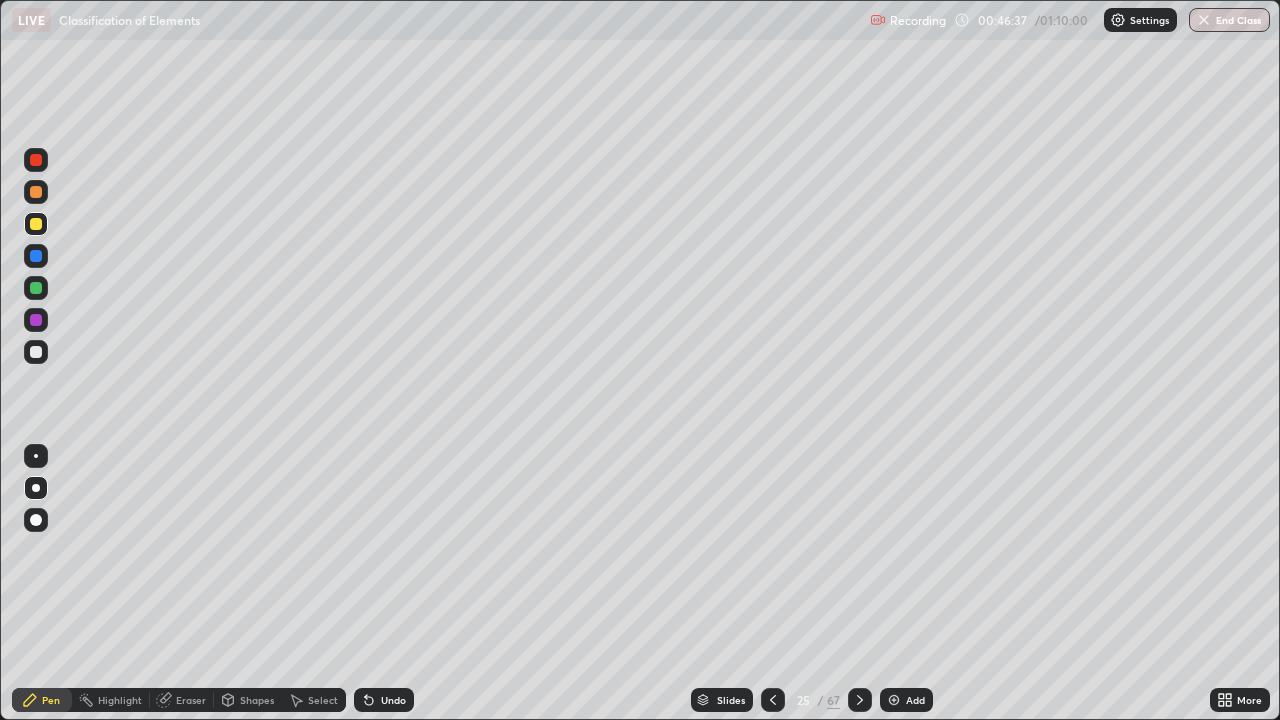 click at bounding box center [36, 288] 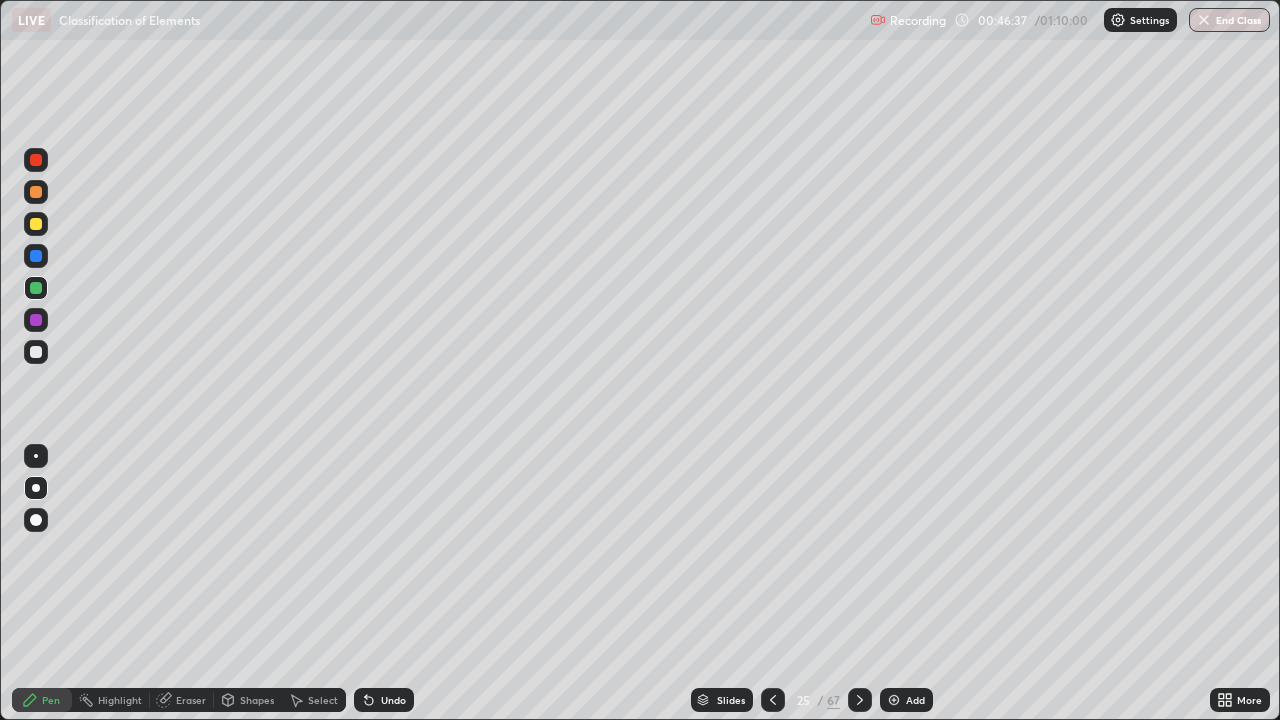 click at bounding box center [36, 320] 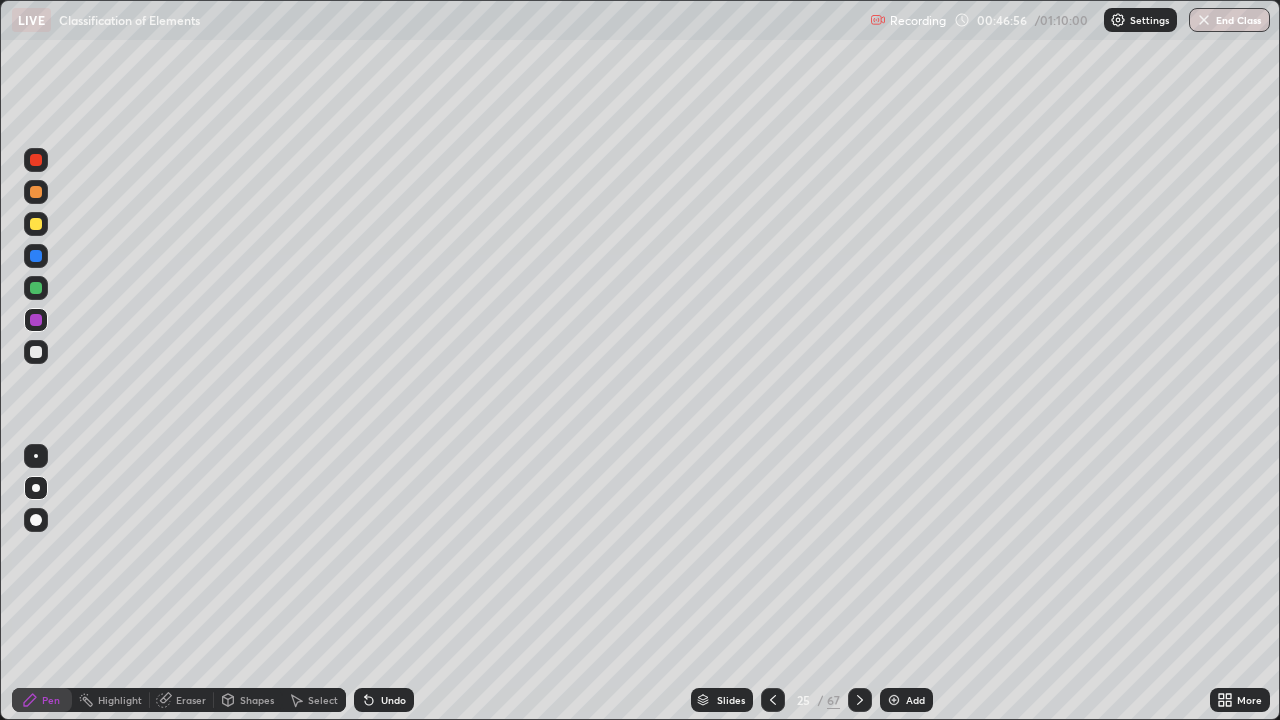 click at bounding box center [36, 288] 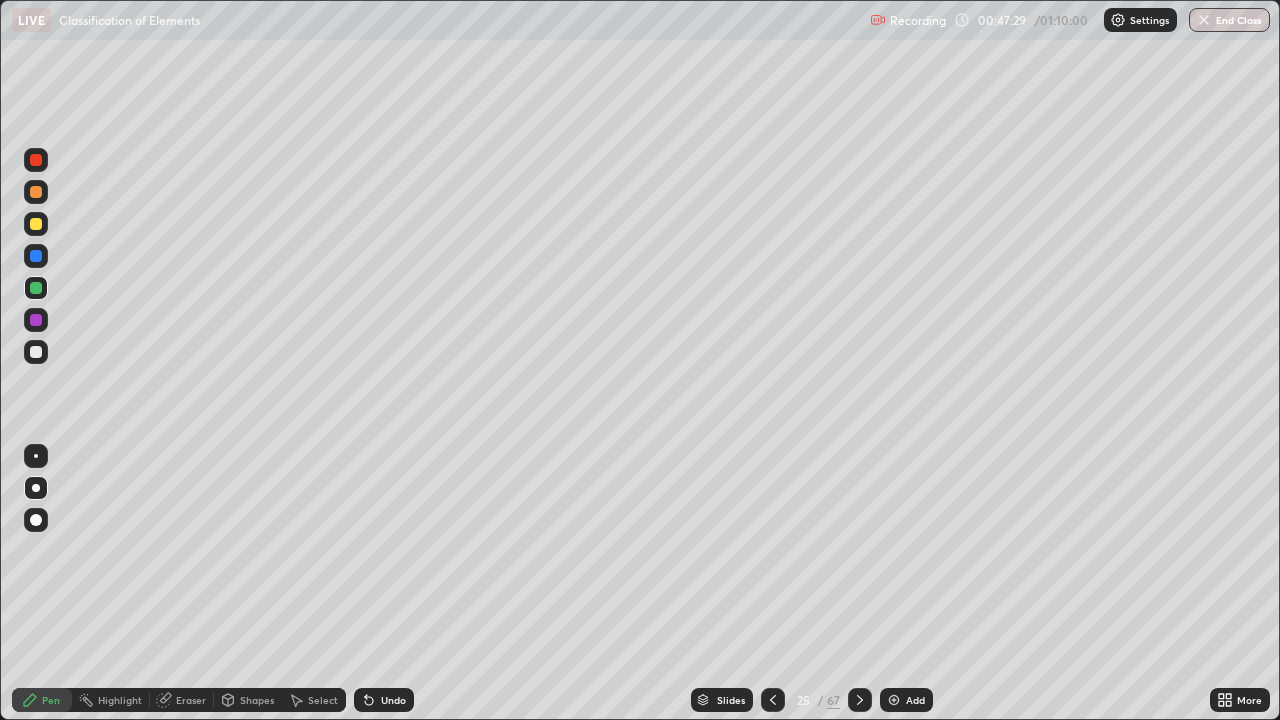click at bounding box center [36, 352] 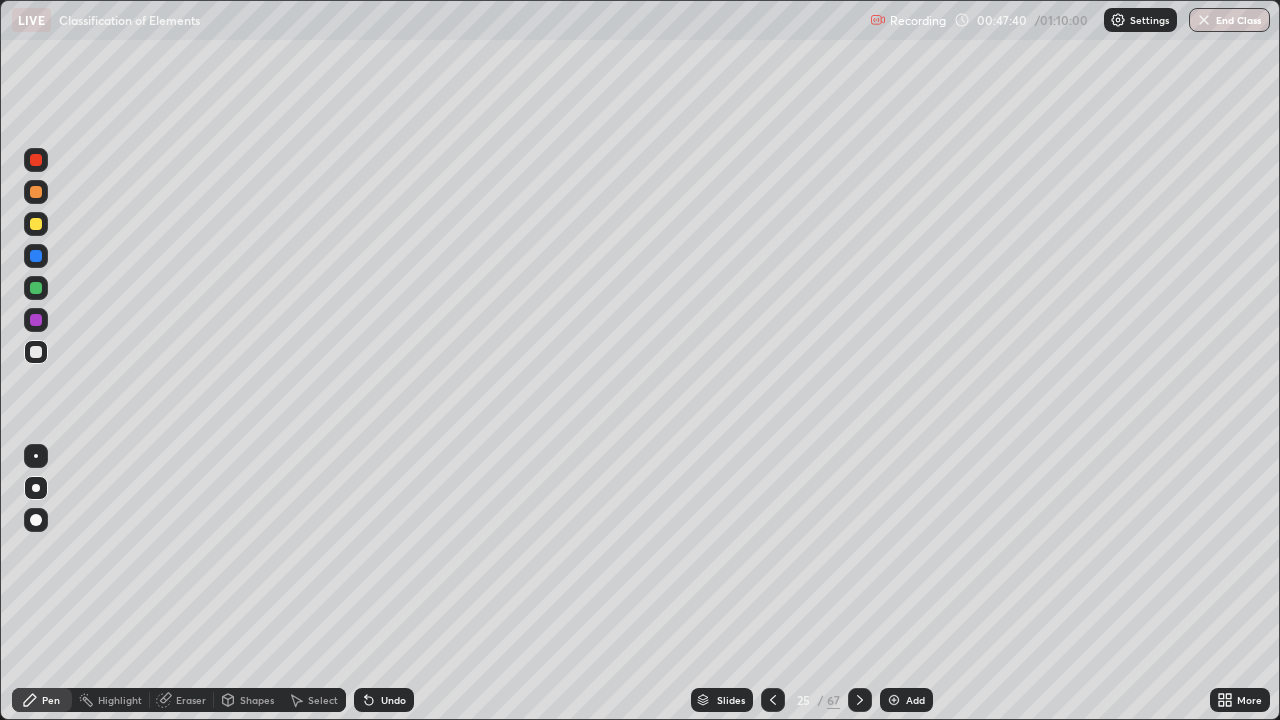 click at bounding box center [36, 320] 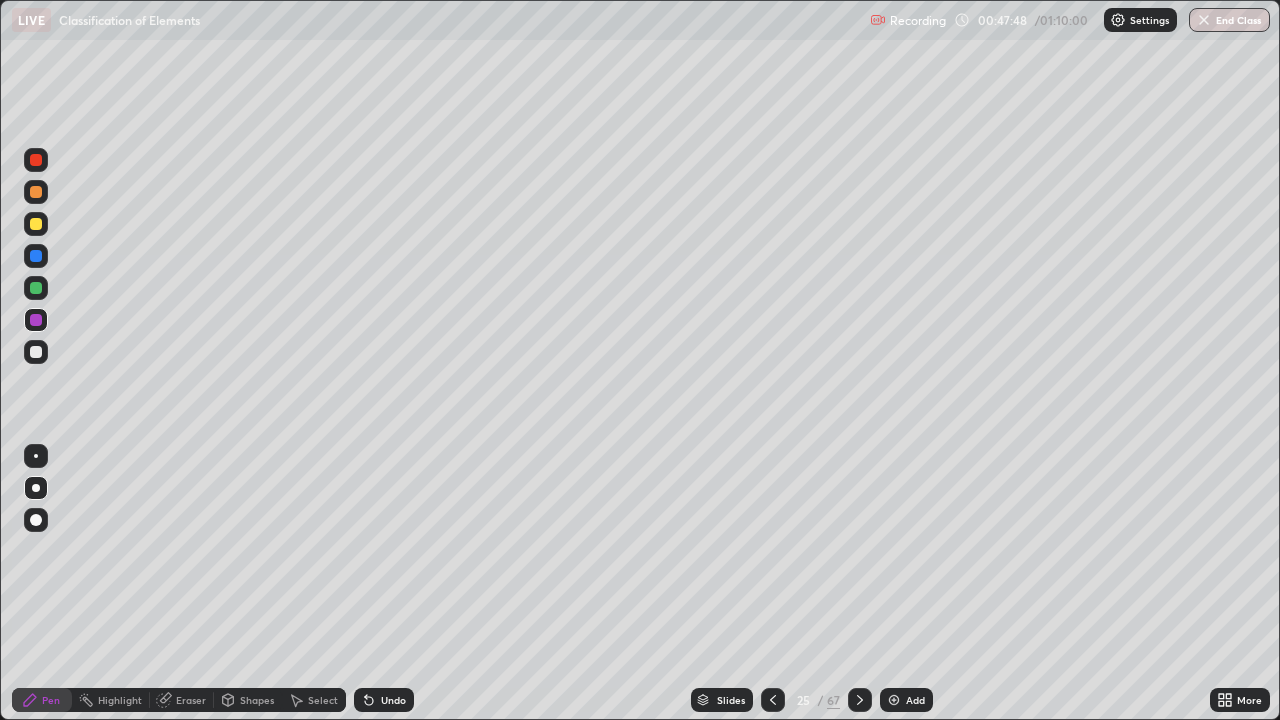 click at bounding box center [36, 352] 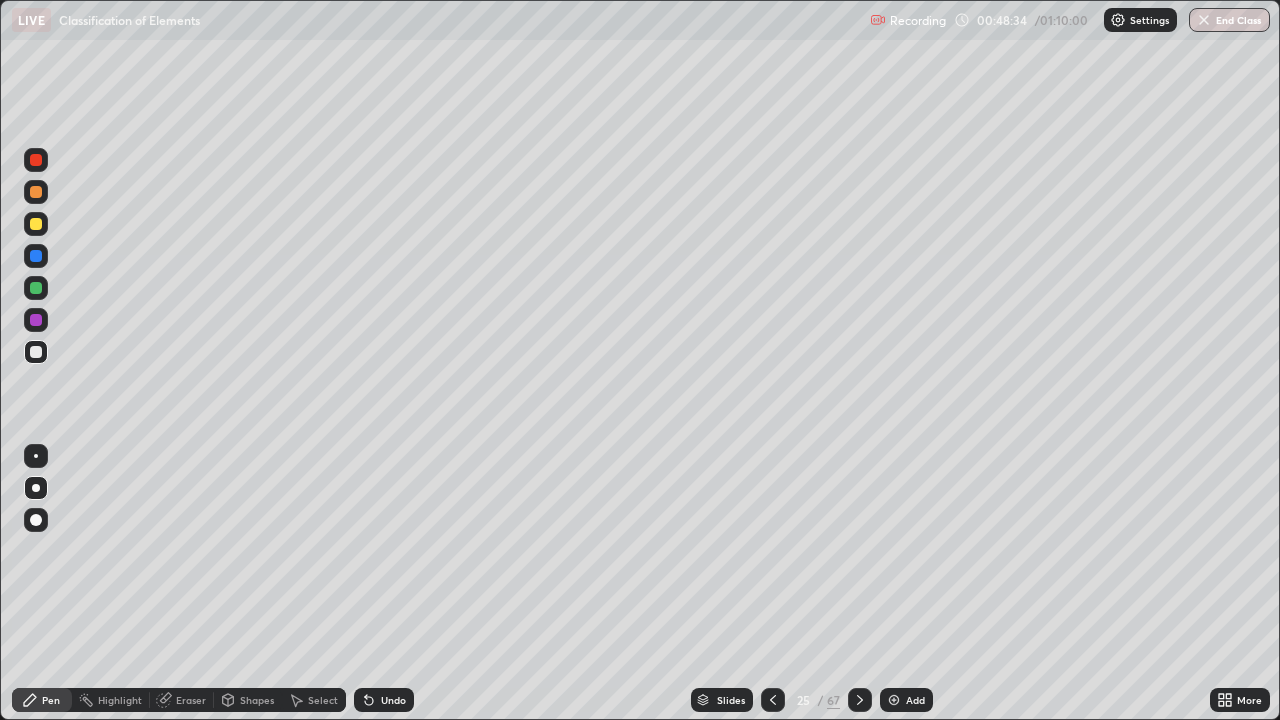 click at bounding box center [36, 224] 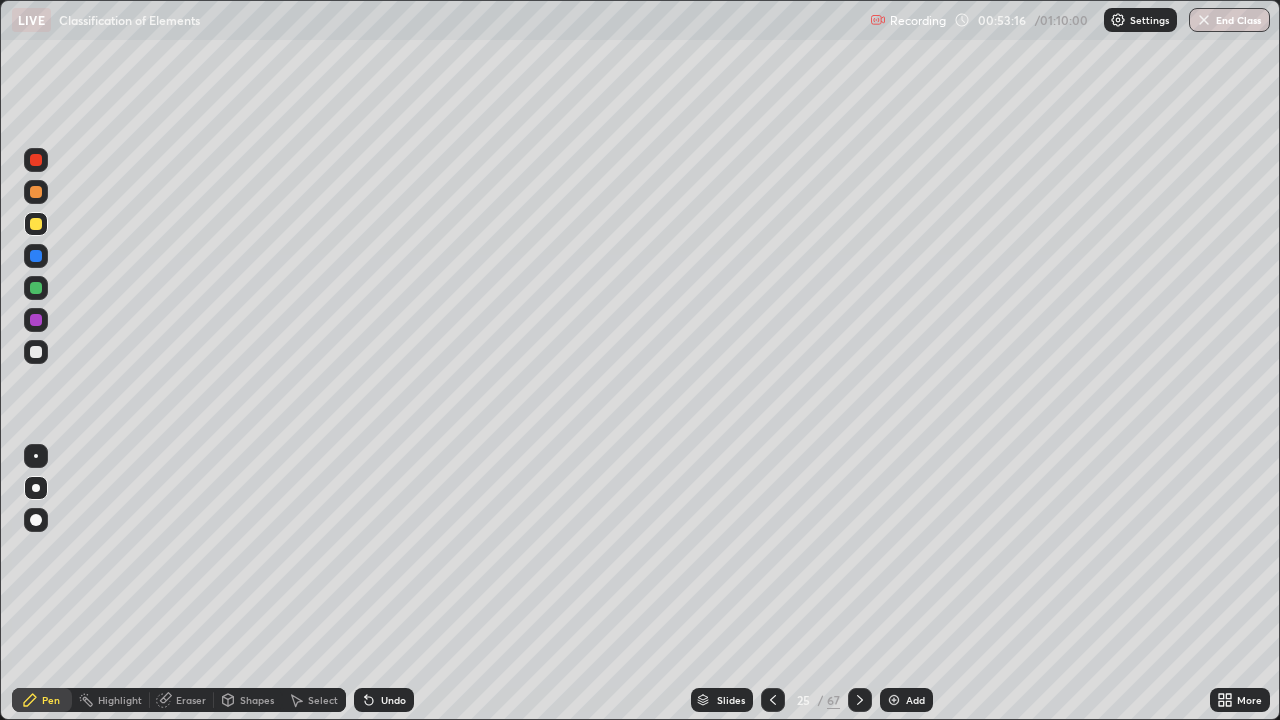 click at bounding box center (894, 700) 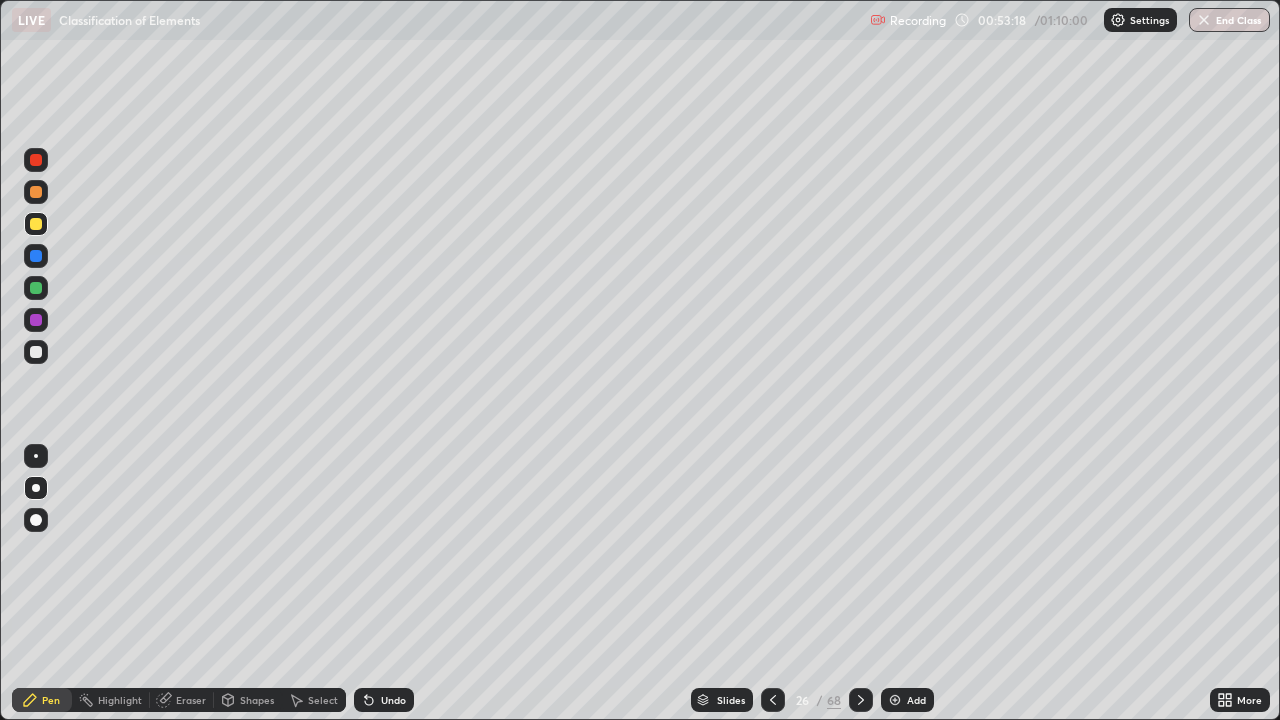 click at bounding box center (36, 320) 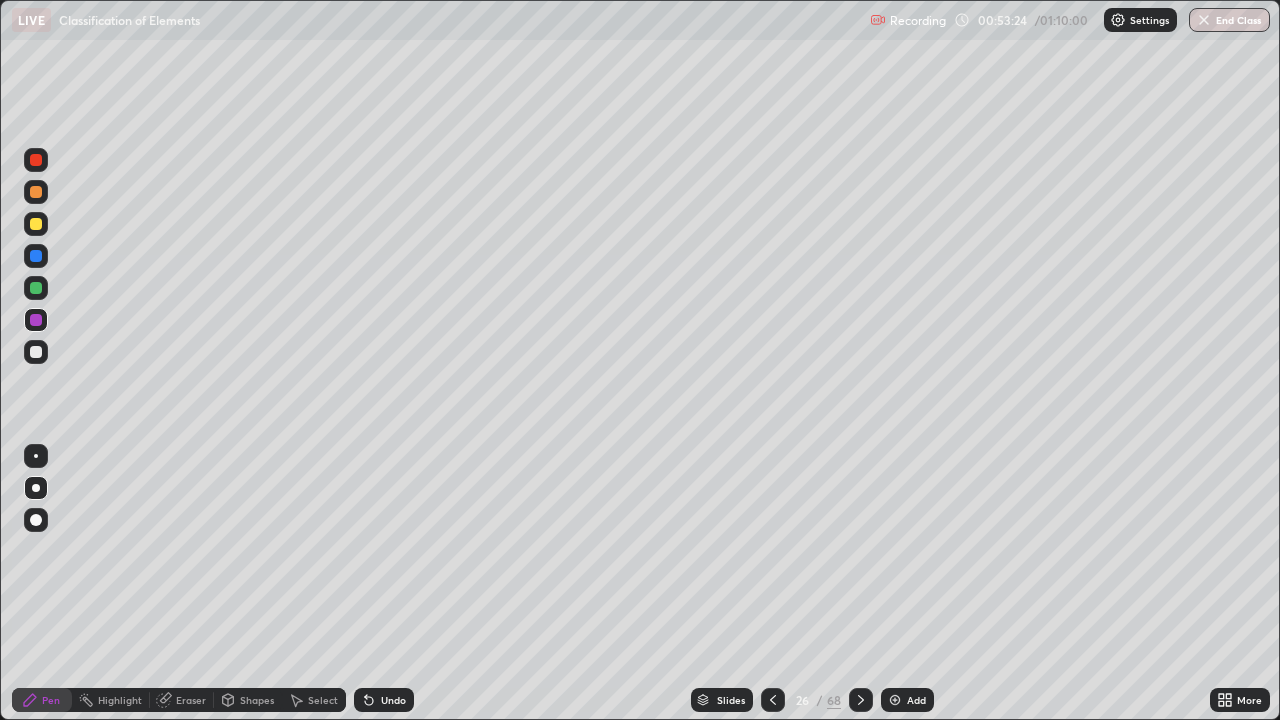 click at bounding box center [36, 256] 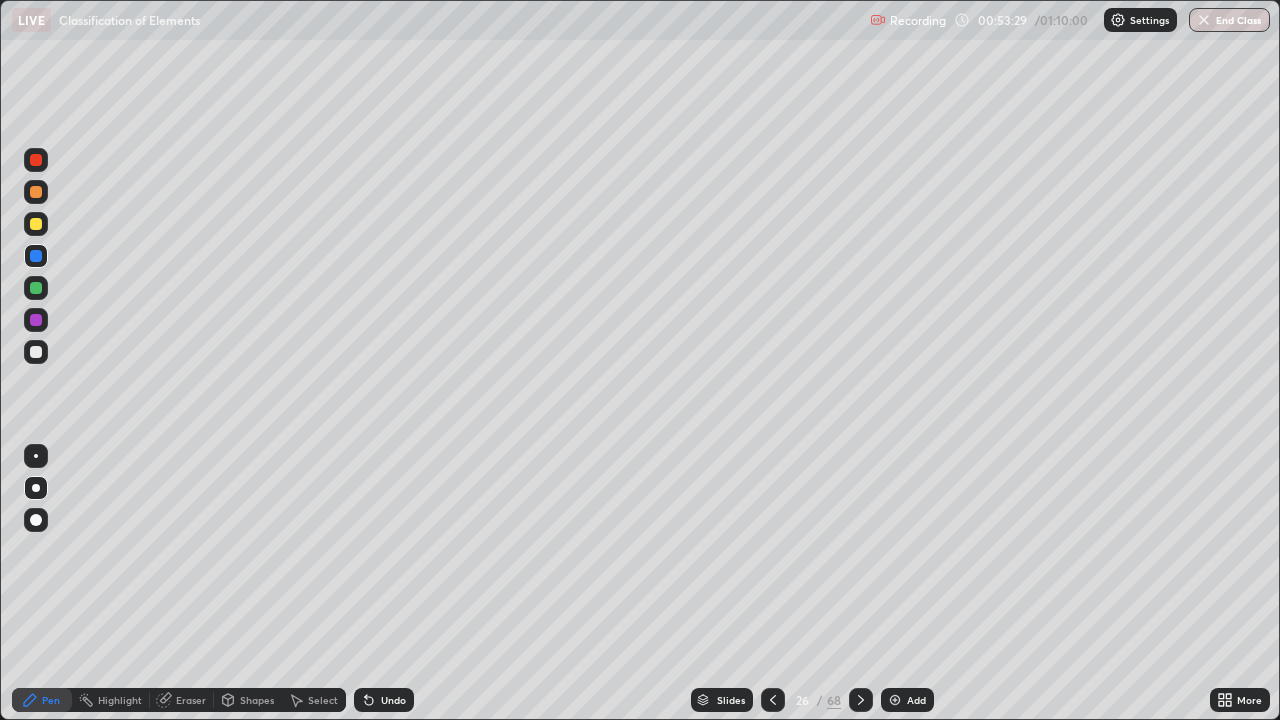 click at bounding box center (36, 352) 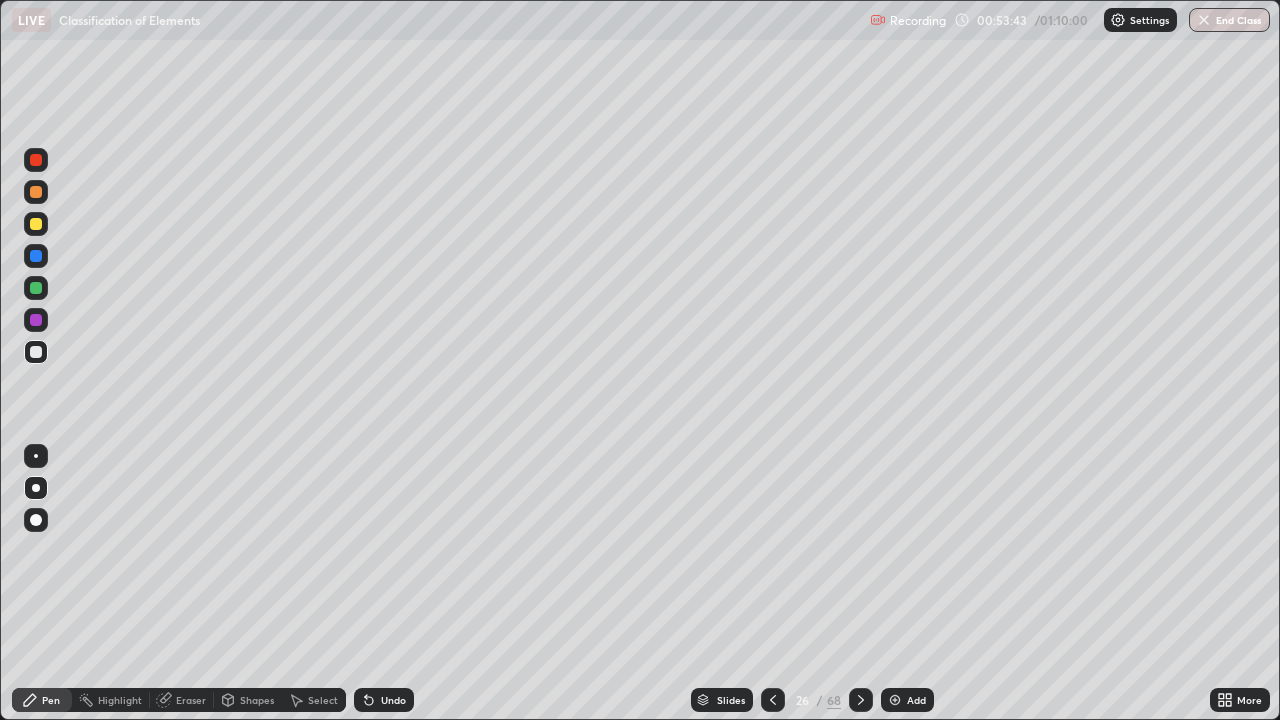 click at bounding box center (36, 320) 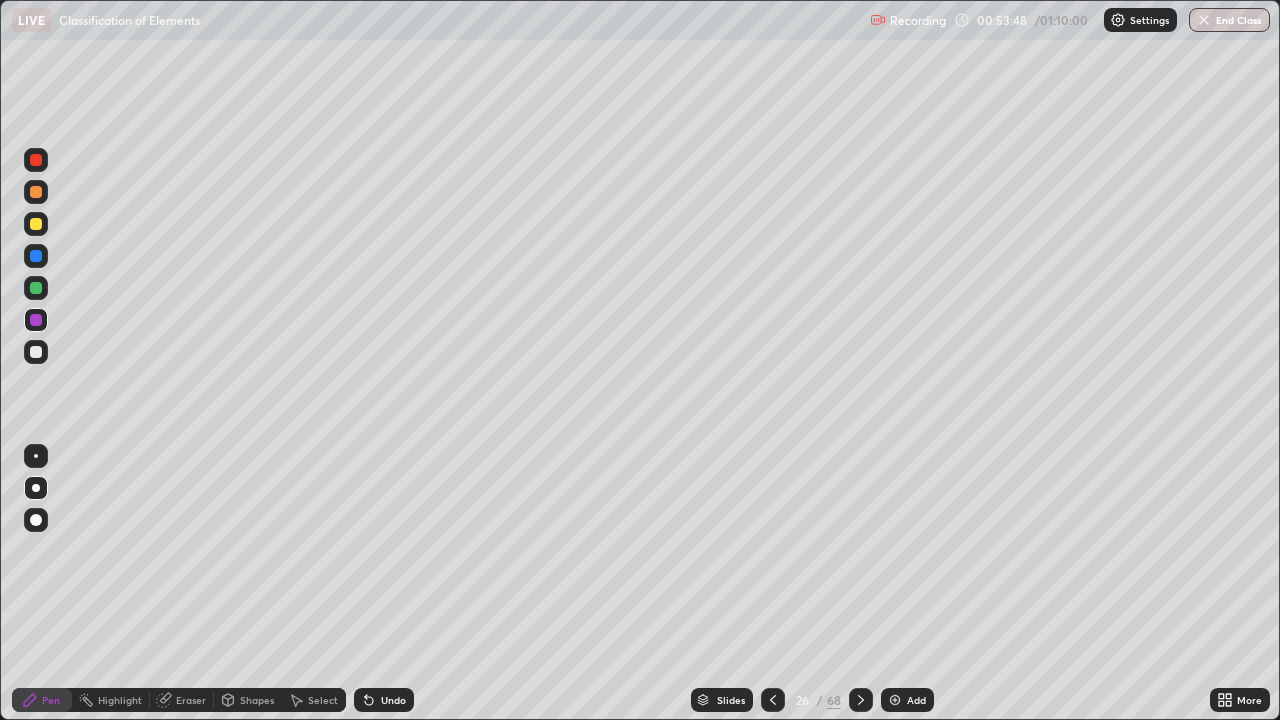 click 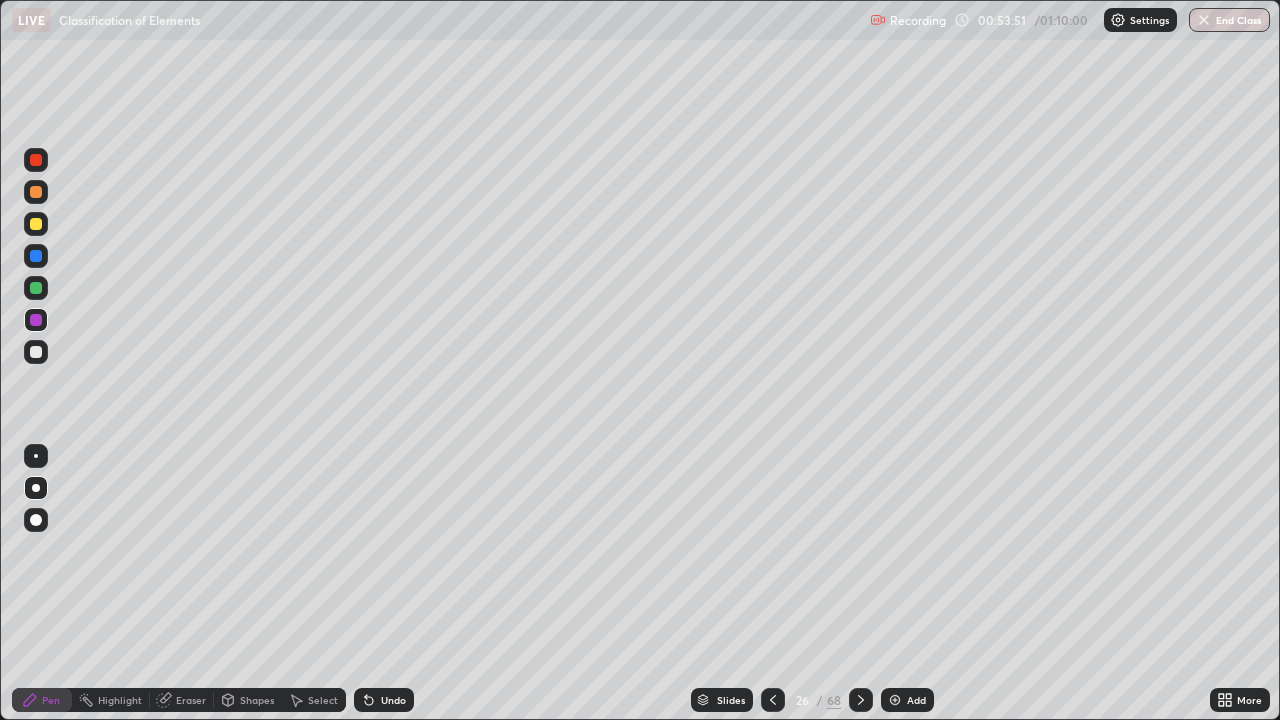 click at bounding box center [36, 352] 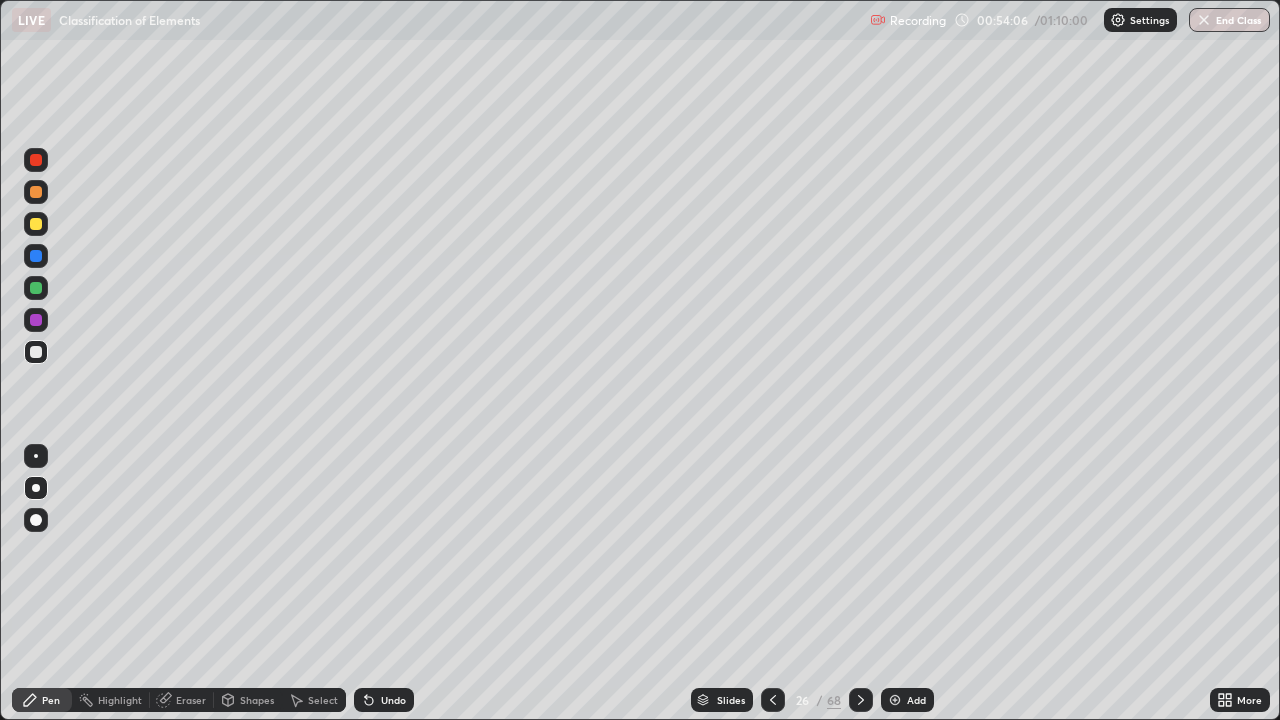 click at bounding box center [36, 352] 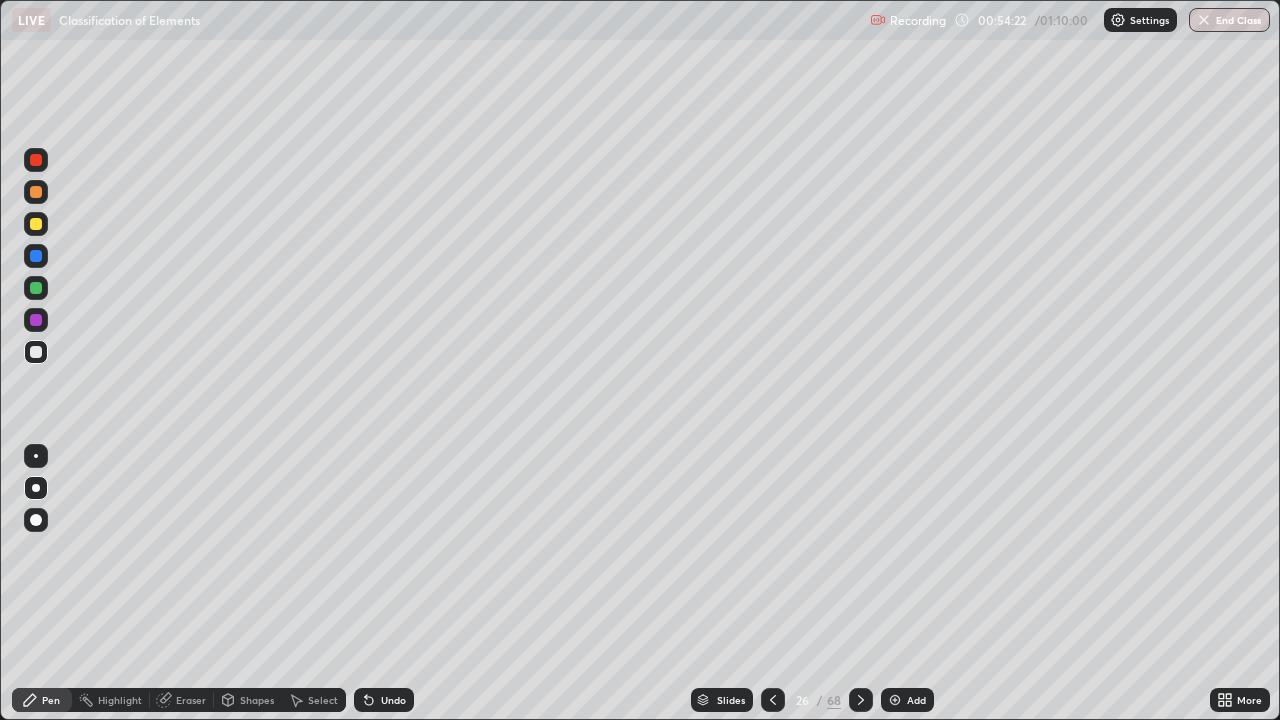 click on "Undo" at bounding box center (393, 700) 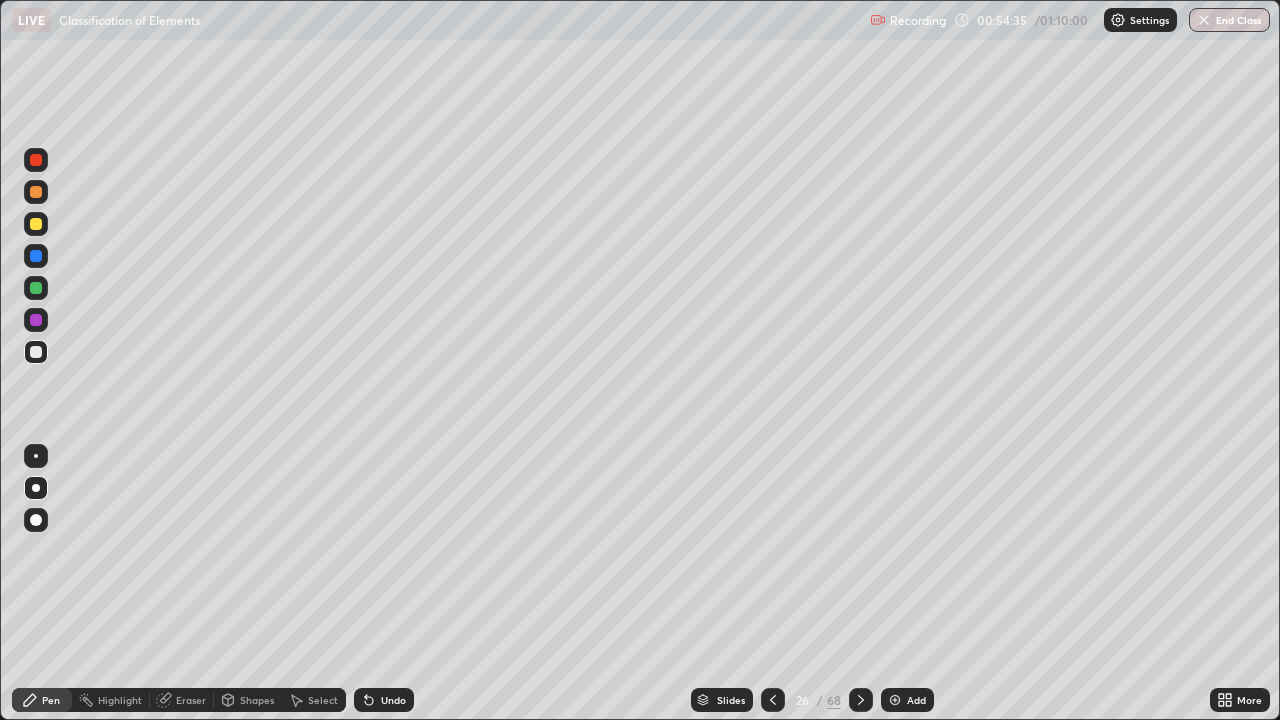 click at bounding box center (36, 320) 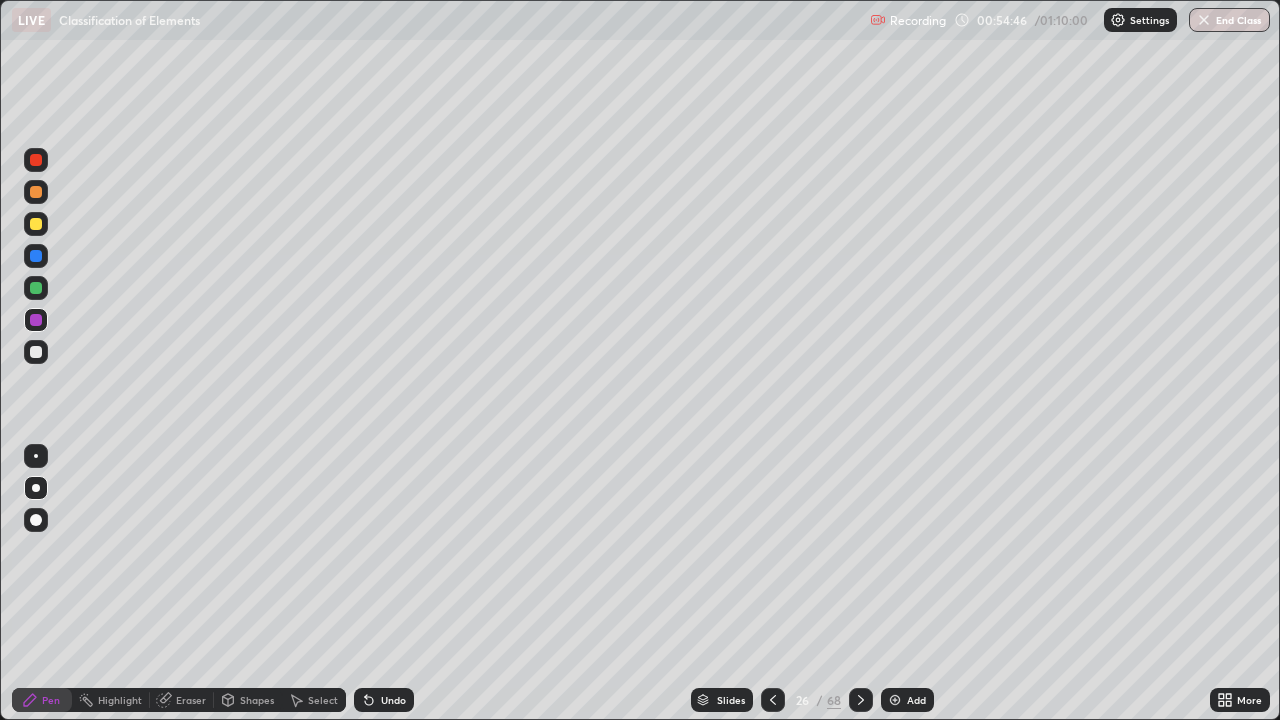 click on "Undo" at bounding box center [384, 700] 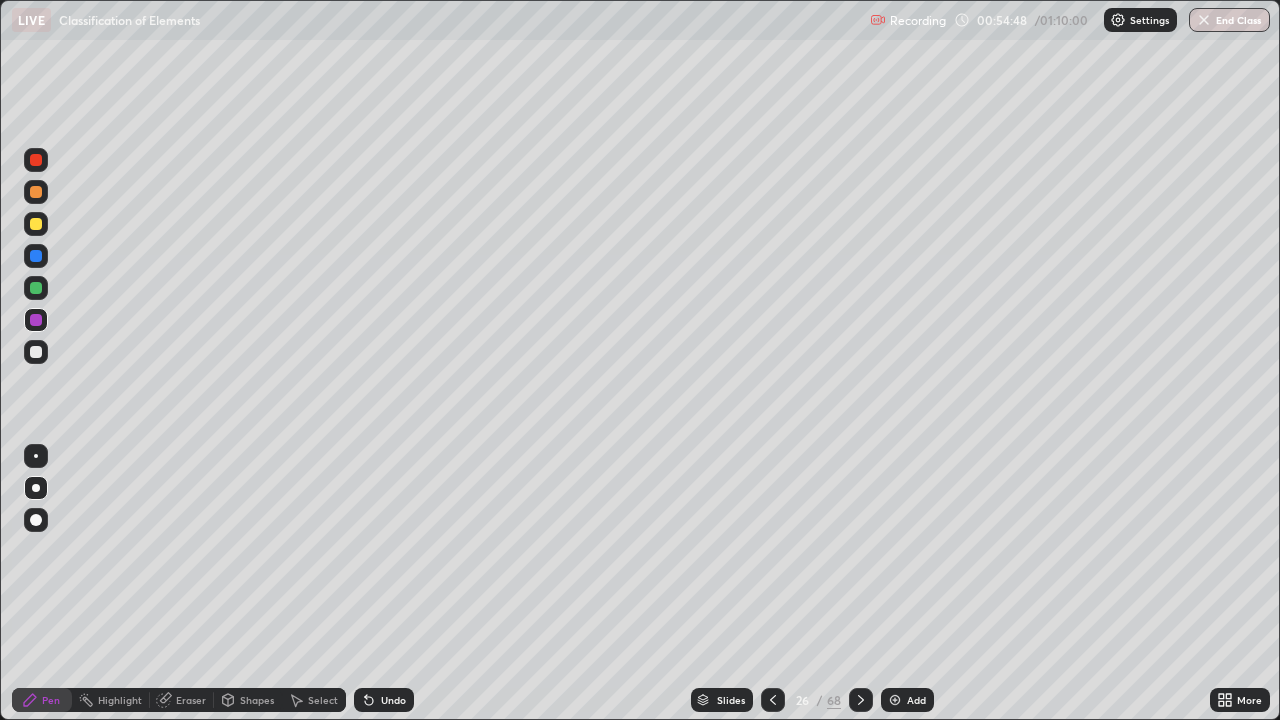 click on "Slides 26 / 68 Add" at bounding box center (812, 700) 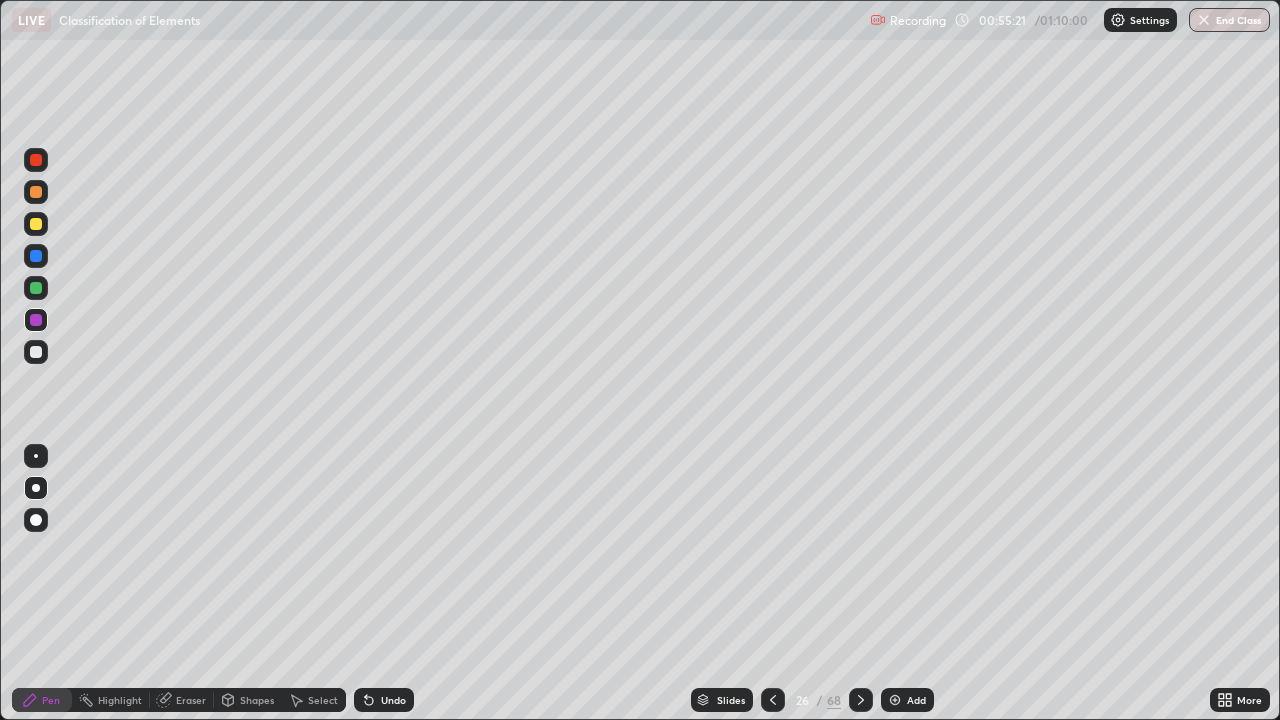 click at bounding box center [36, 352] 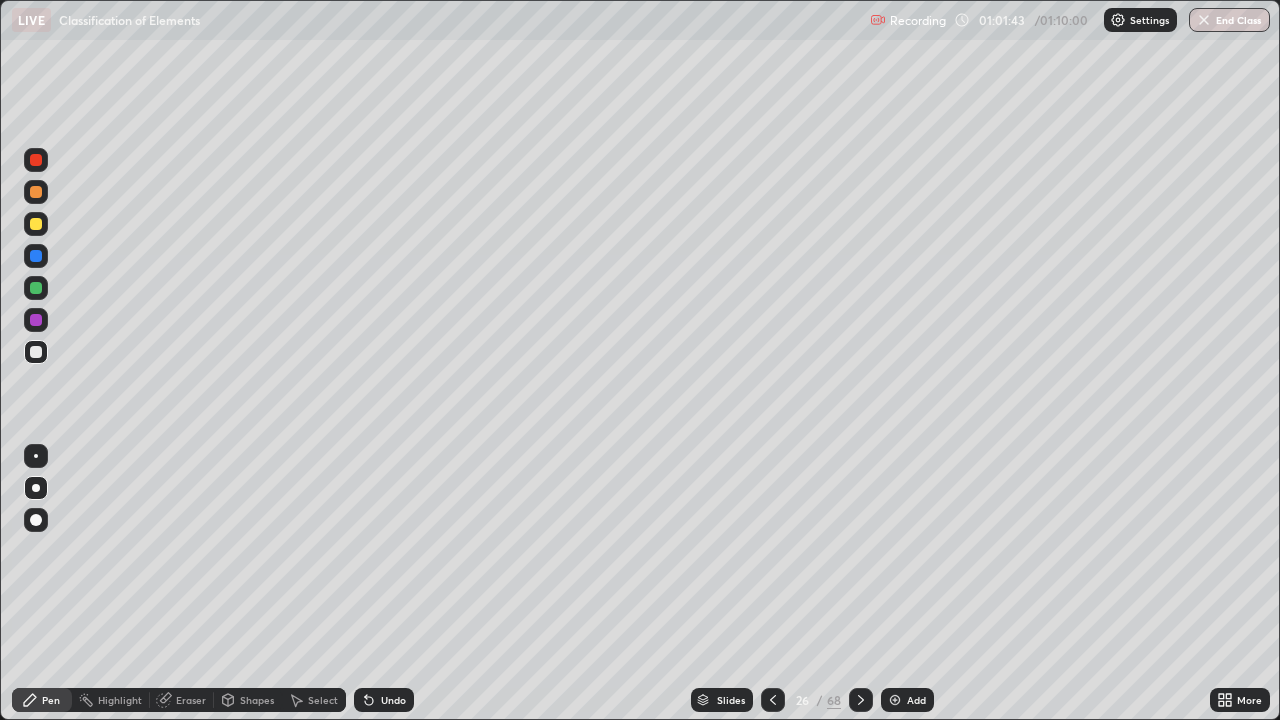 click at bounding box center (895, 700) 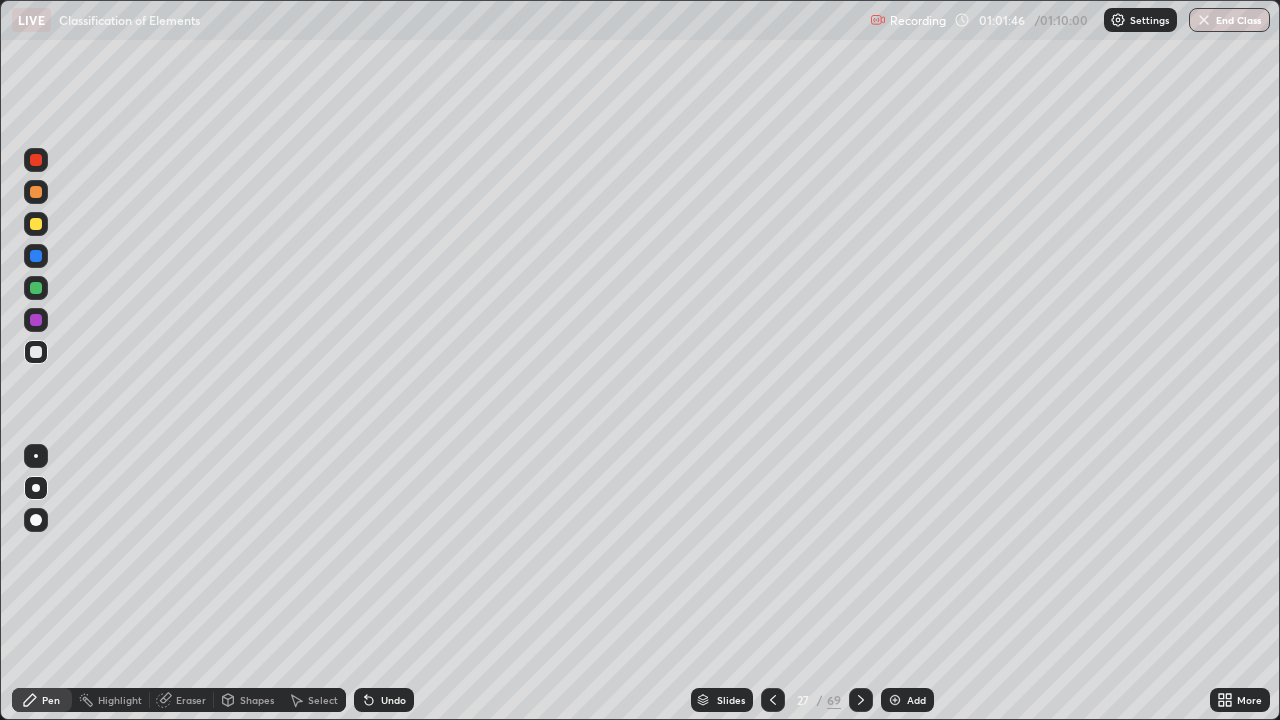 click at bounding box center [36, 160] 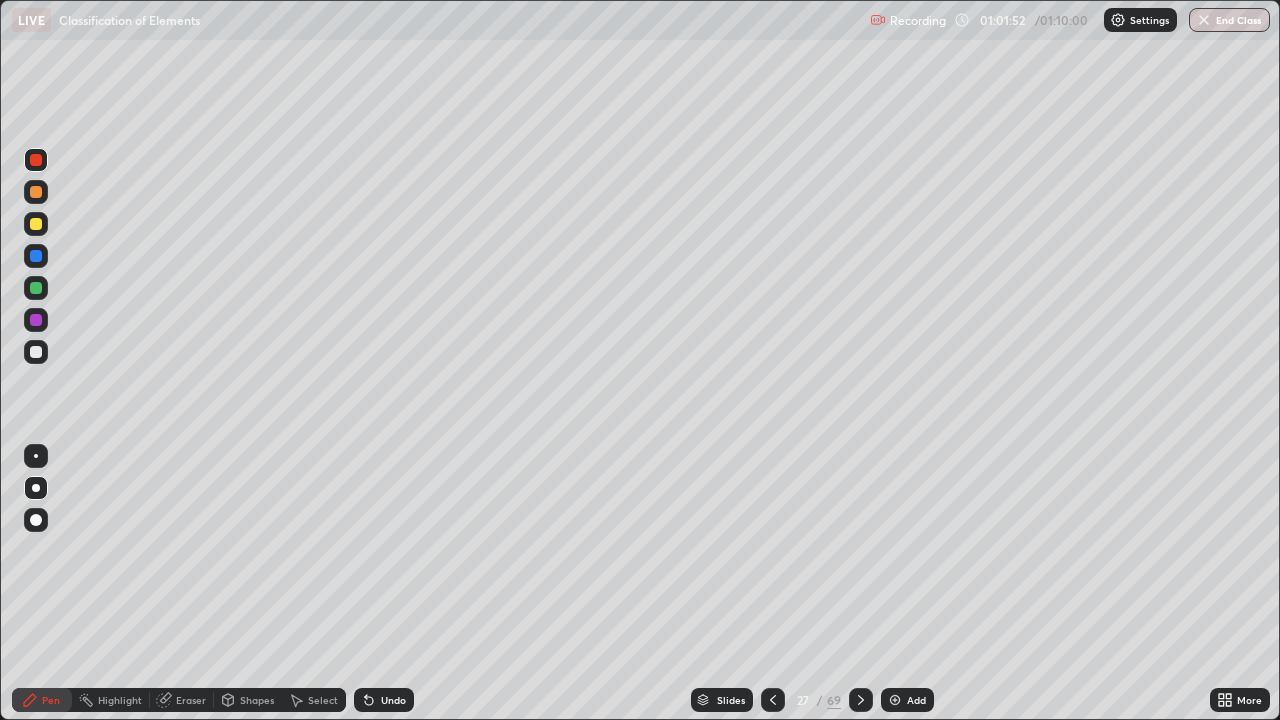 click at bounding box center (36, 288) 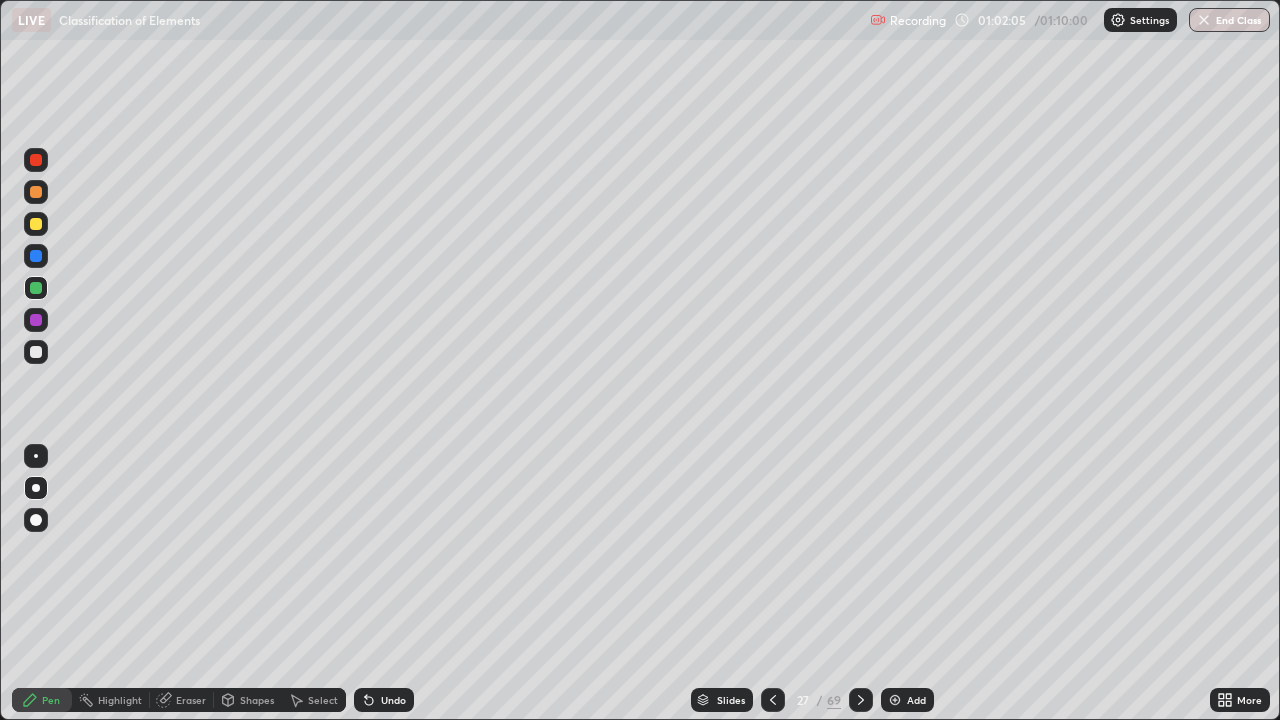 click at bounding box center [36, 224] 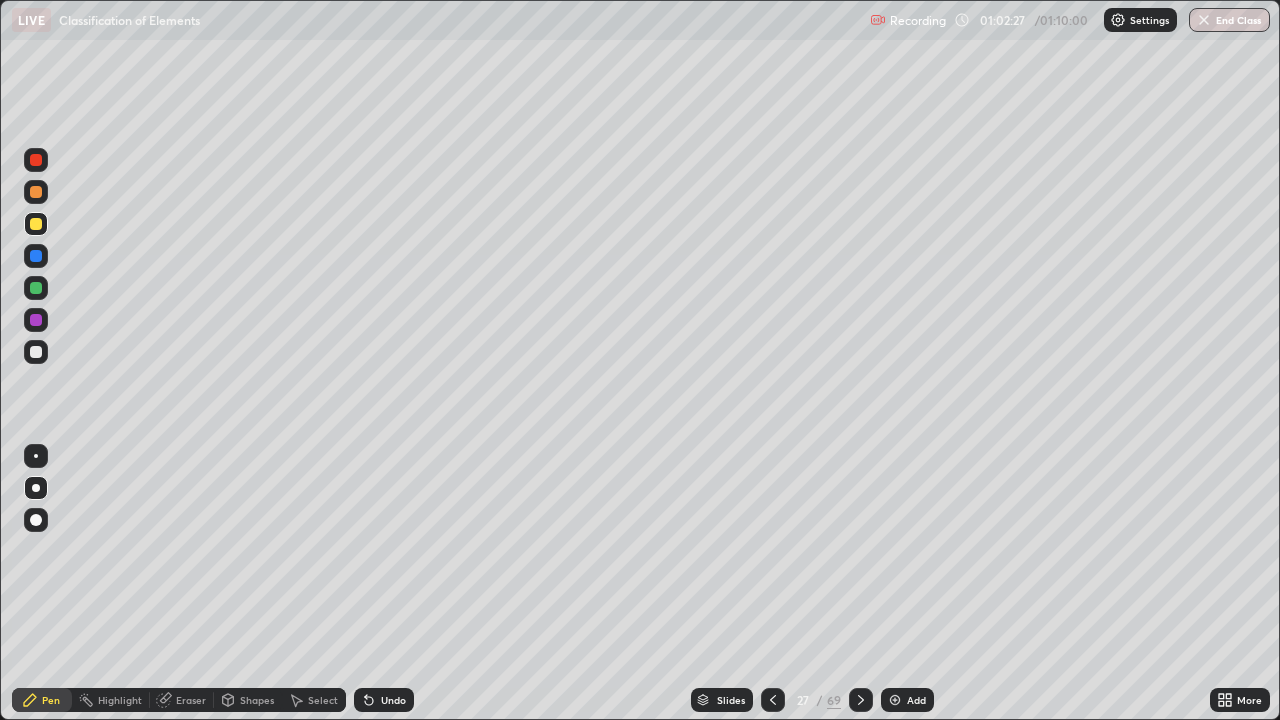 click at bounding box center (36, 352) 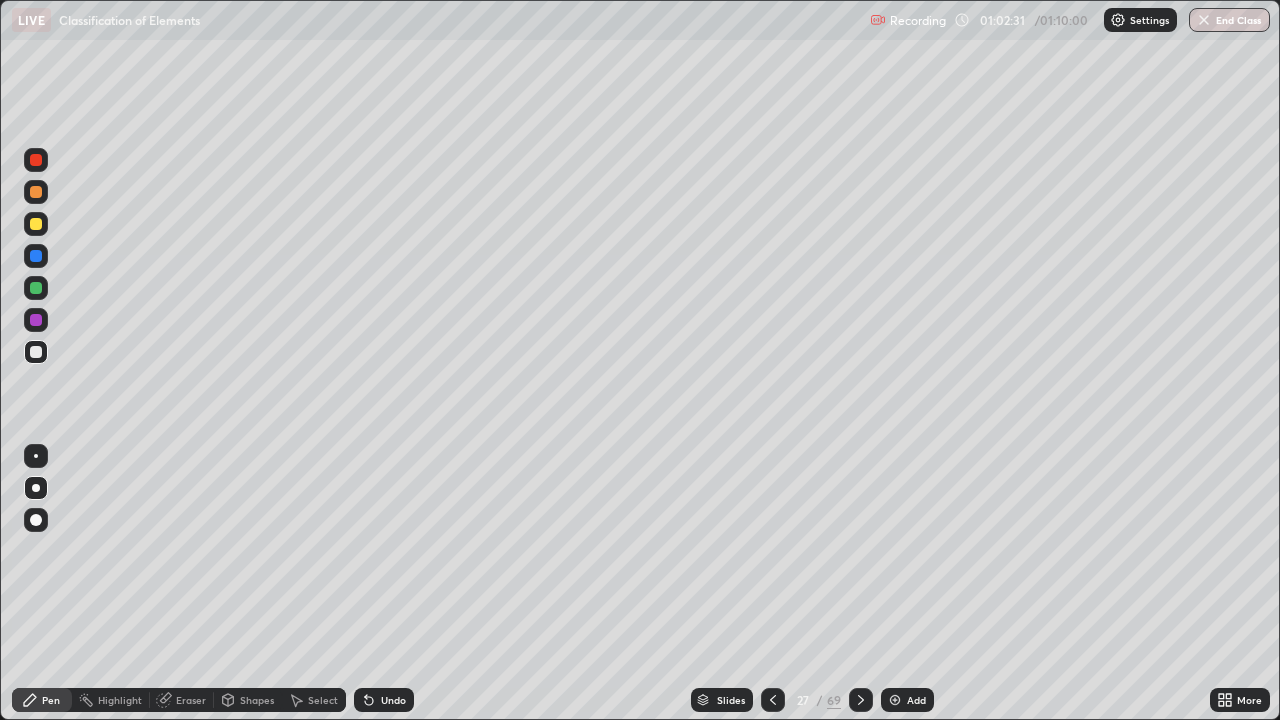click at bounding box center (36, 352) 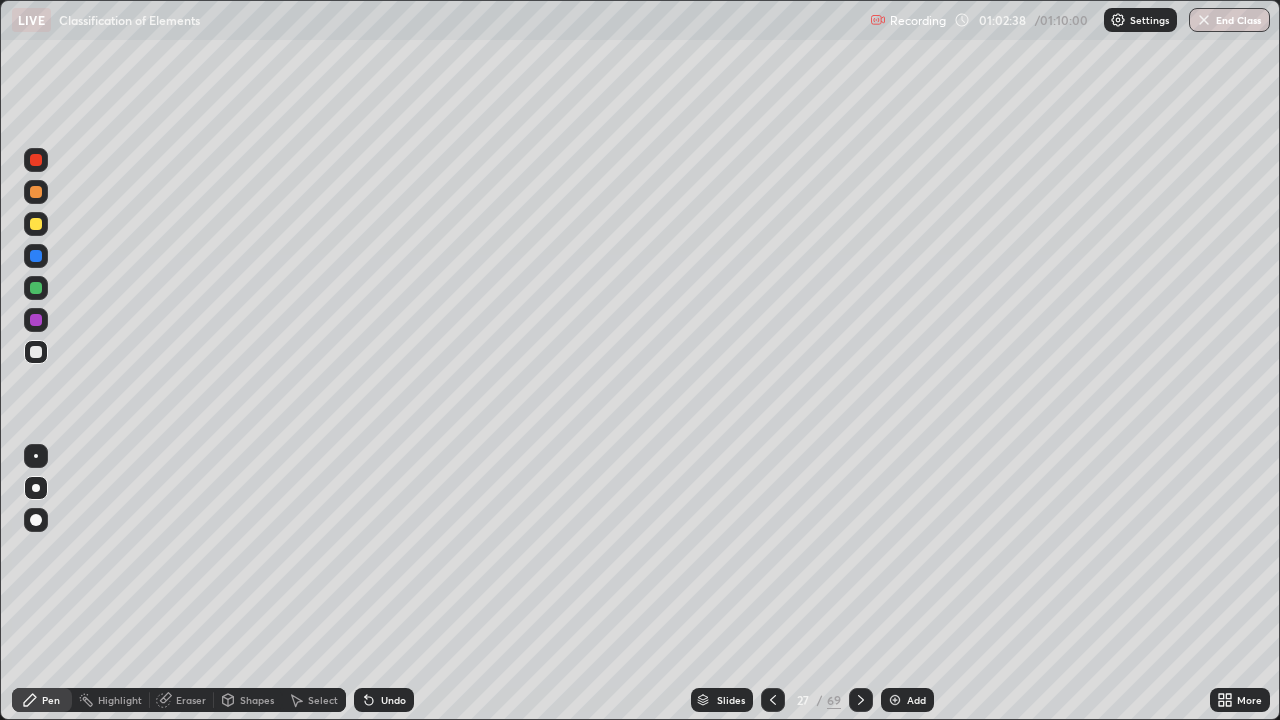 click 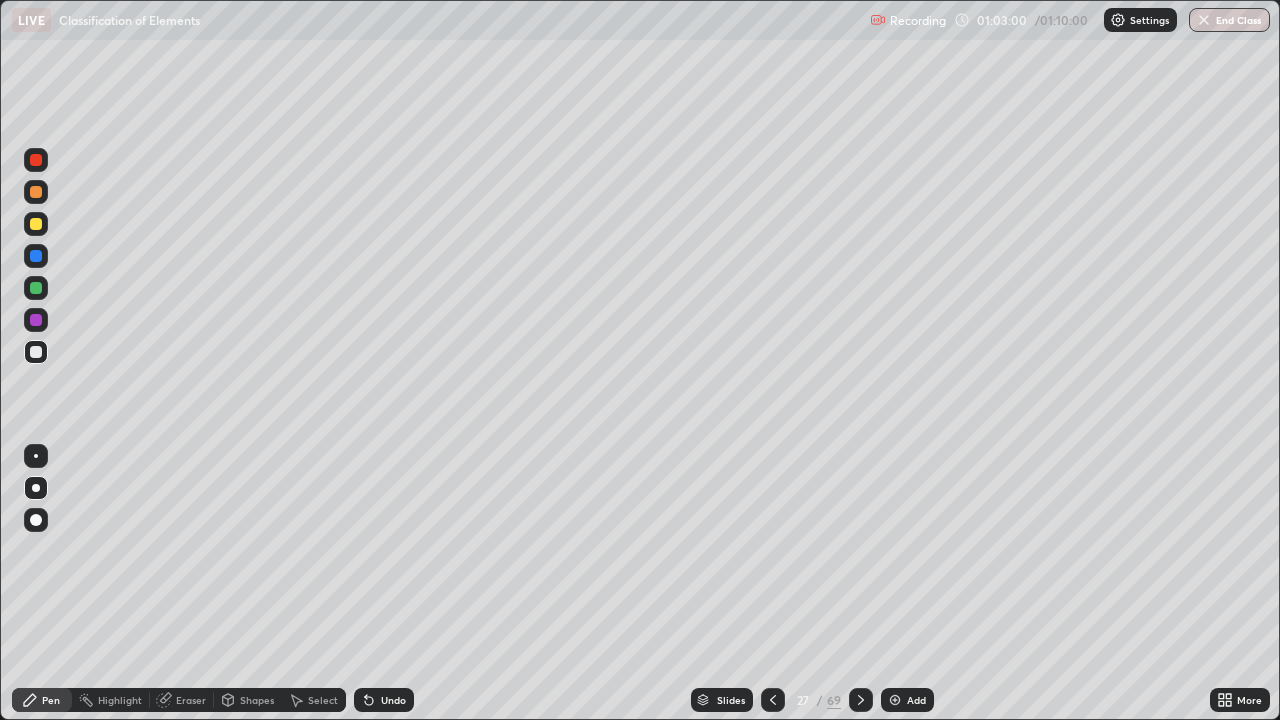 click at bounding box center [36, 320] 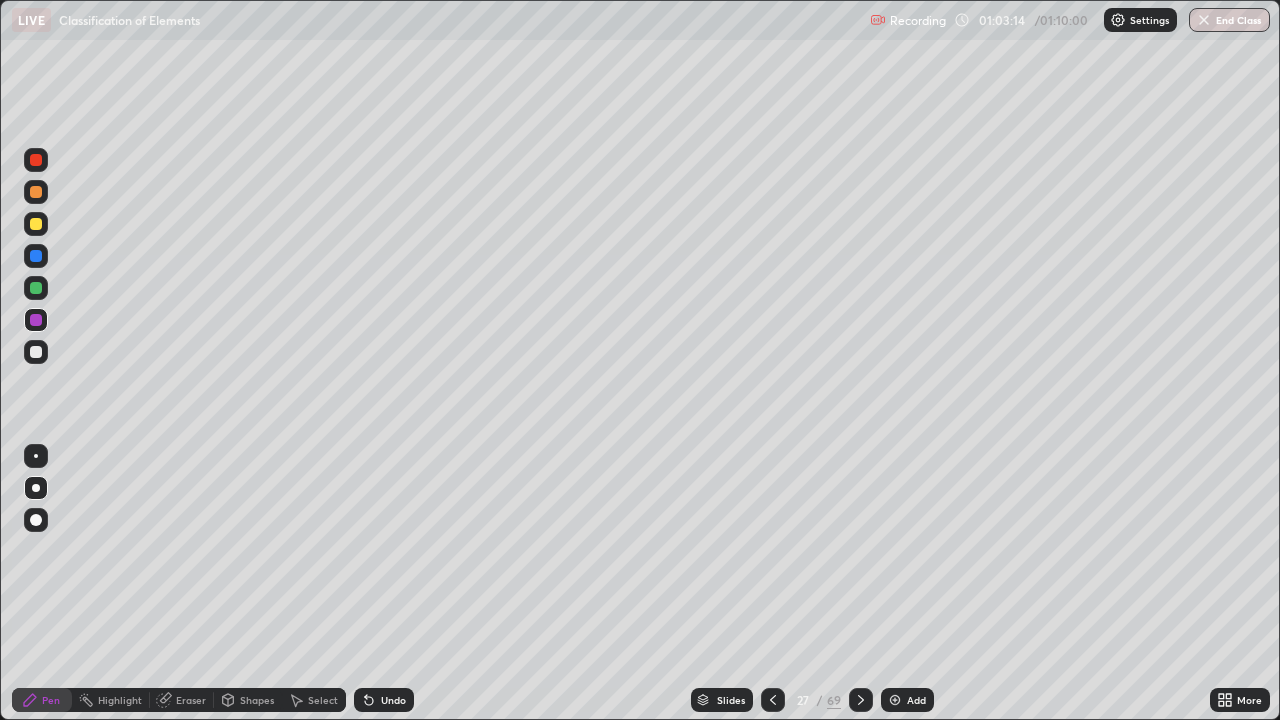click on "Slides 27 / 69 Add" at bounding box center (812, 700) 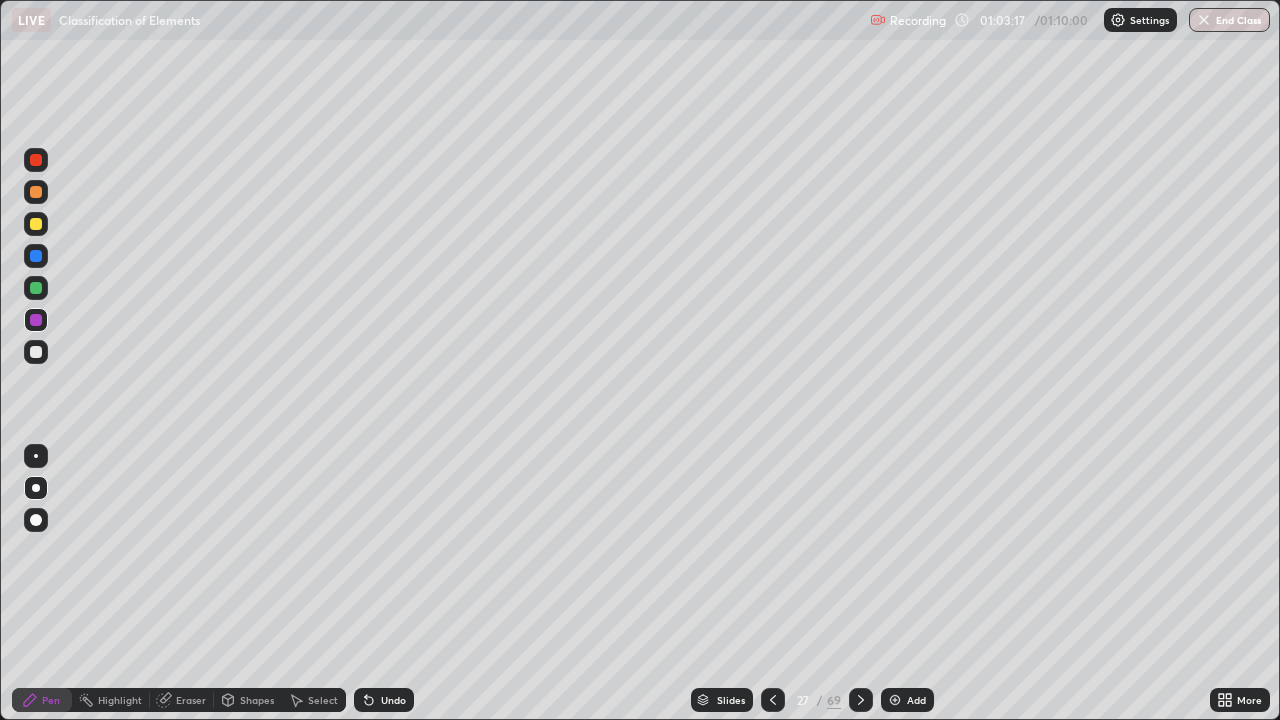 click at bounding box center (36, 320) 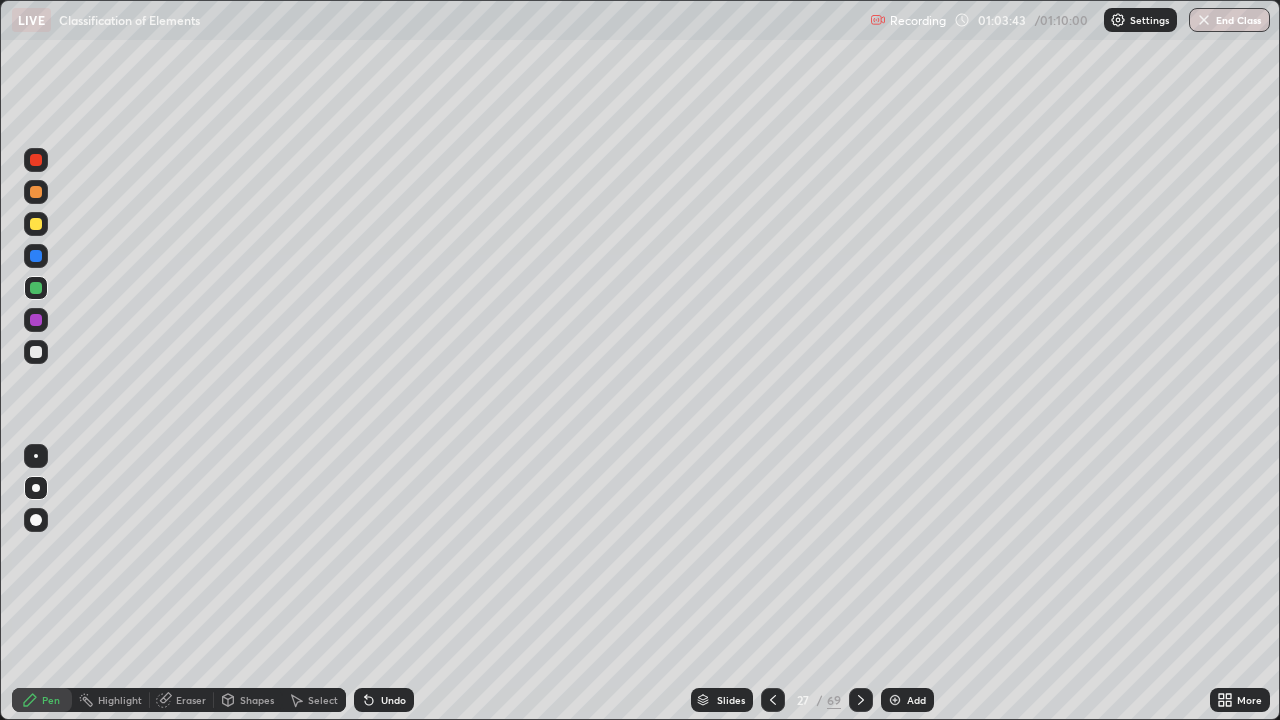 click at bounding box center (36, 160) 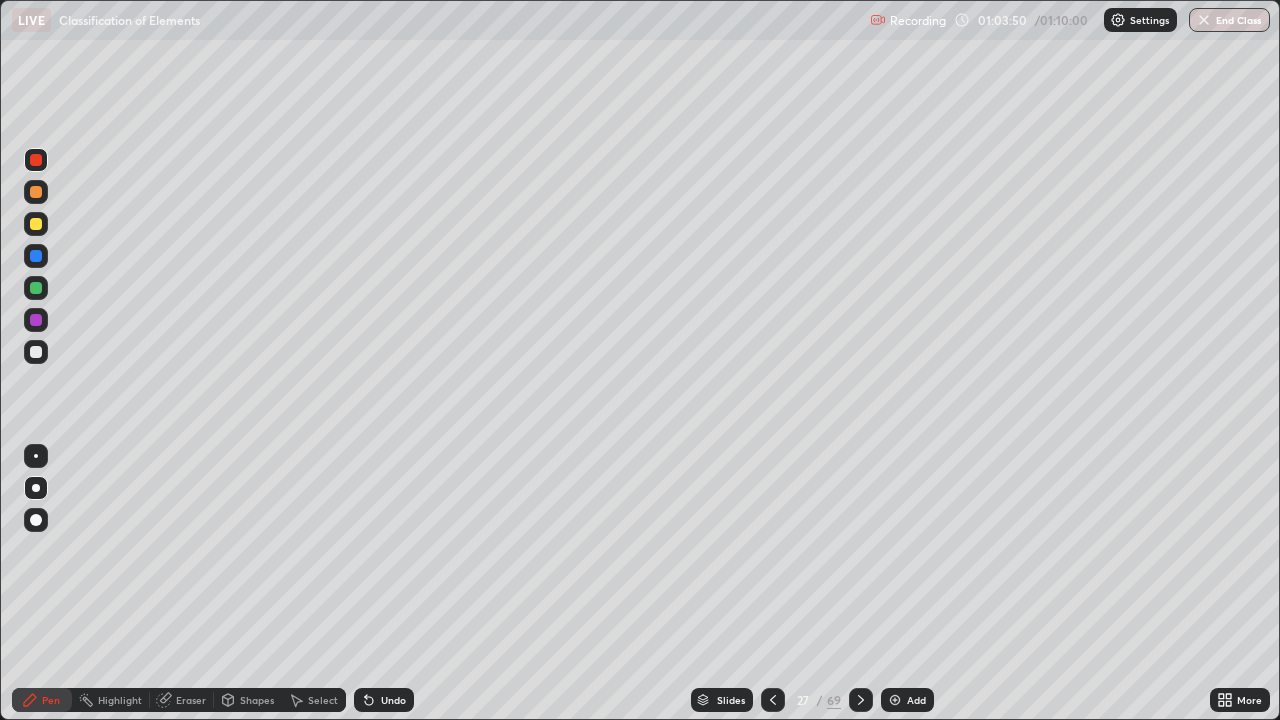click at bounding box center [36, 352] 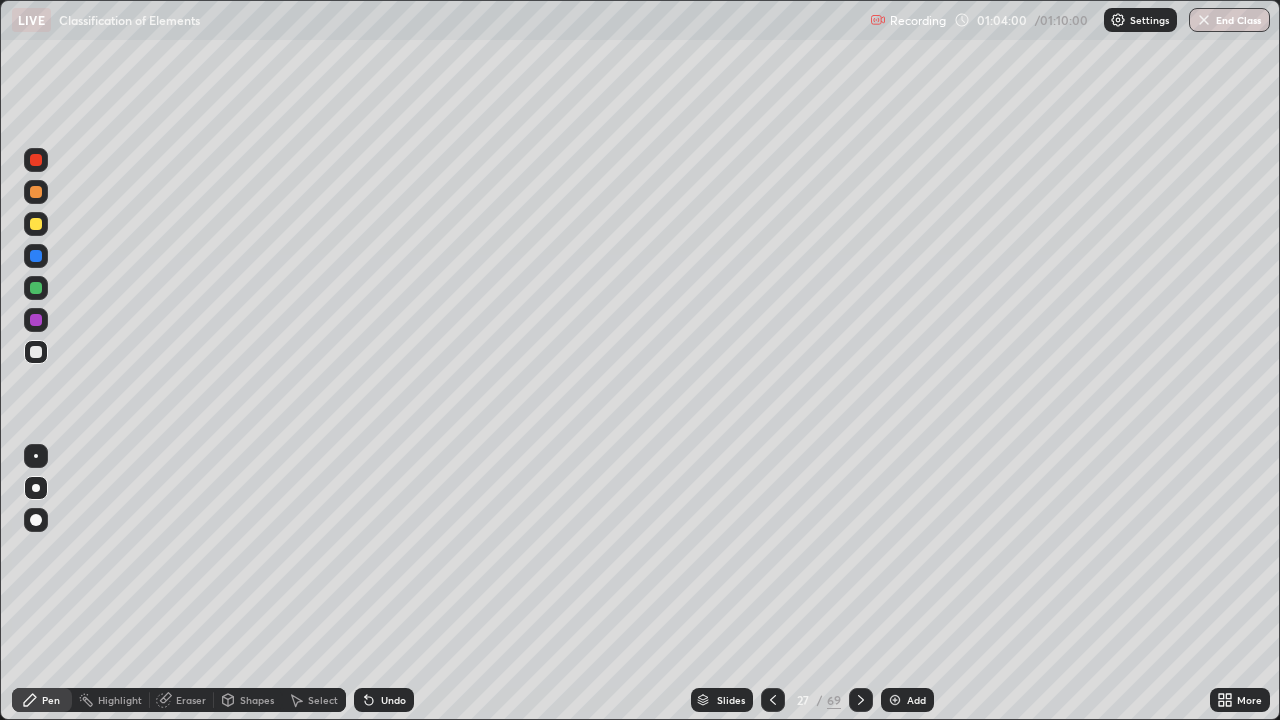 click on "Undo" at bounding box center [384, 700] 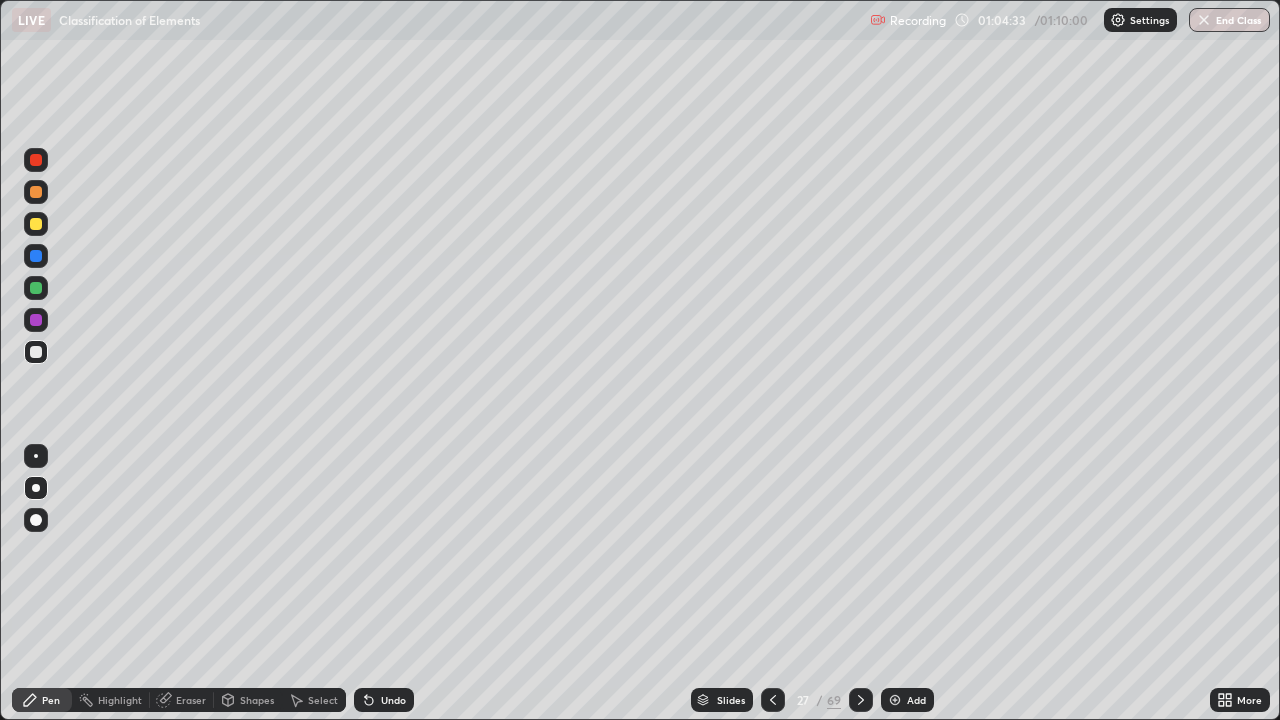click at bounding box center (36, 160) 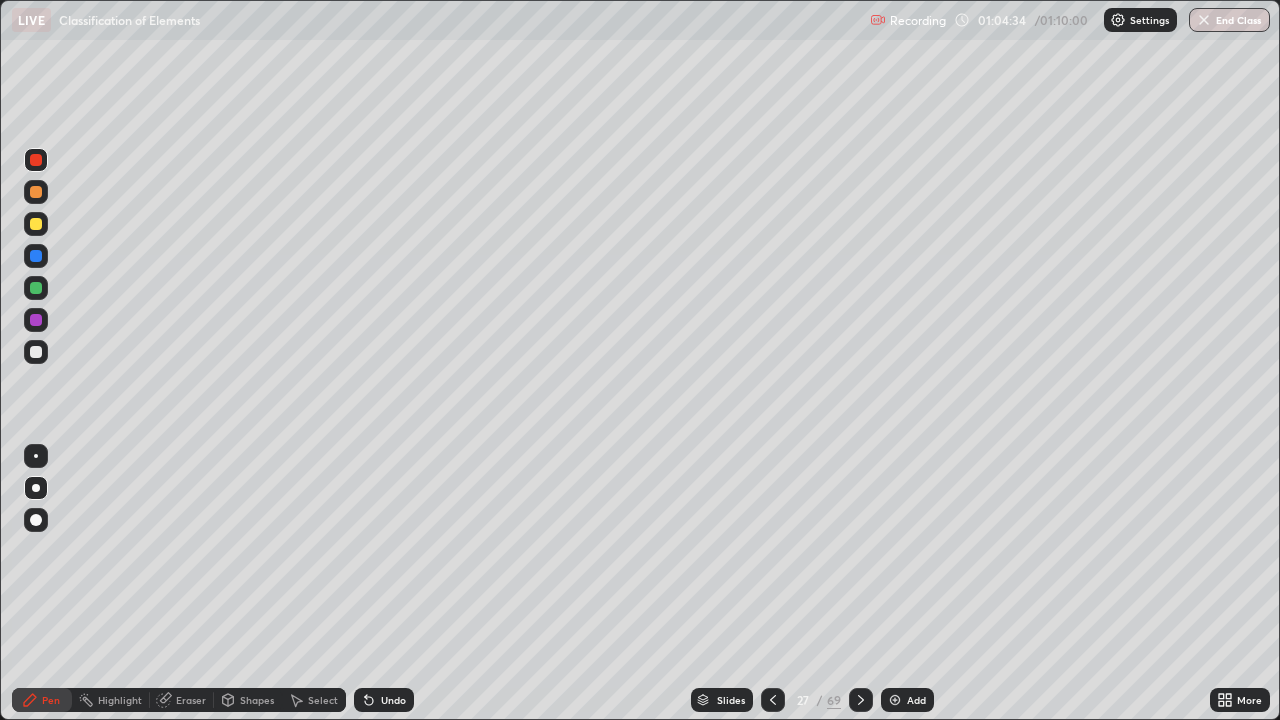 click on "Shapes" at bounding box center [257, 700] 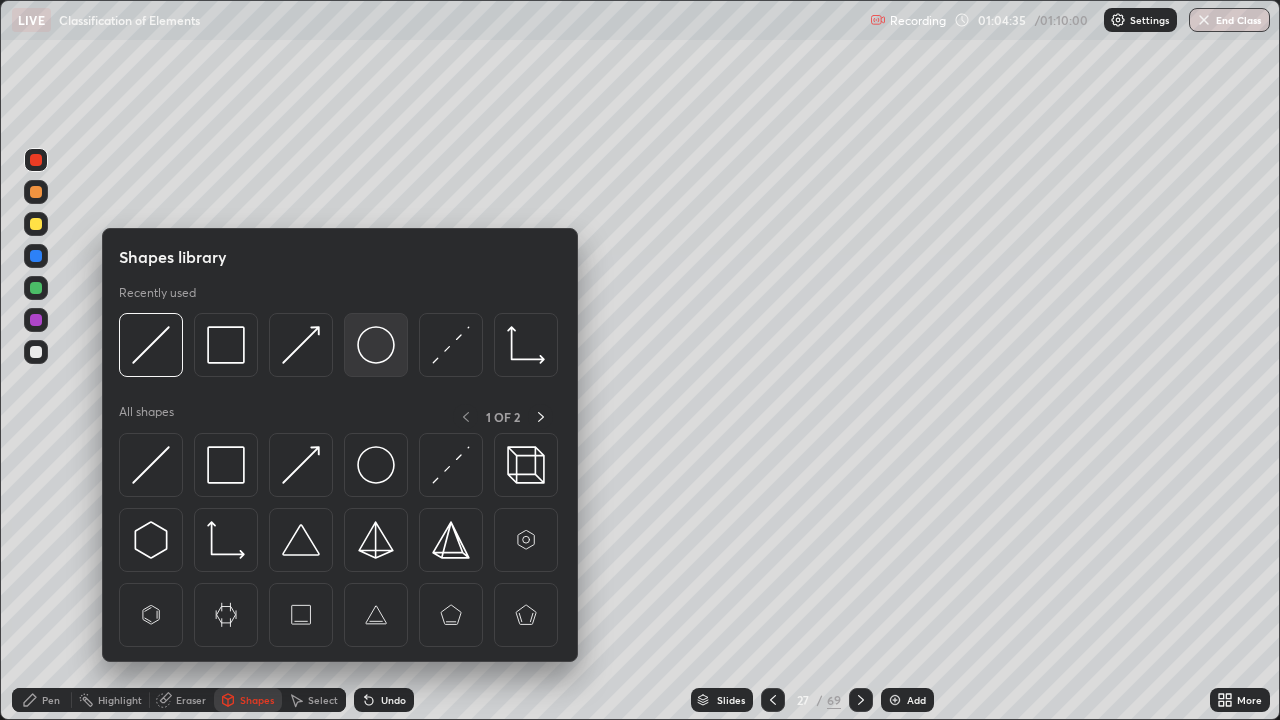 click at bounding box center (376, 345) 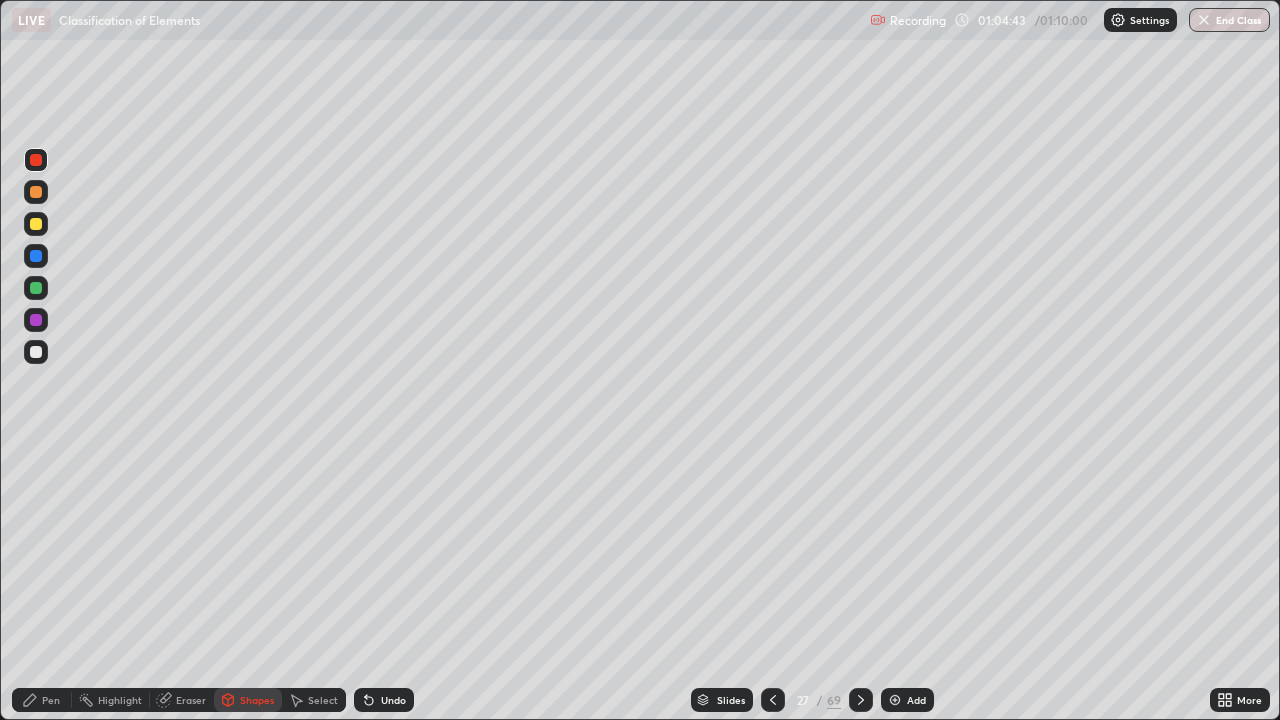 click at bounding box center [36, 352] 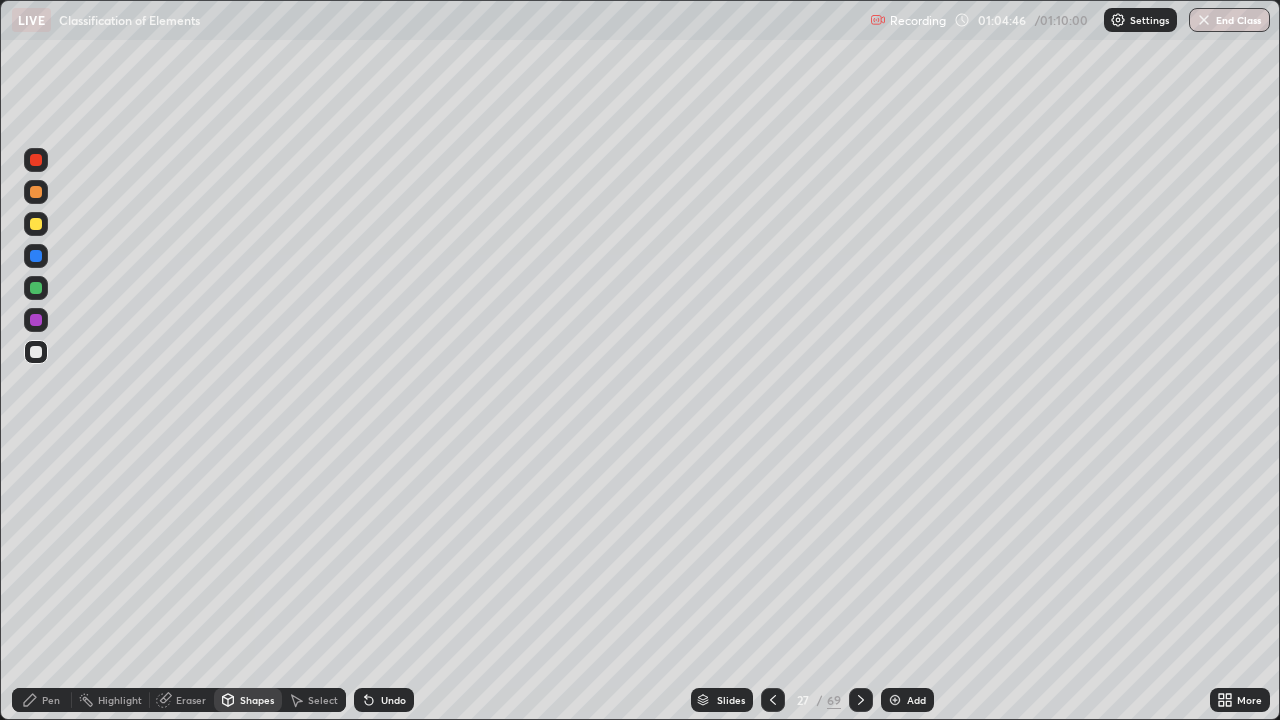 click on "Pen" at bounding box center (42, 700) 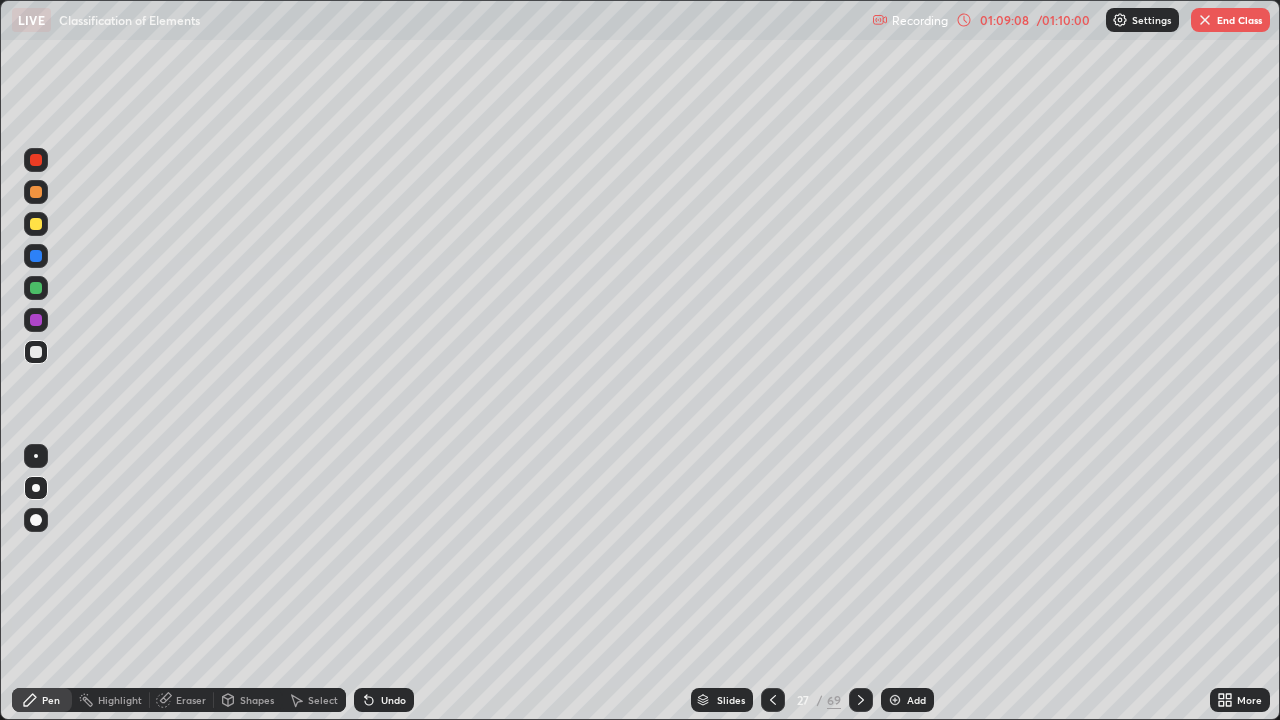 click on "Add" at bounding box center (907, 700) 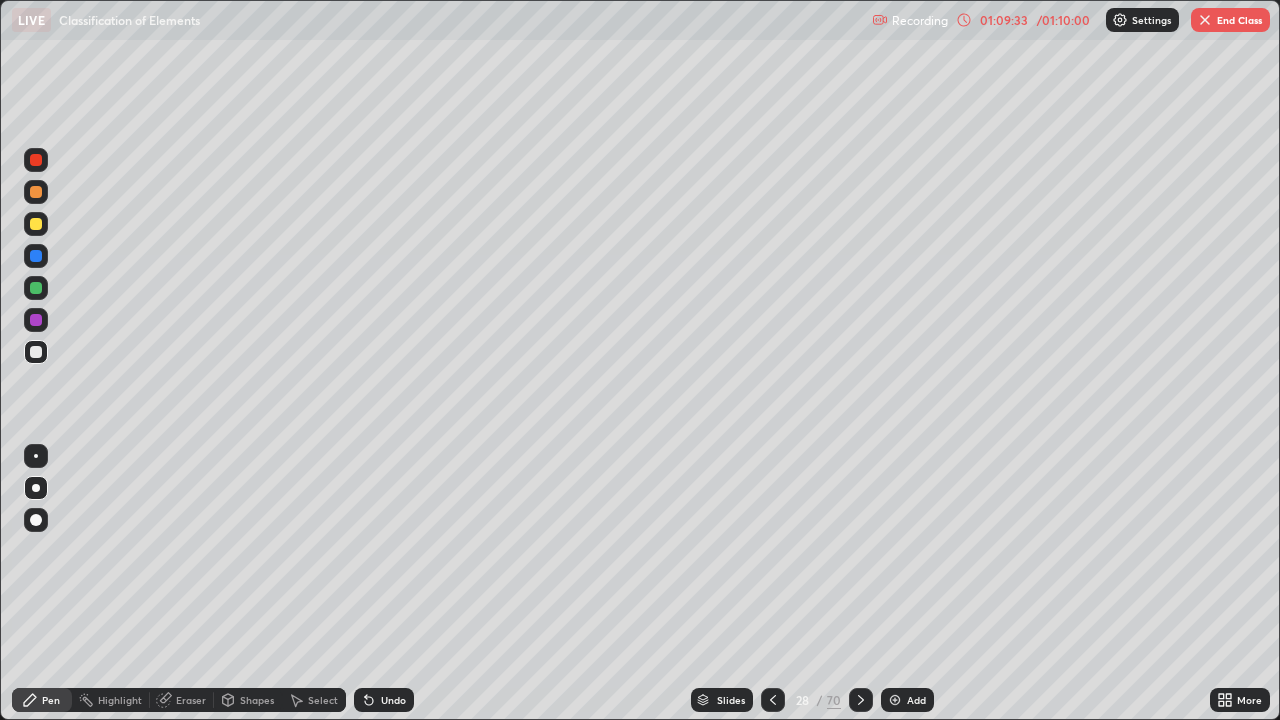 click at bounding box center (36, 224) 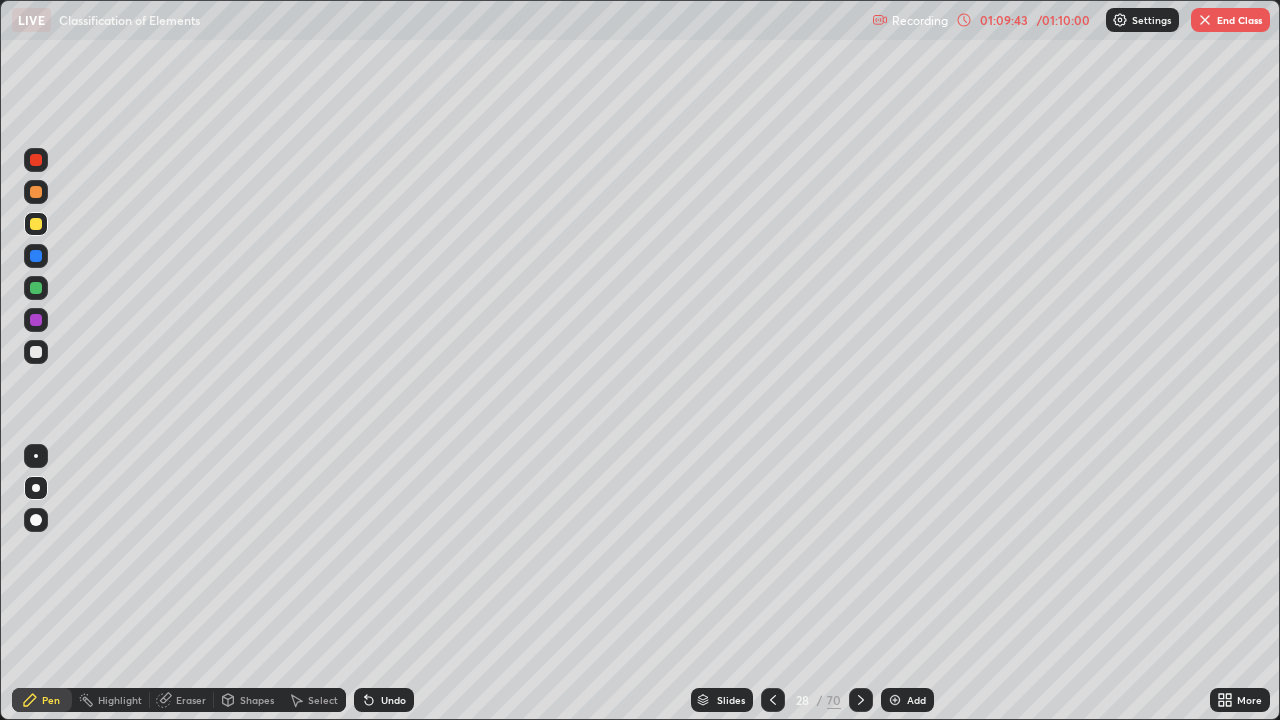 click at bounding box center [36, 352] 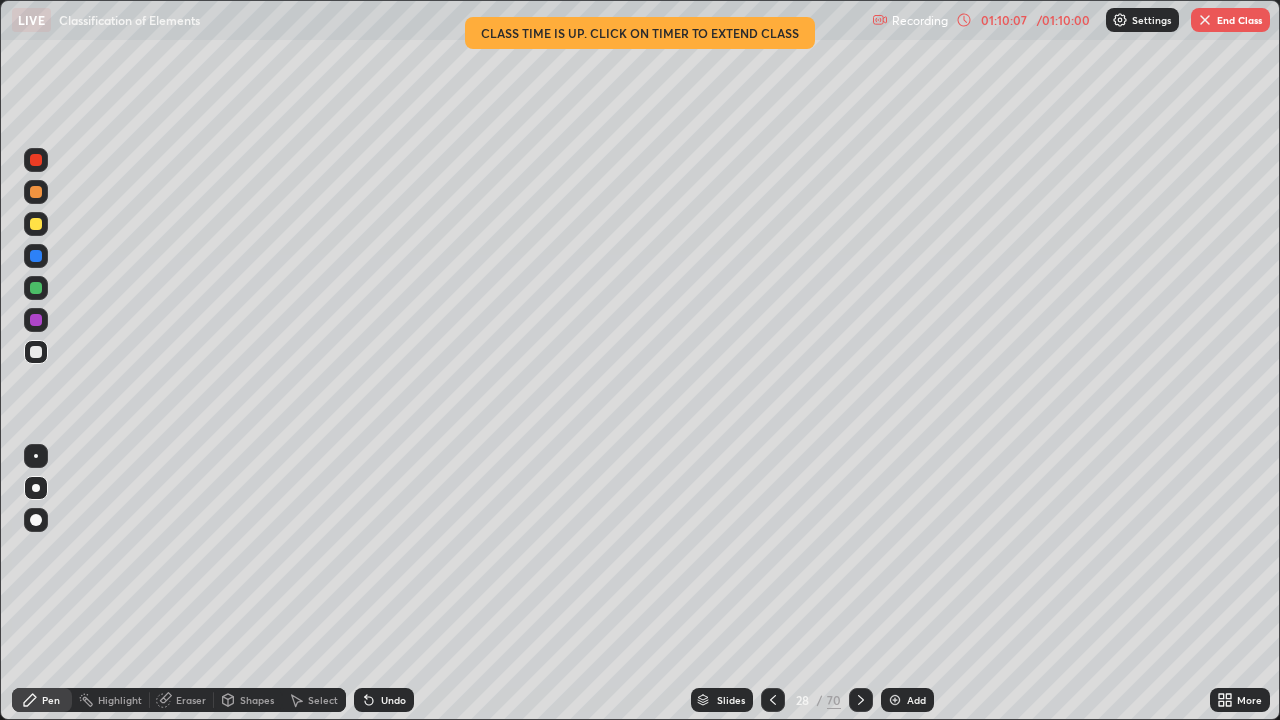 click at bounding box center (36, 288) 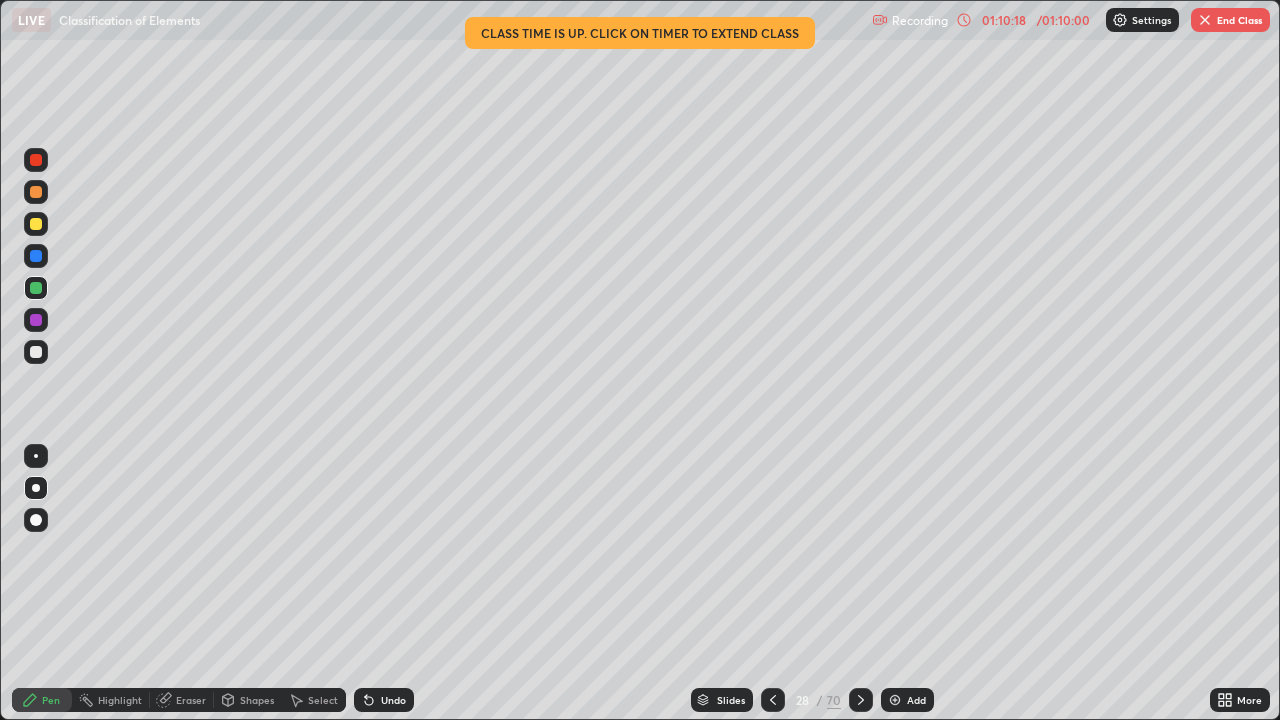 click on "Undo" at bounding box center (393, 700) 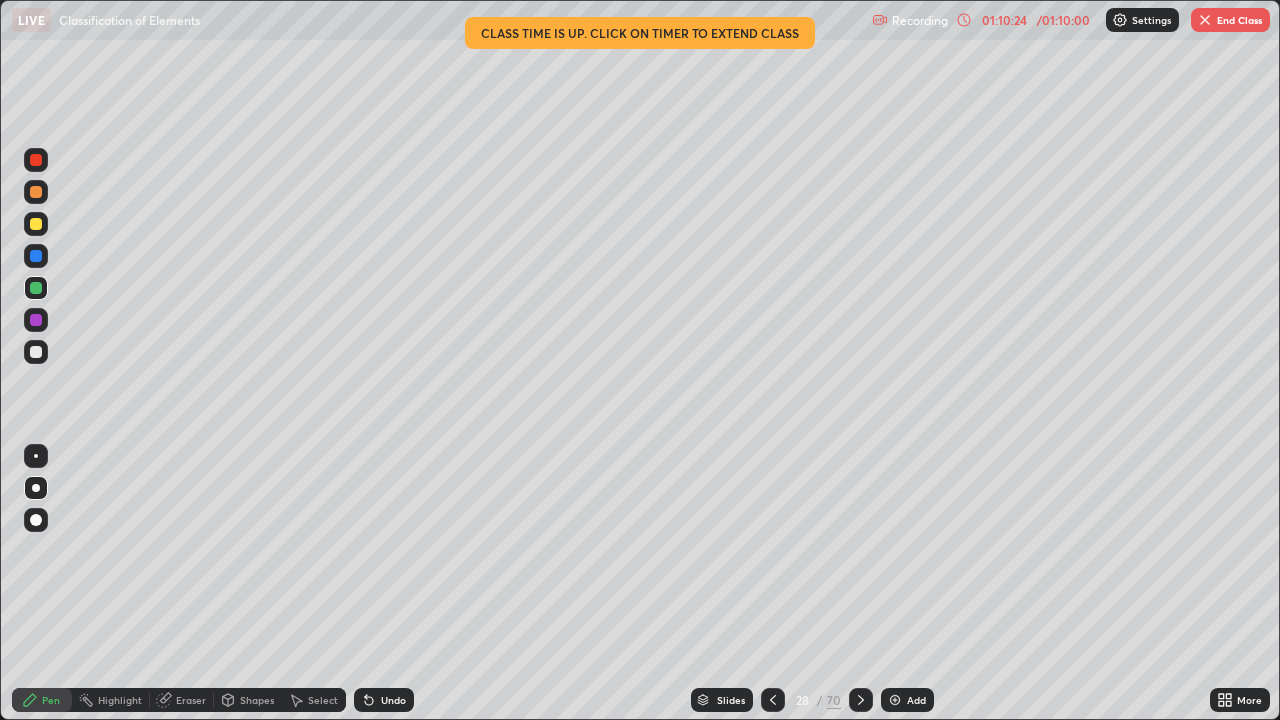 click at bounding box center (36, 160) 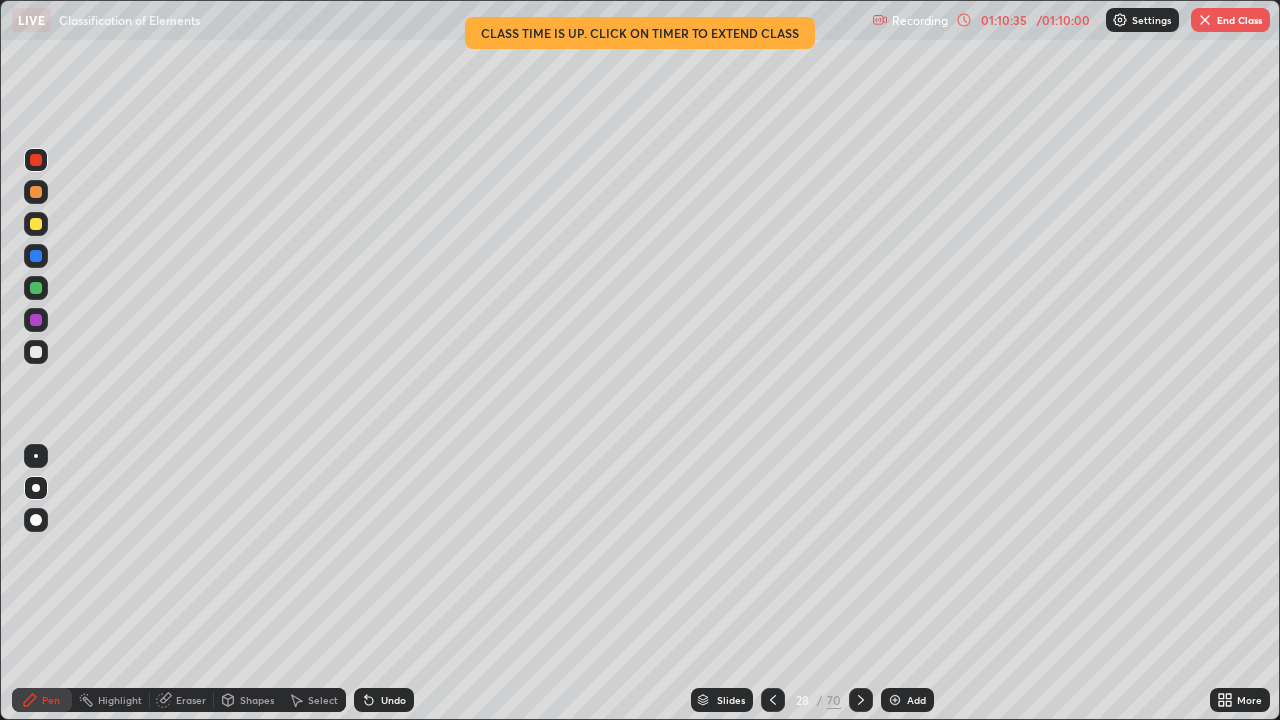 click at bounding box center [36, 160] 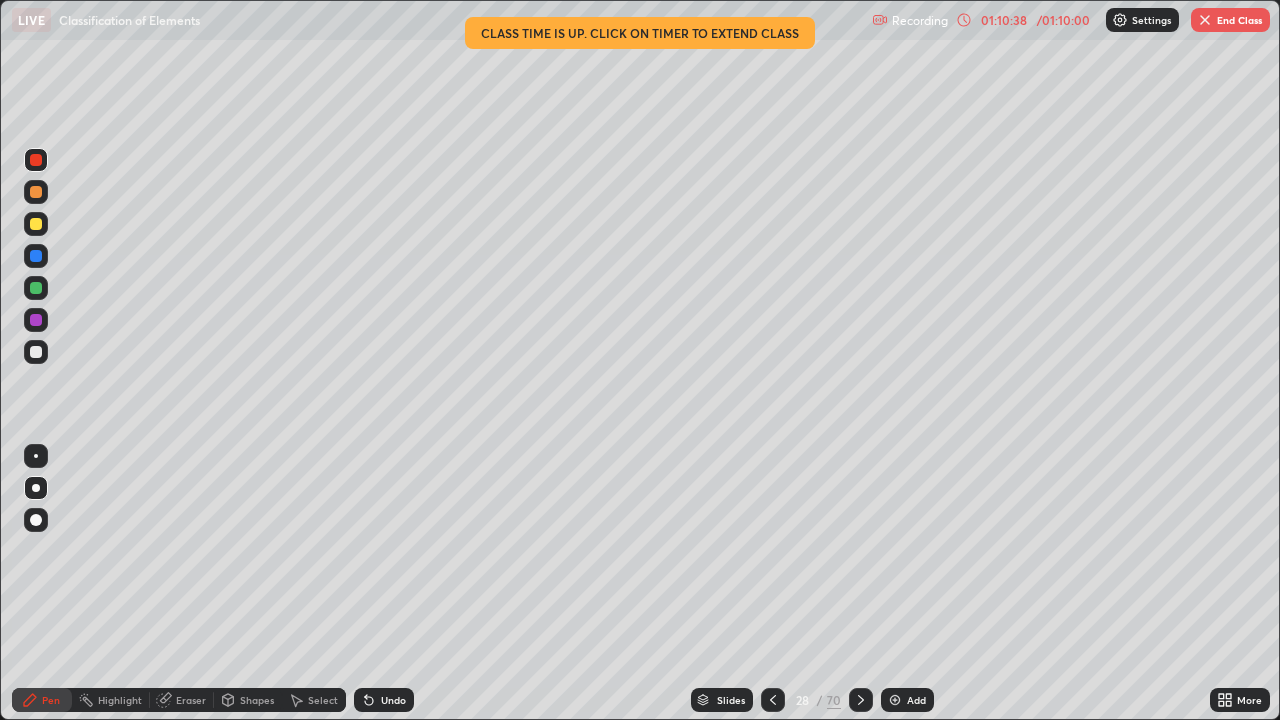 click at bounding box center (36, 352) 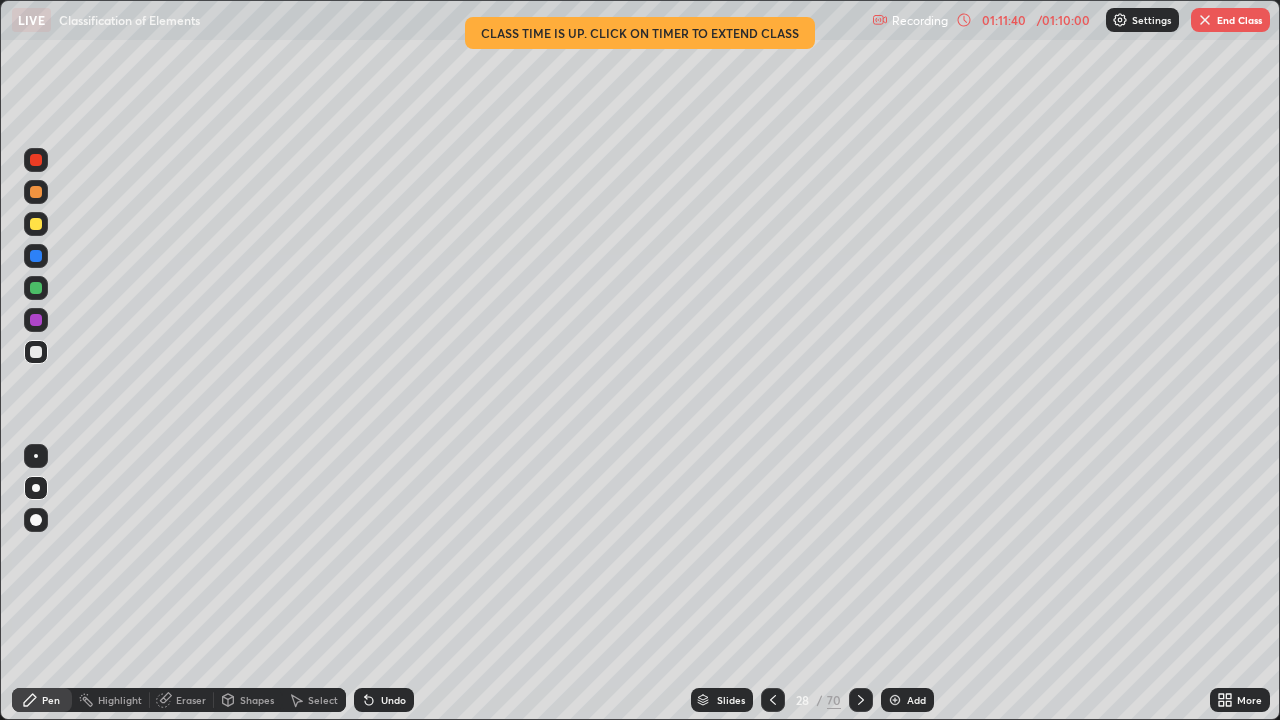 click at bounding box center (36, 320) 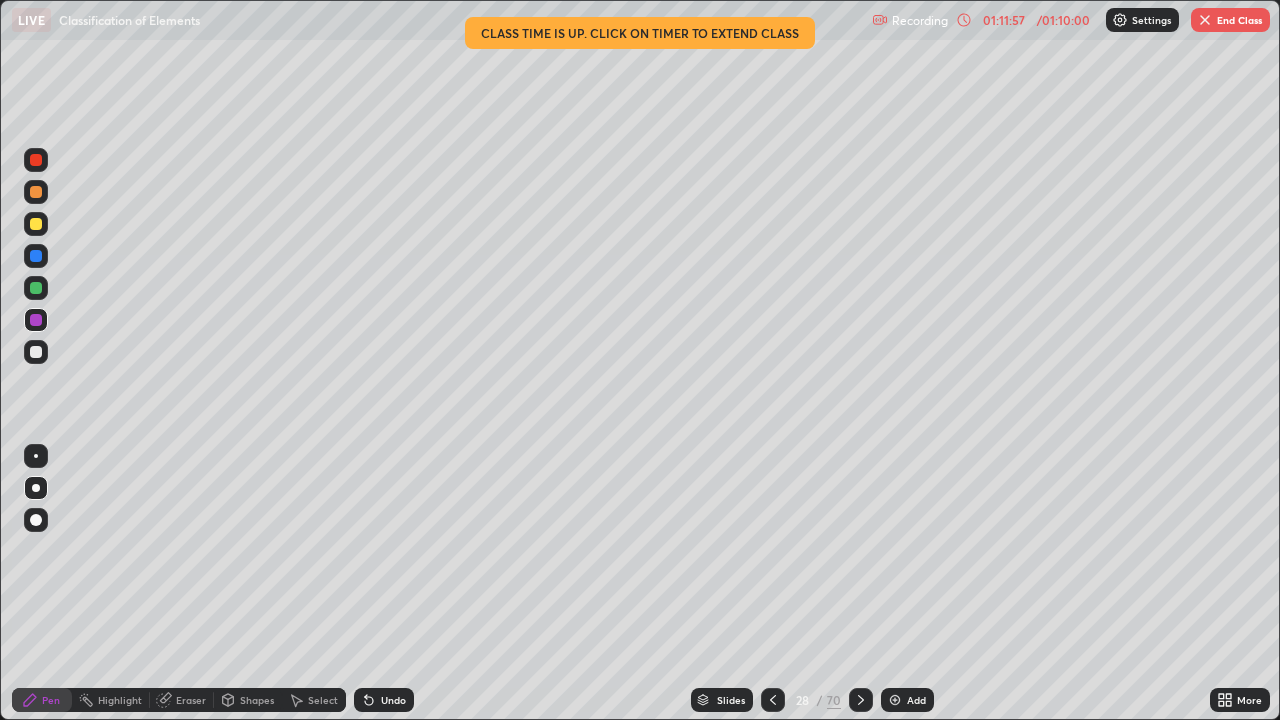 click at bounding box center [36, 352] 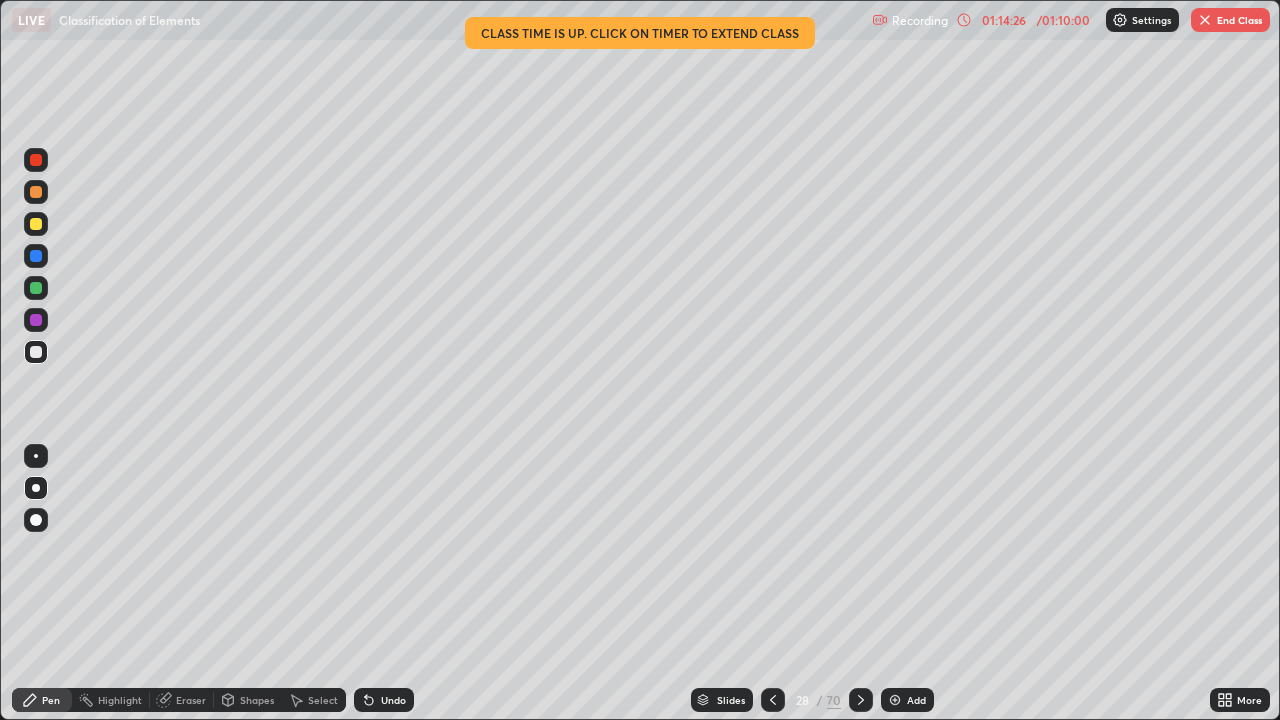click on "End Class" at bounding box center (1230, 20) 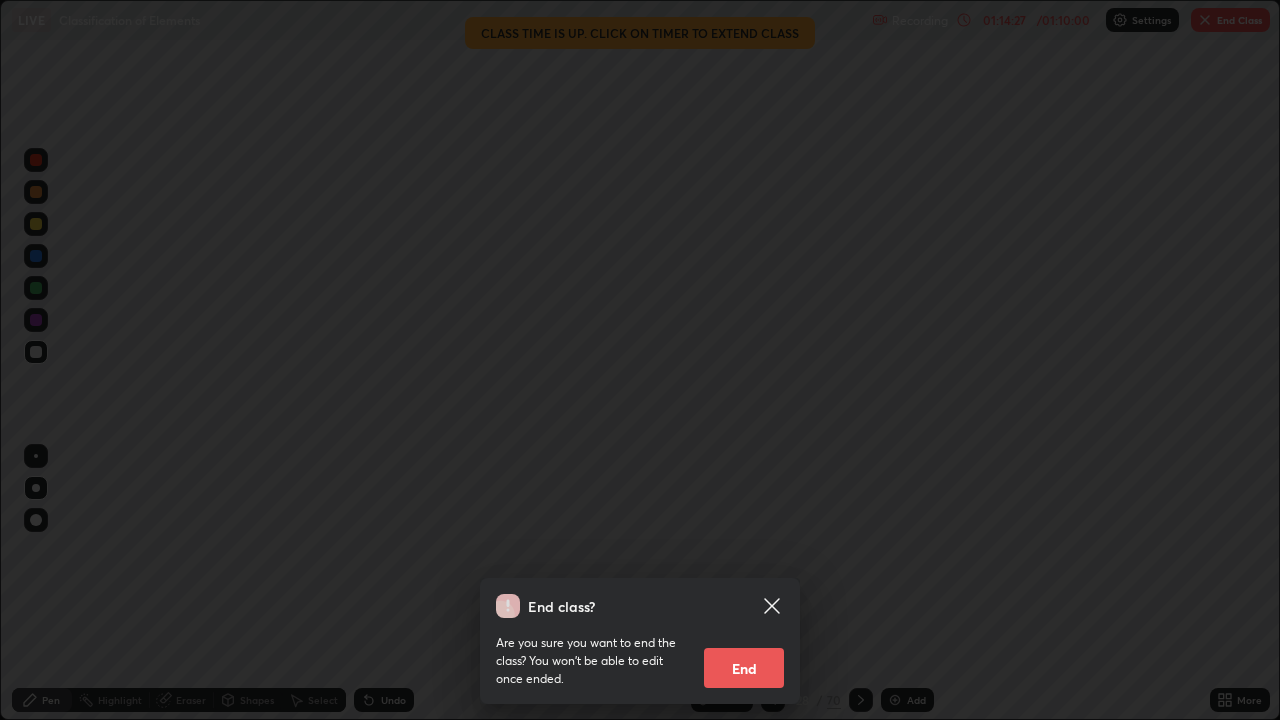 click on "End" at bounding box center (744, 668) 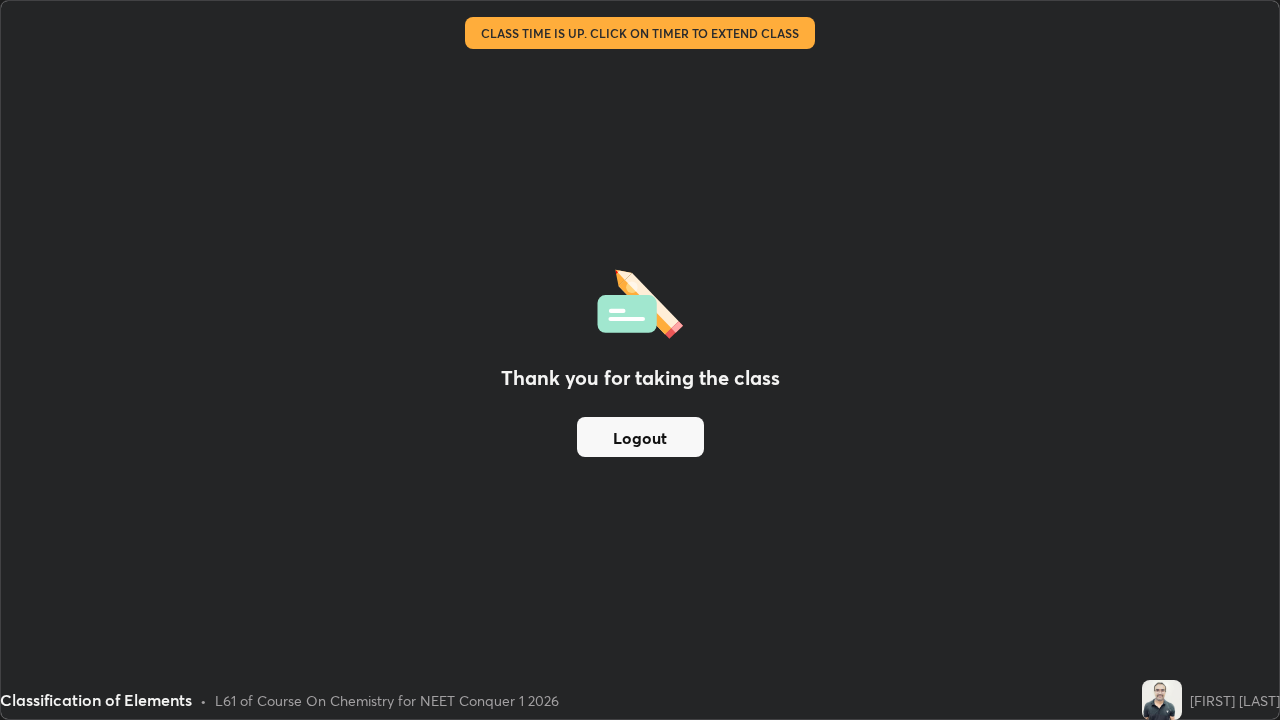 click on "Logout" at bounding box center (640, 437) 